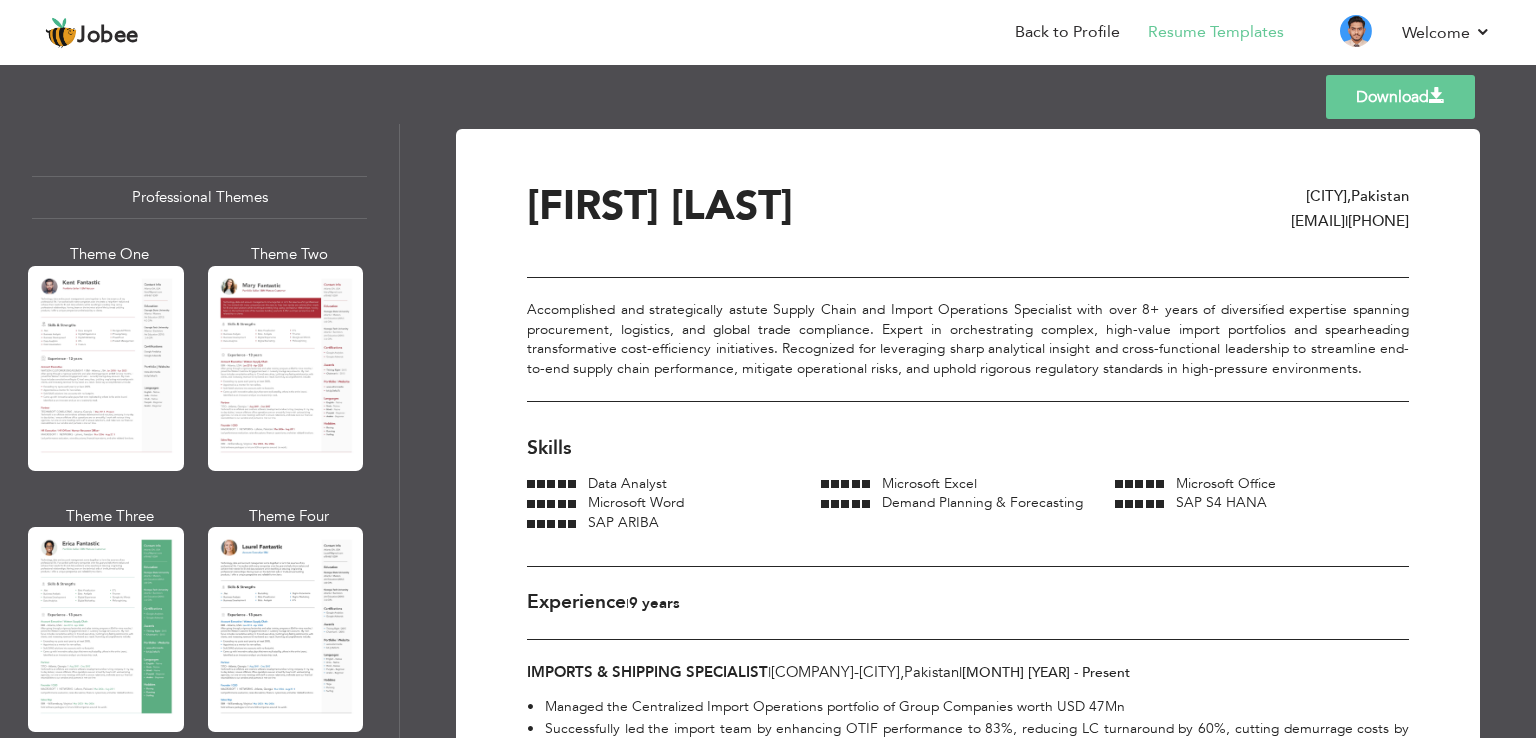 scroll, scrollTop: 0, scrollLeft: 0, axis: both 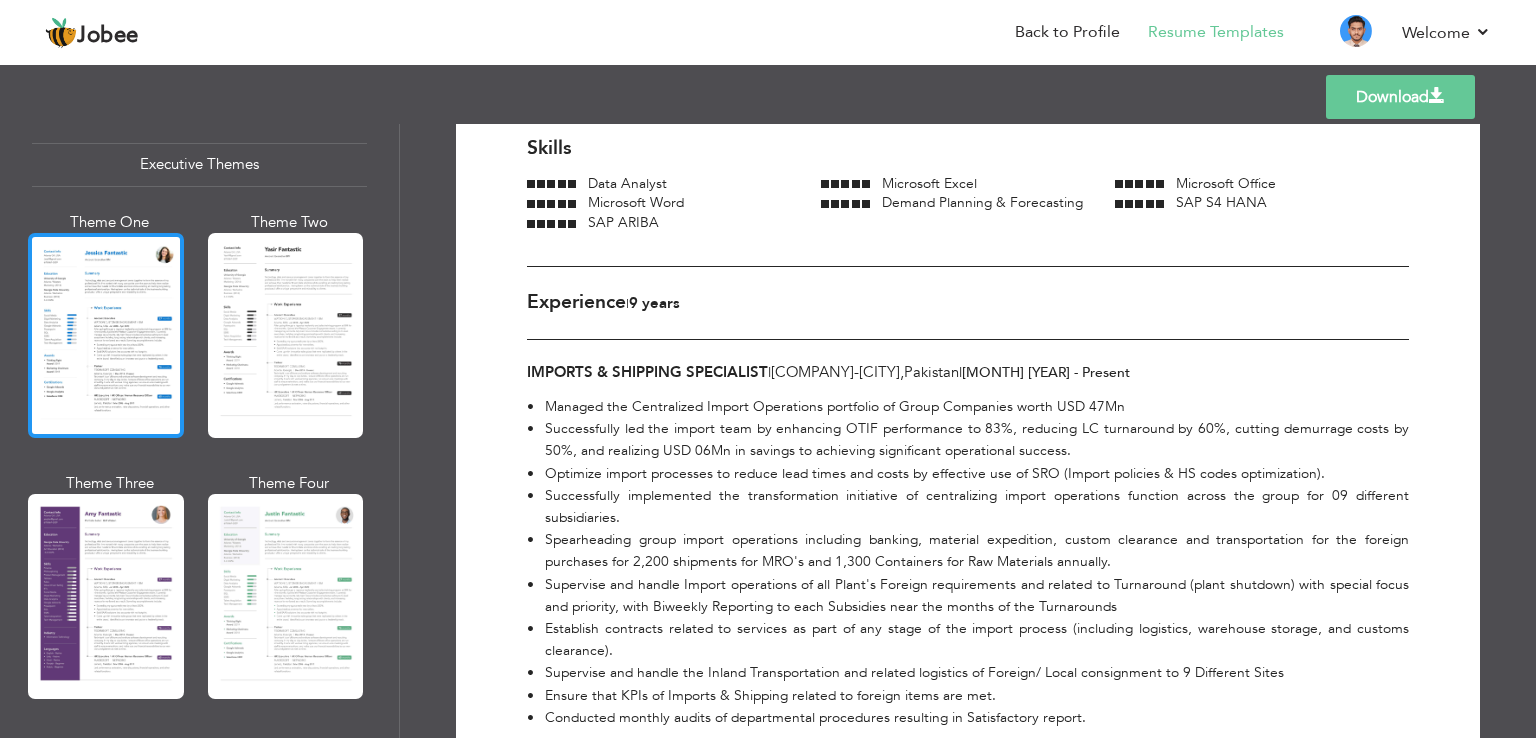 click at bounding box center (106, 335) 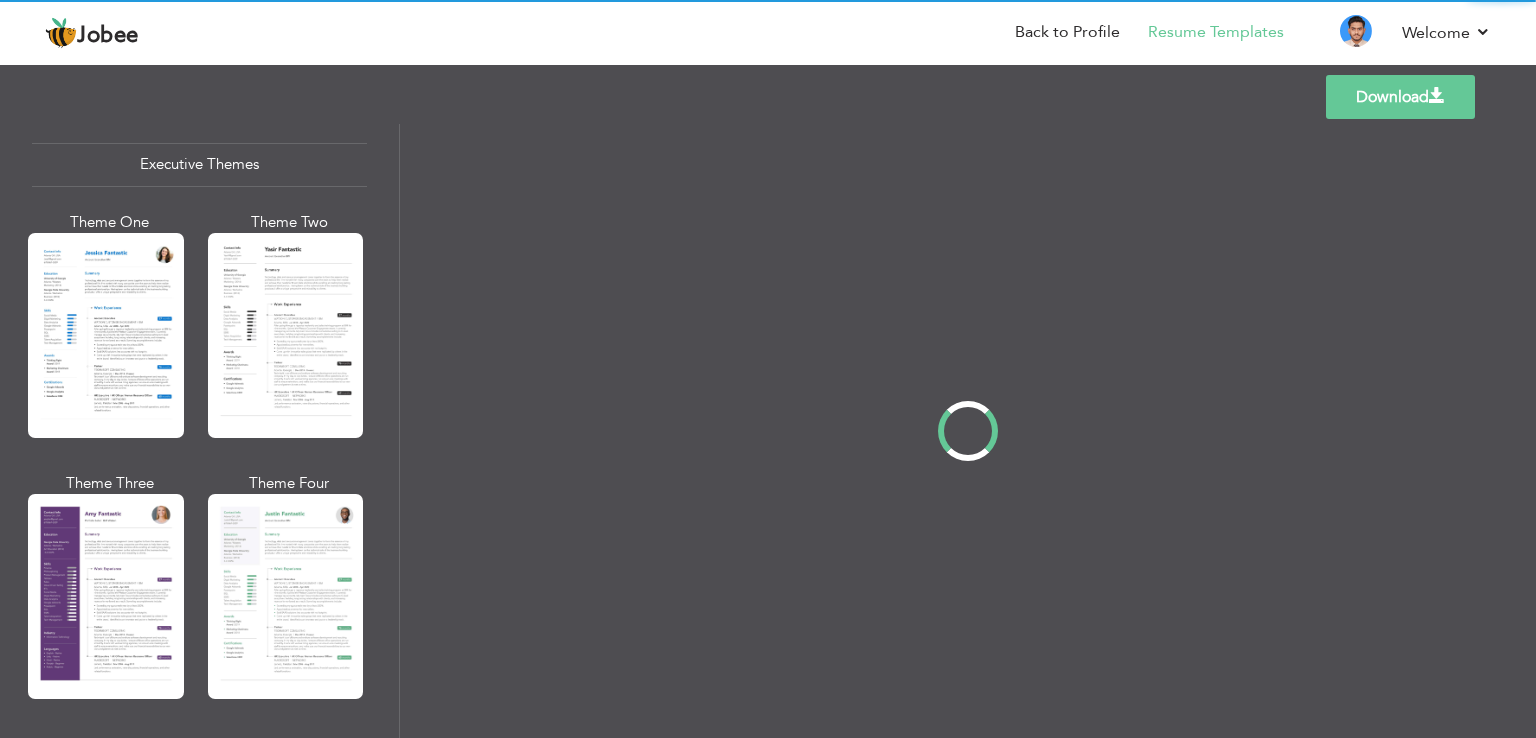 scroll, scrollTop: 0, scrollLeft: 0, axis: both 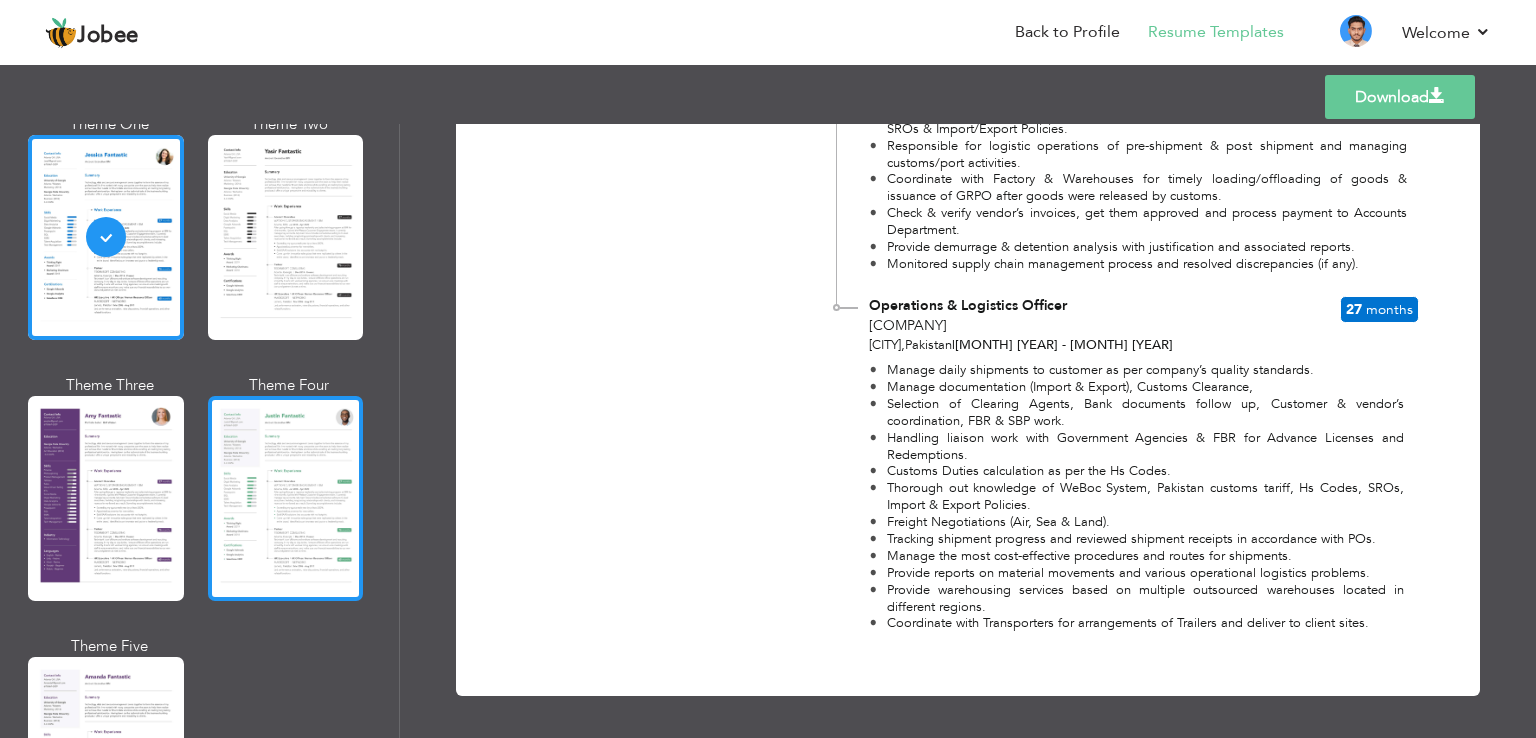 click at bounding box center [286, 498] 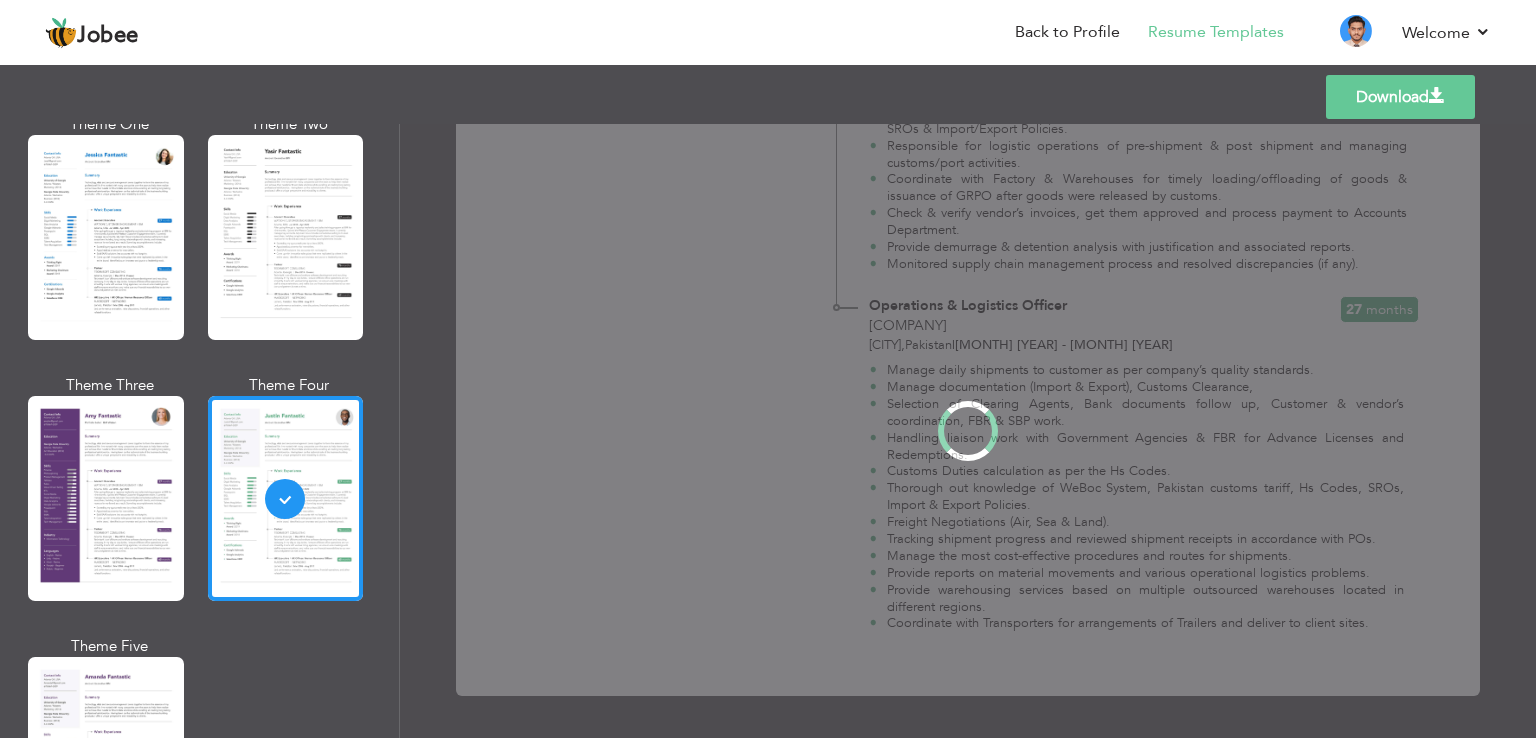 scroll, scrollTop: 0, scrollLeft: 0, axis: both 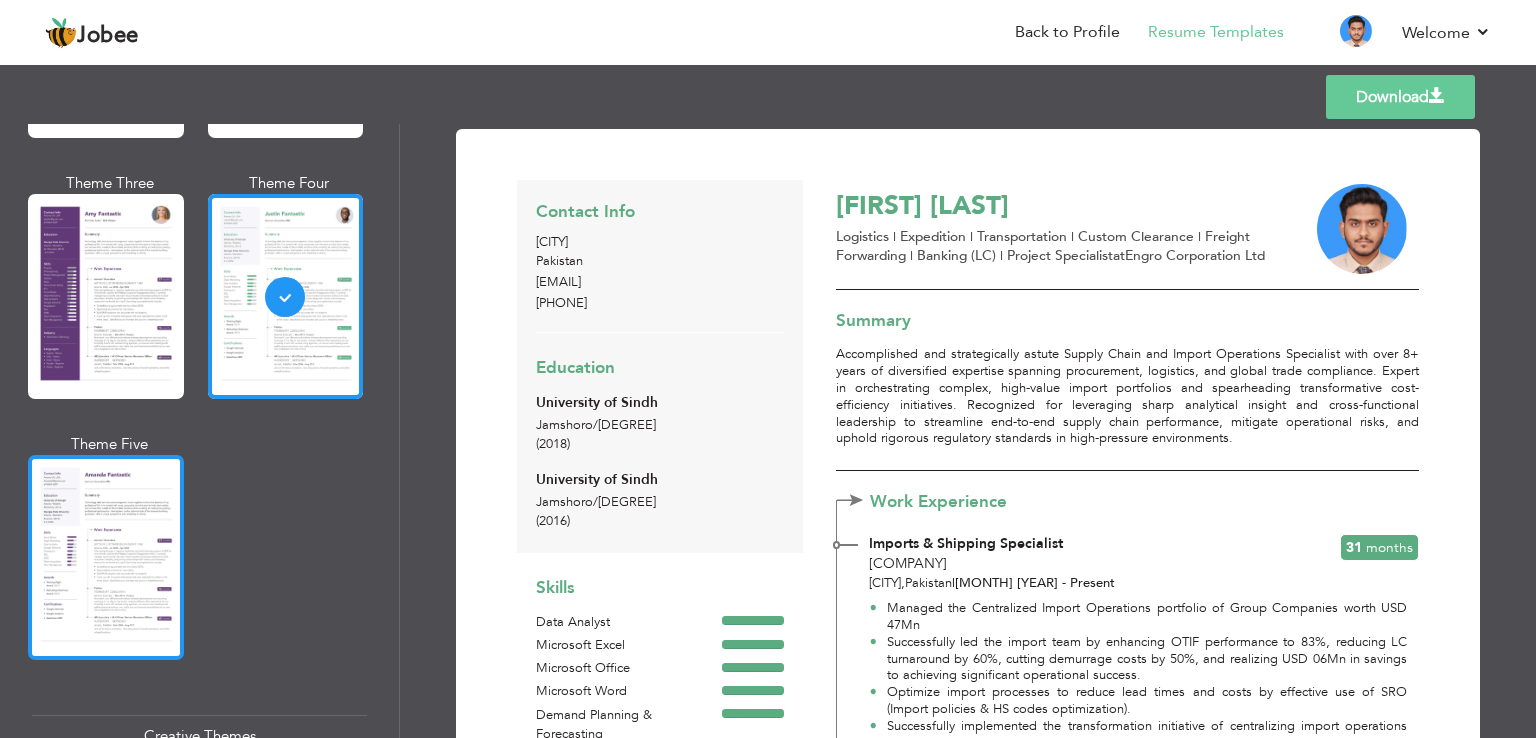 click at bounding box center [106, 557] 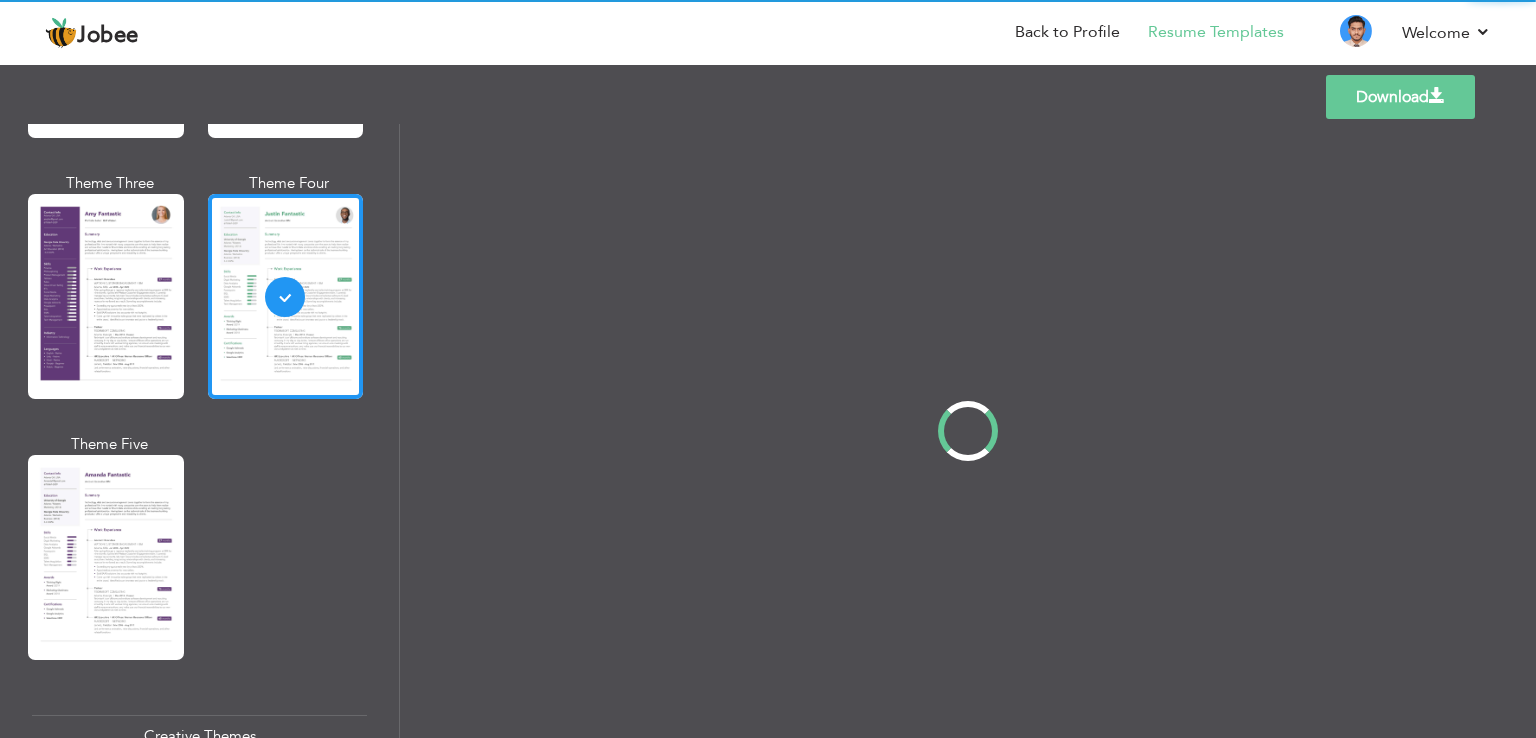 scroll, scrollTop: 1800, scrollLeft: 0, axis: vertical 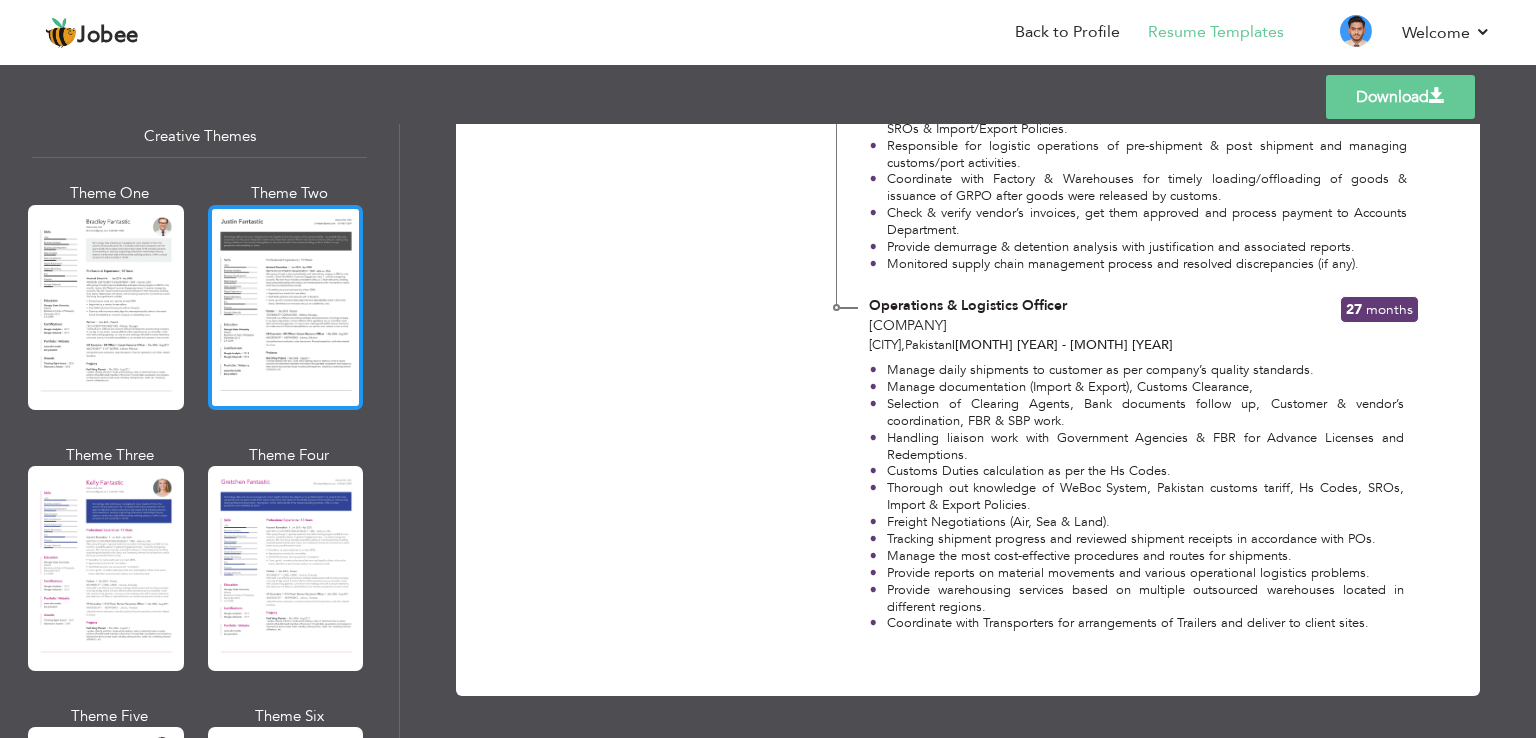 click at bounding box center (286, 307) 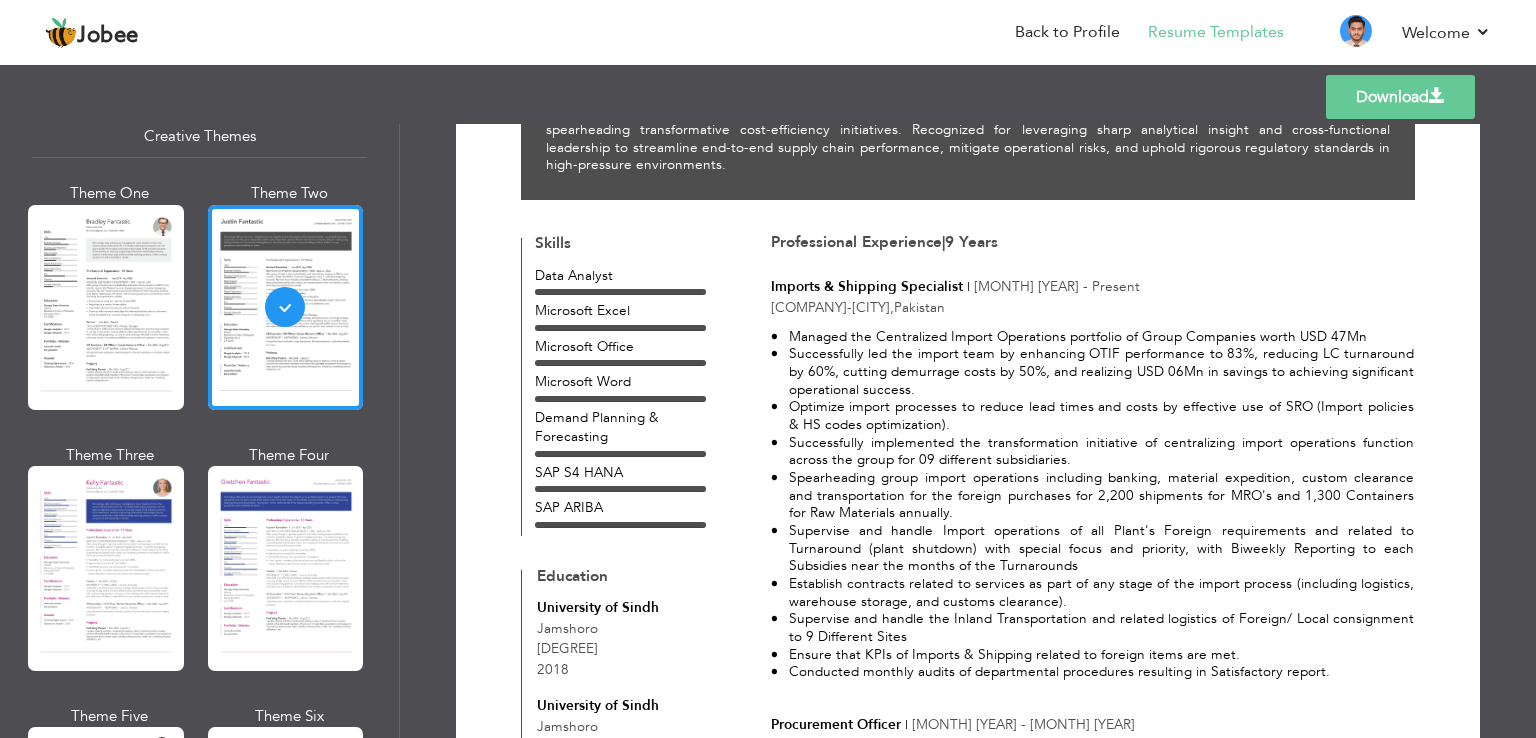 scroll, scrollTop: 12, scrollLeft: 0, axis: vertical 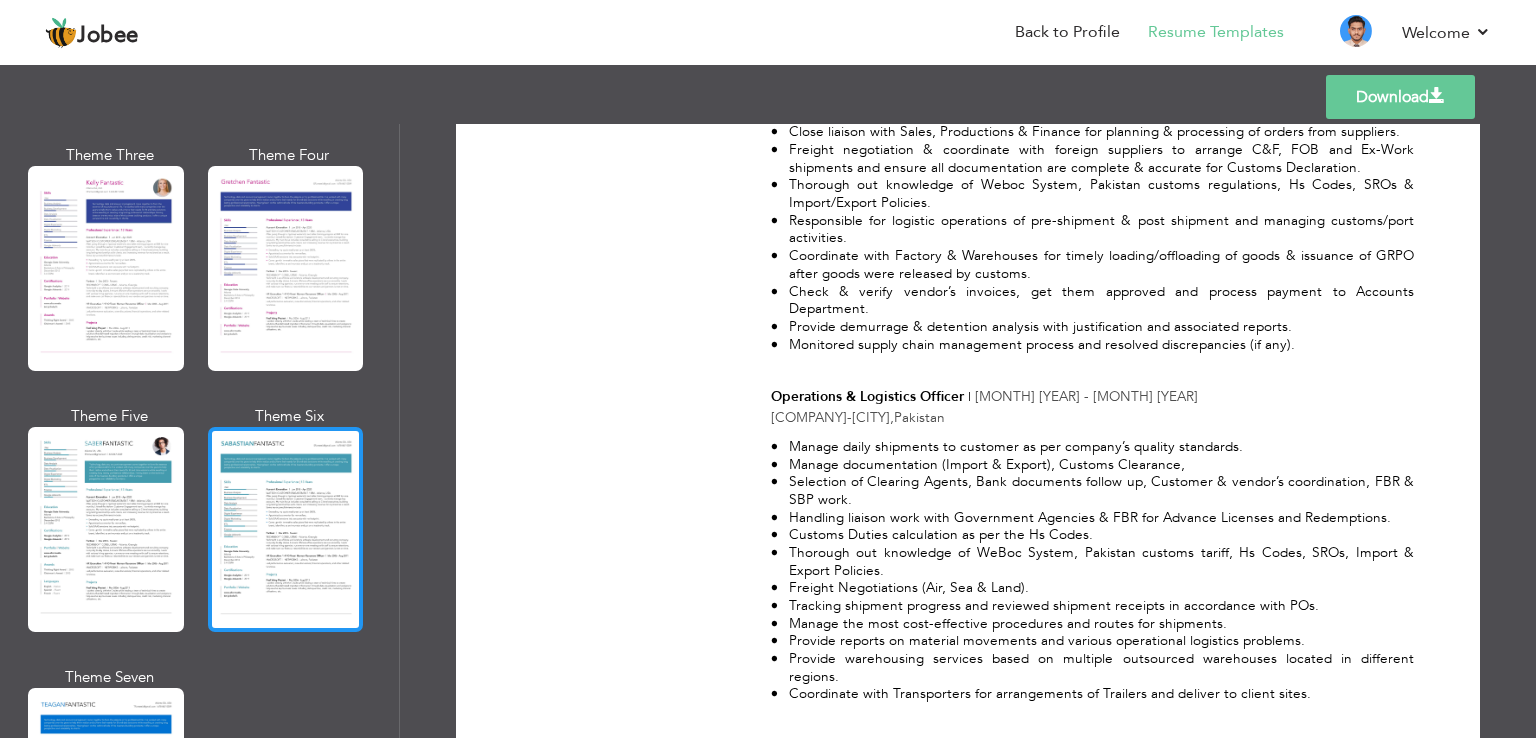 click at bounding box center (286, 529) 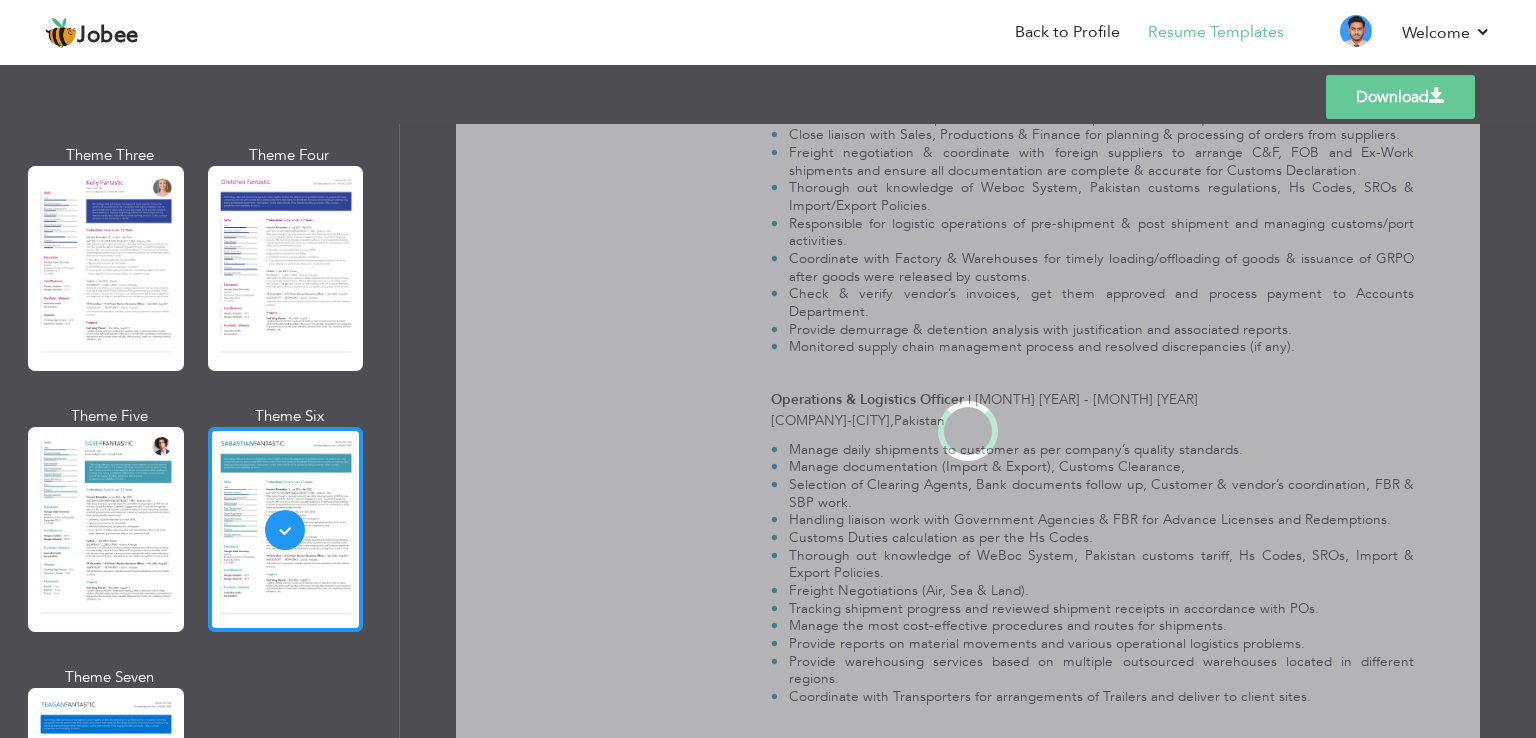 scroll, scrollTop: 0, scrollLeft: 0, axis: both 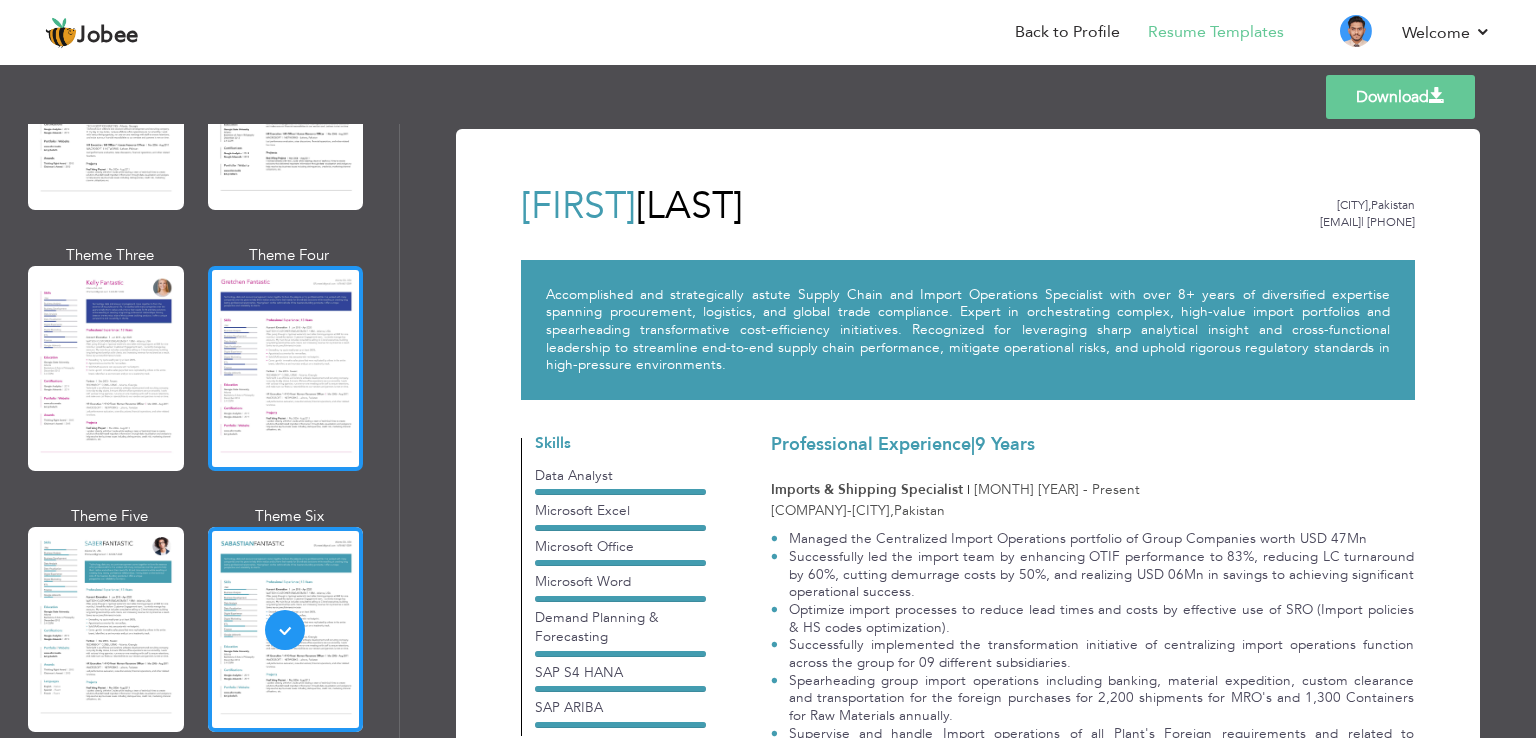 click at bounding box center (286, 368) 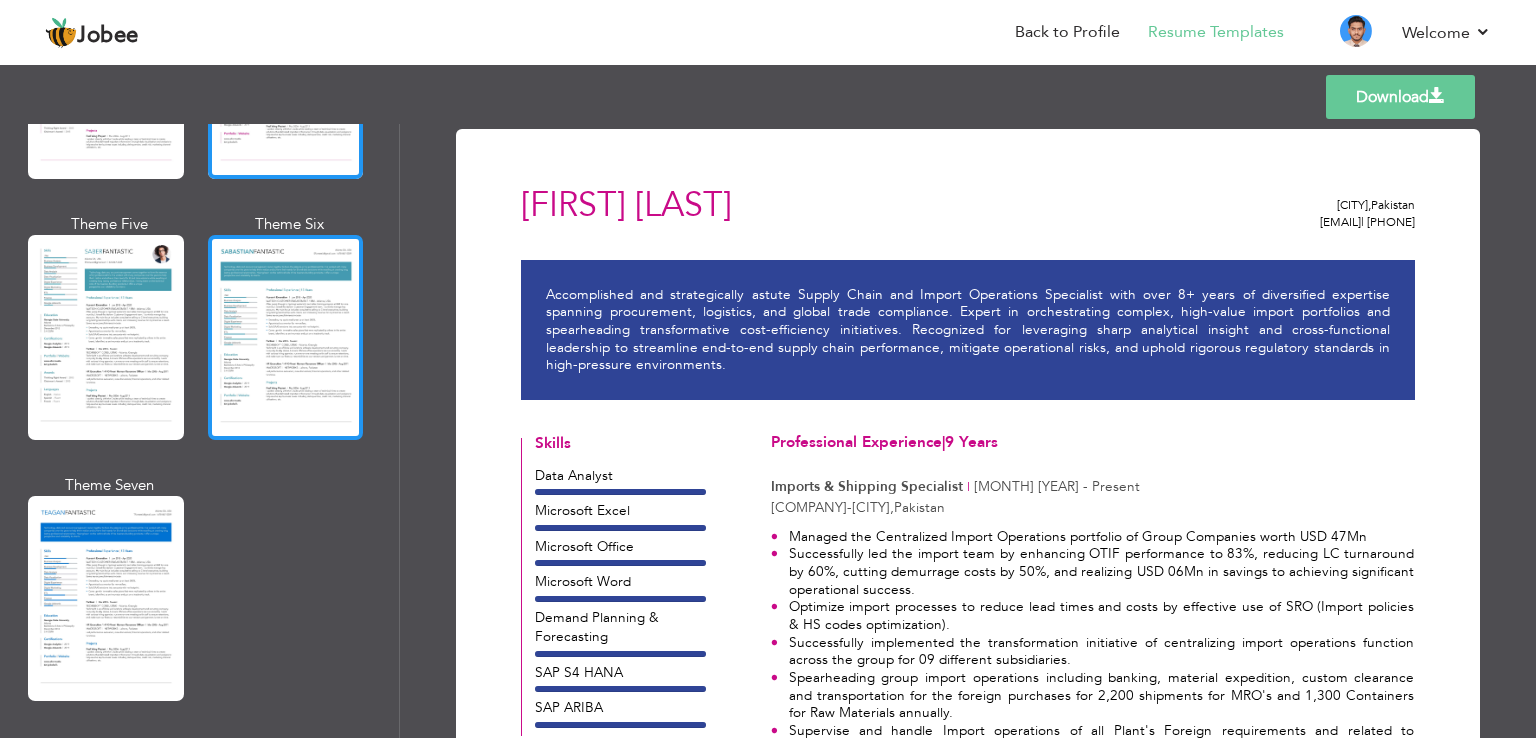 scroll, scrollTop: 3000, scrollLeft: 0, axis: vertical 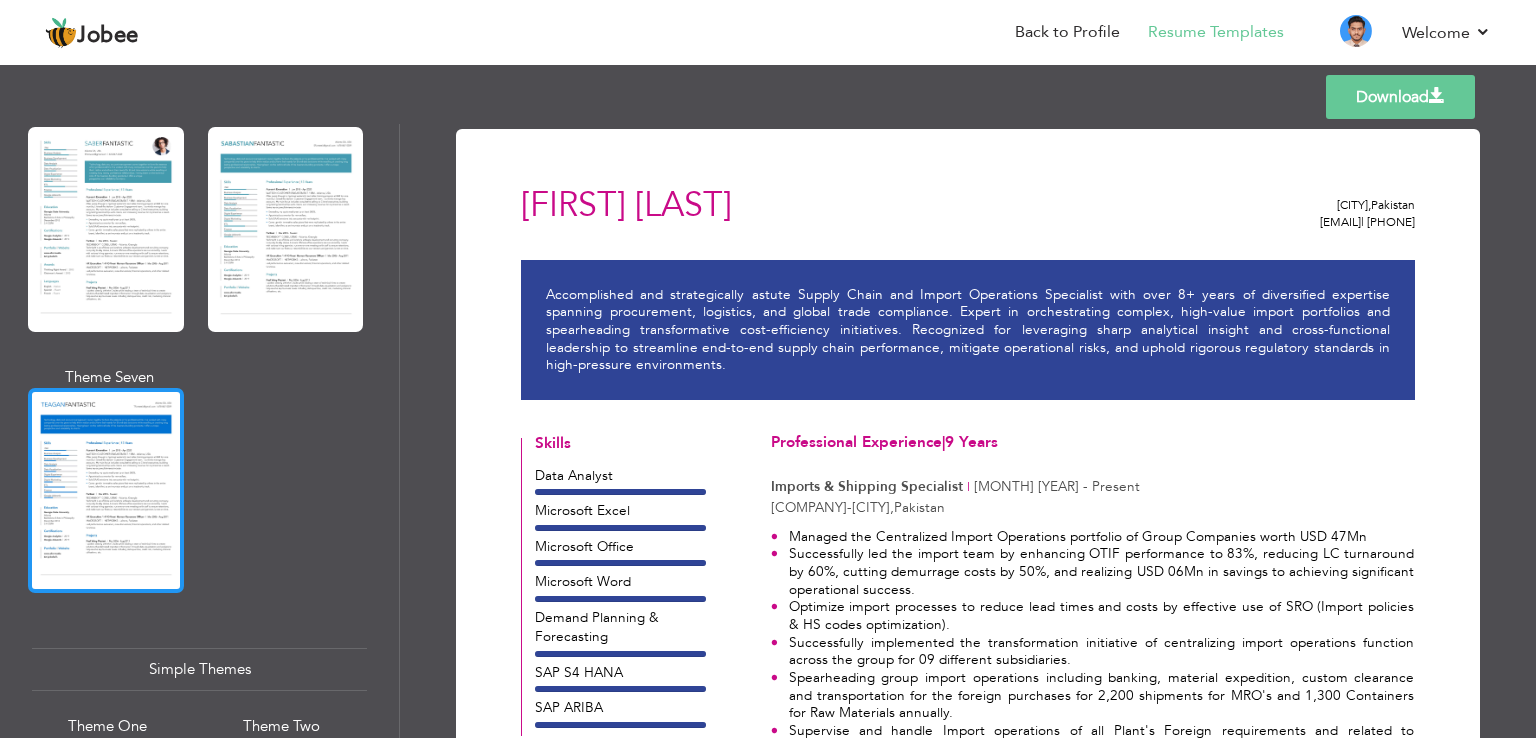 click at bounding box center (106, 490) 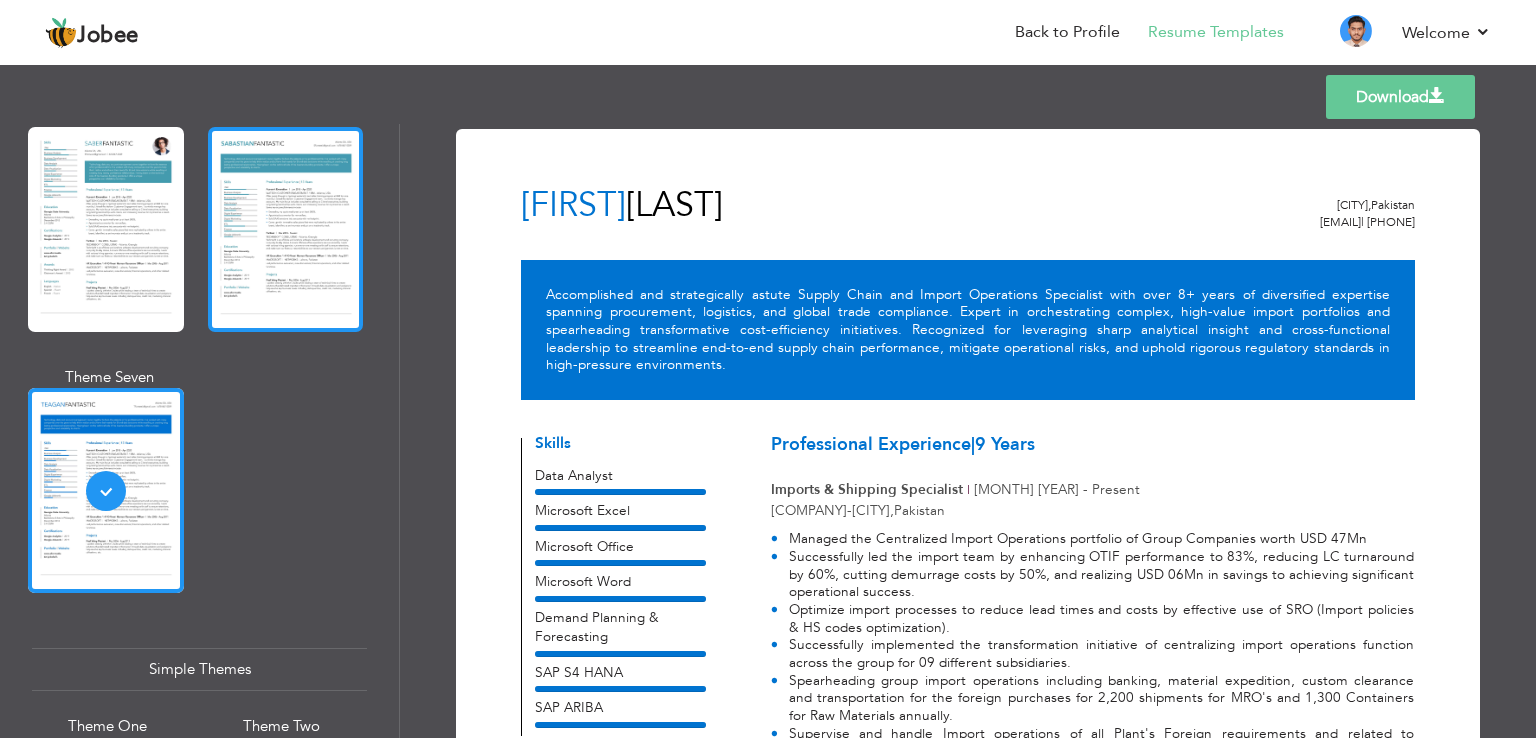 click at bounding box center [286, 229] 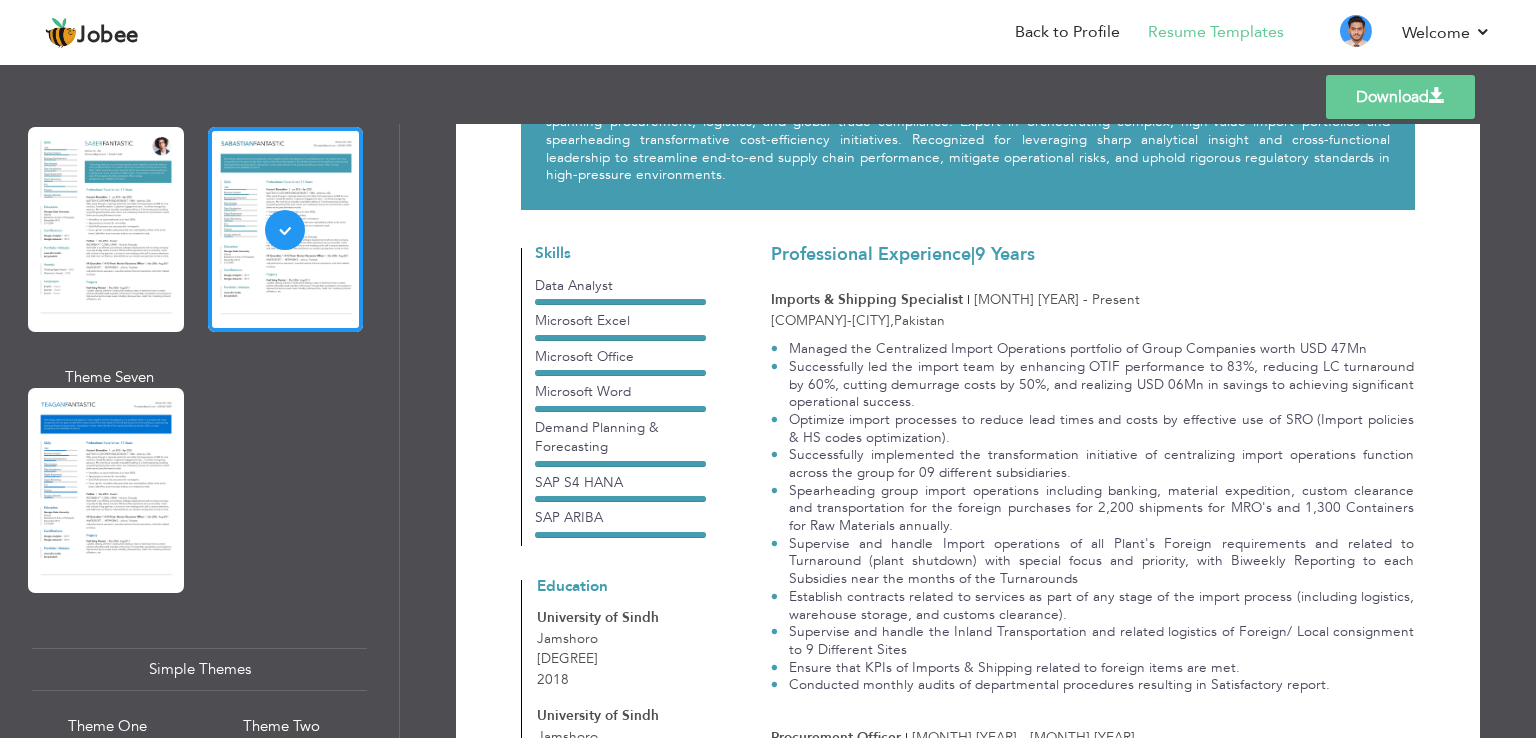 scroll, scrollTop: 200, scrollLeft: 0, axis: vertical 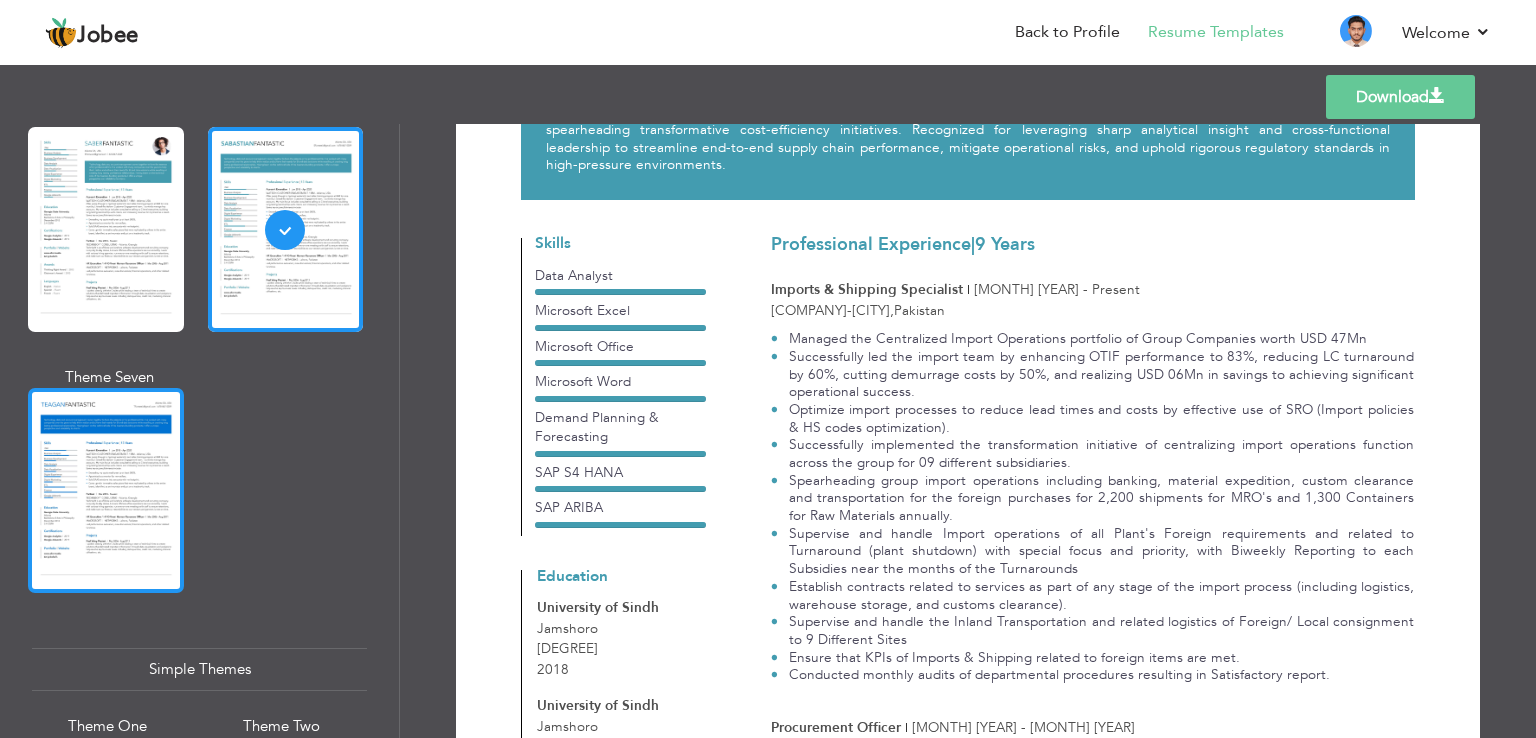 click at bounding box center (106, 490) 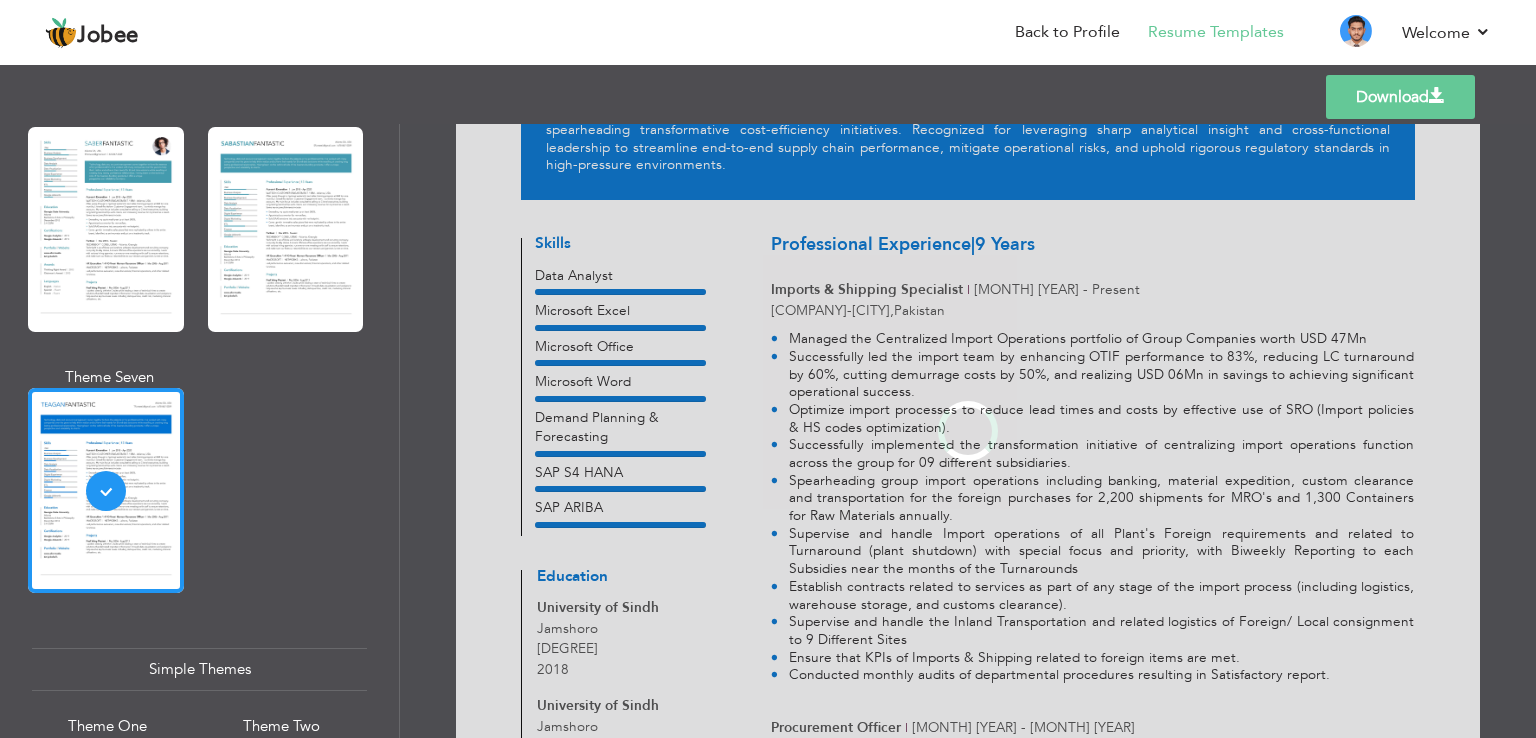 scroll, scrollTop: 0, scrollLeft: 0, axis: both 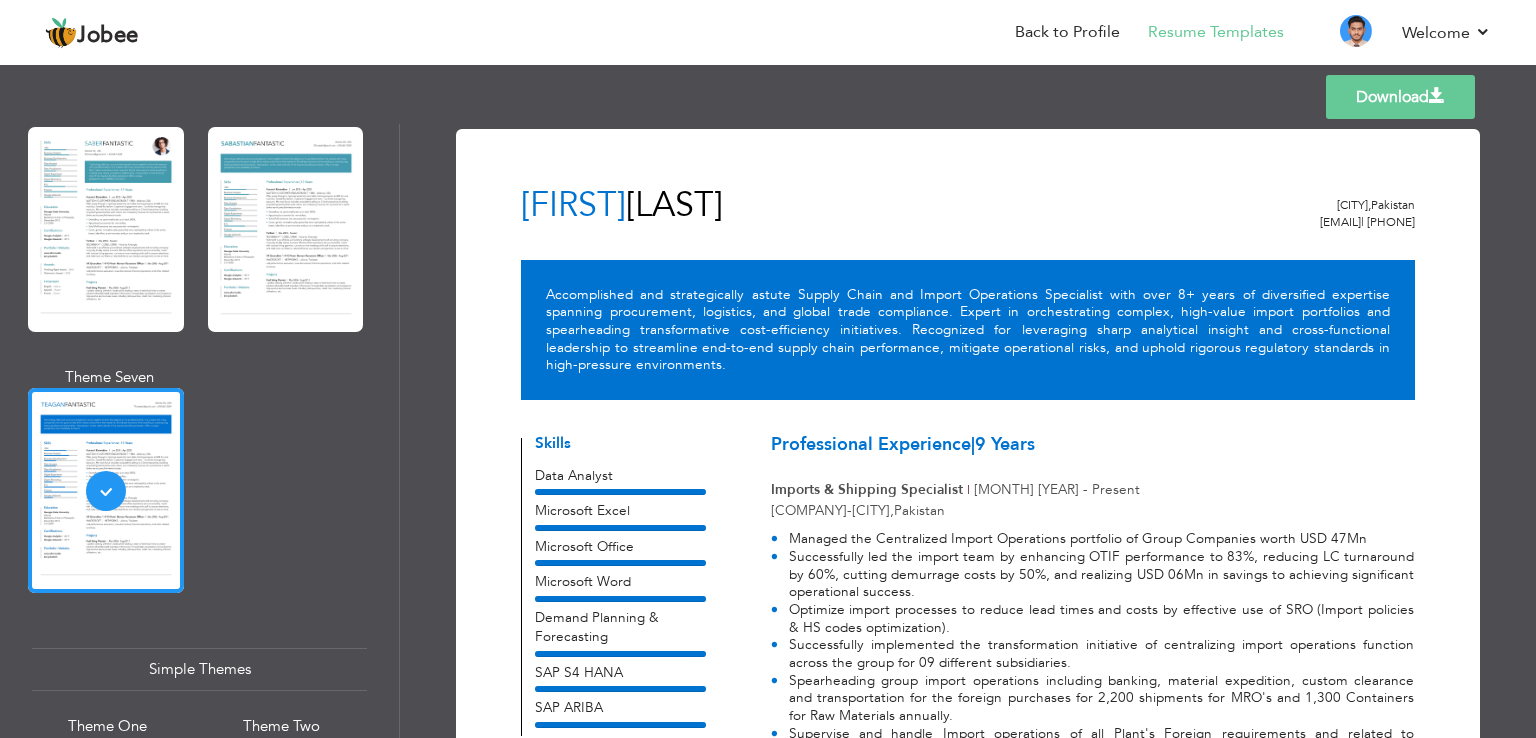 drag, startPoint x: 292, startPoint y: 261, endPoint x: 291, endPoint y: 273, distance: 12.0415945 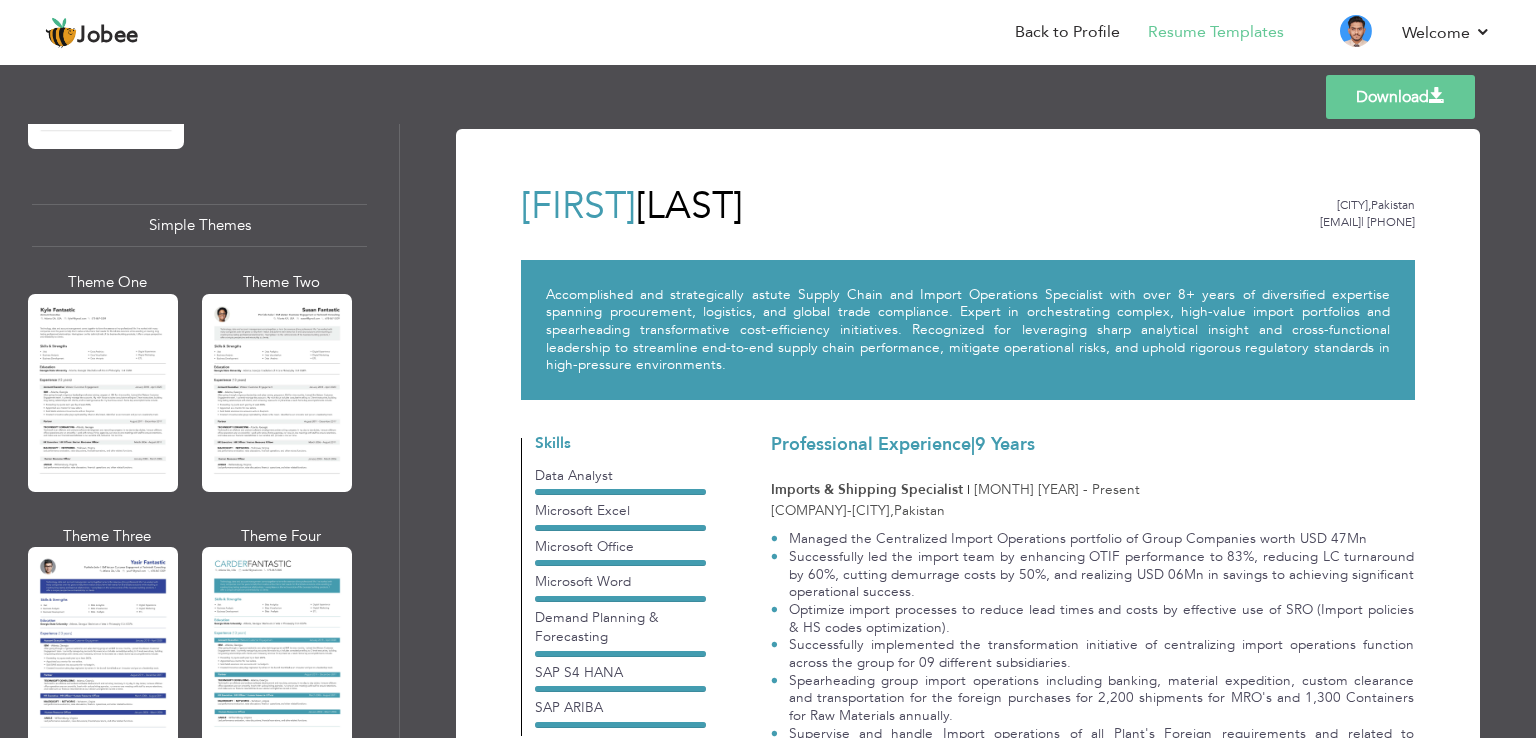 scroll, scrollTop: 3467, scrollLeft: 0, axis: vertical 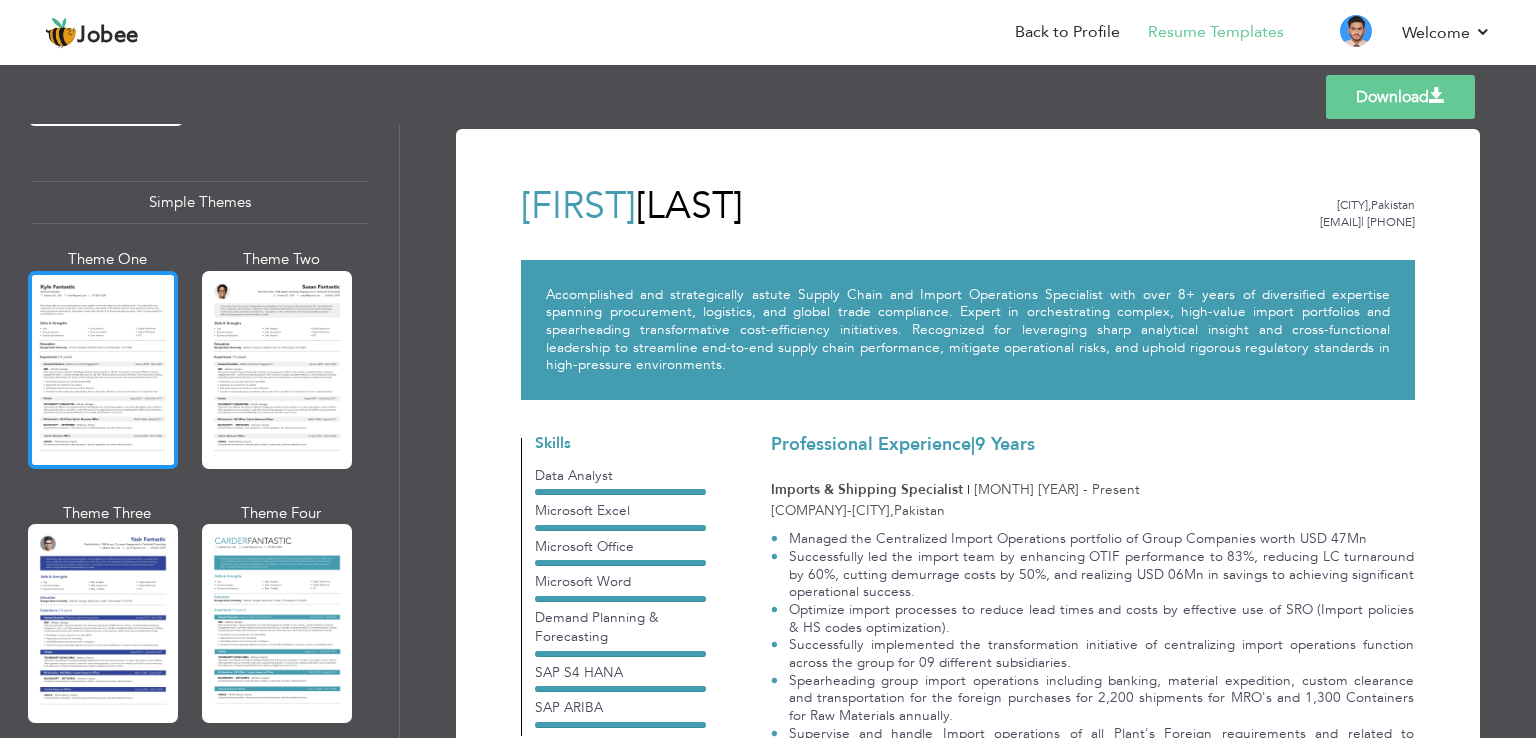 click at bounding box center [103, 370] 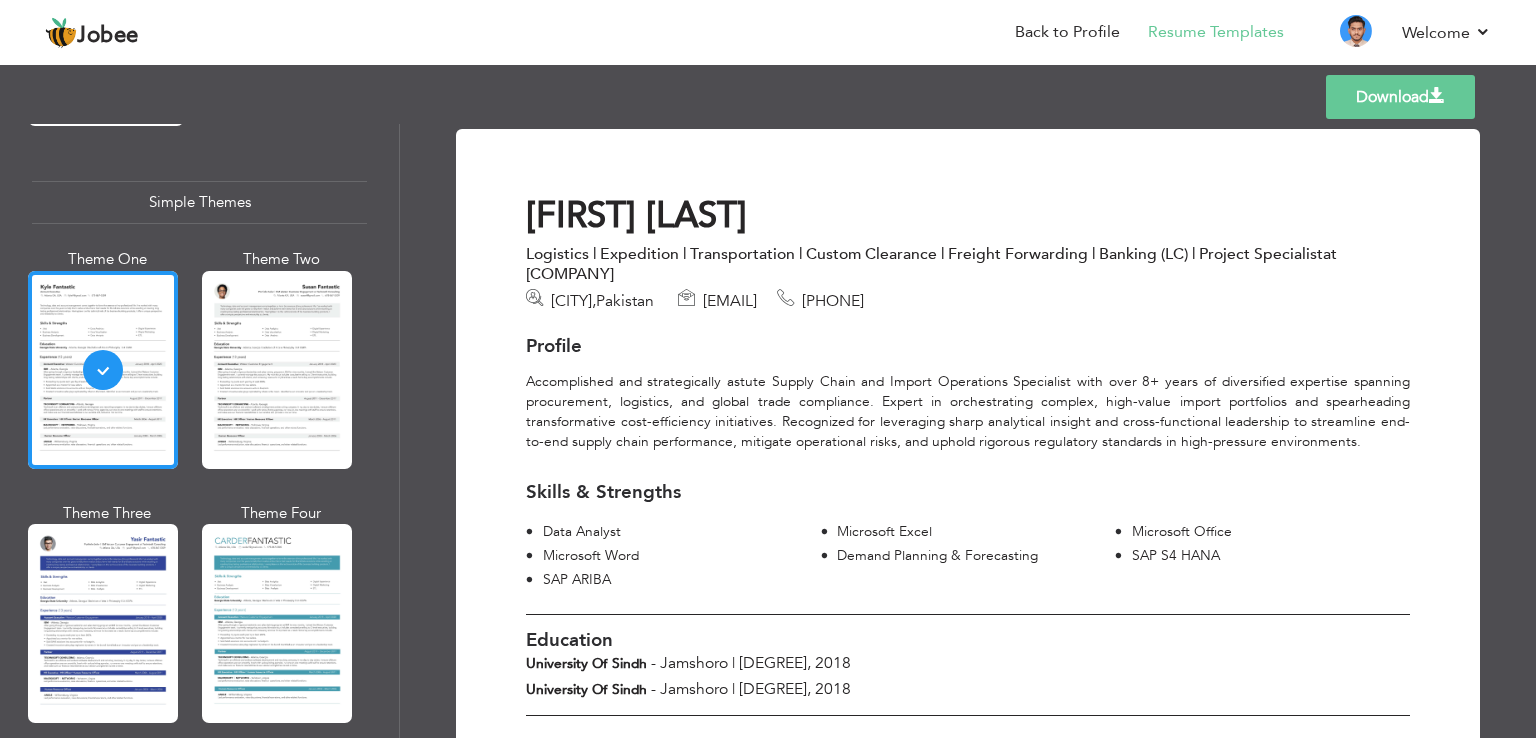 scroll, scrollTop: 0, scrollLeft: 0, axis: both 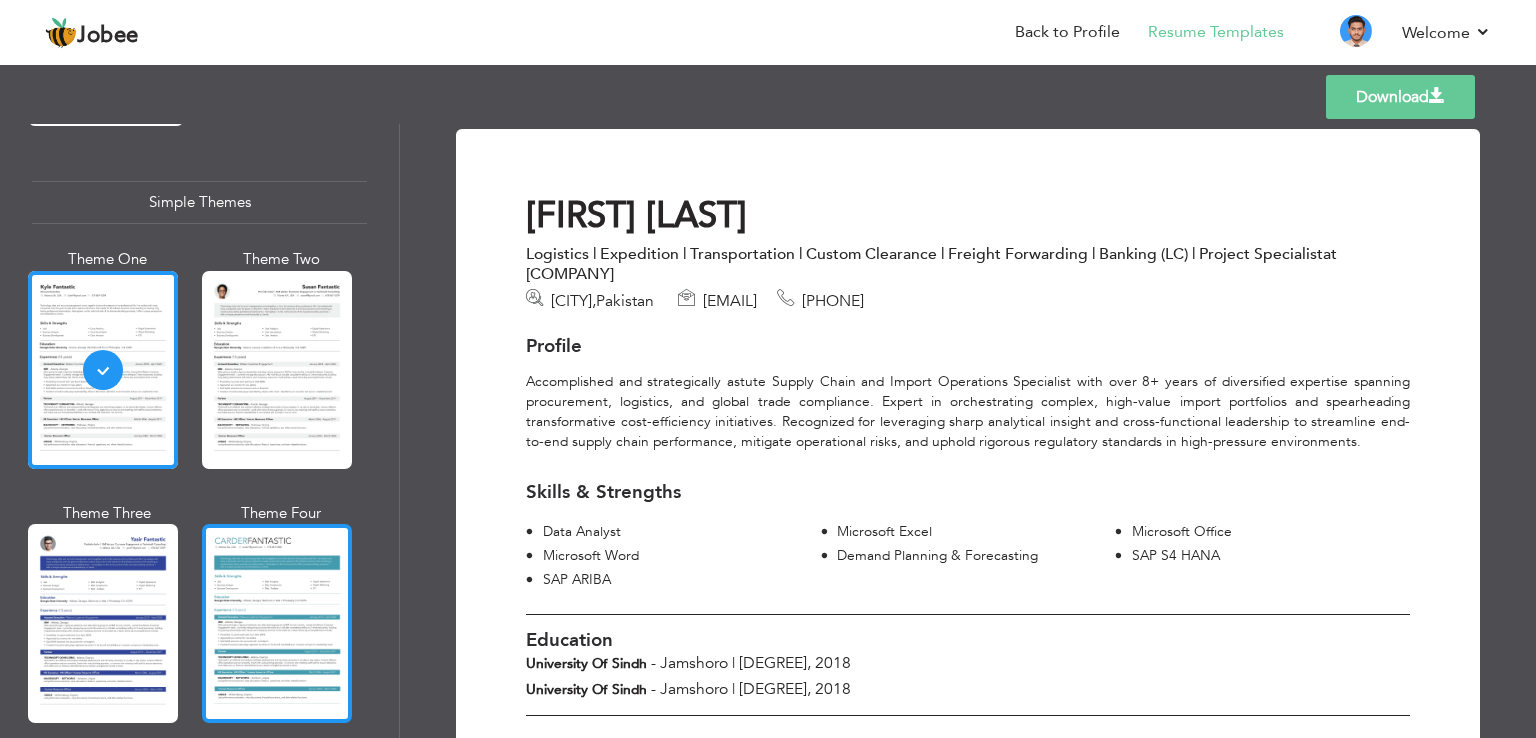 click at bounding box center (277, 623) 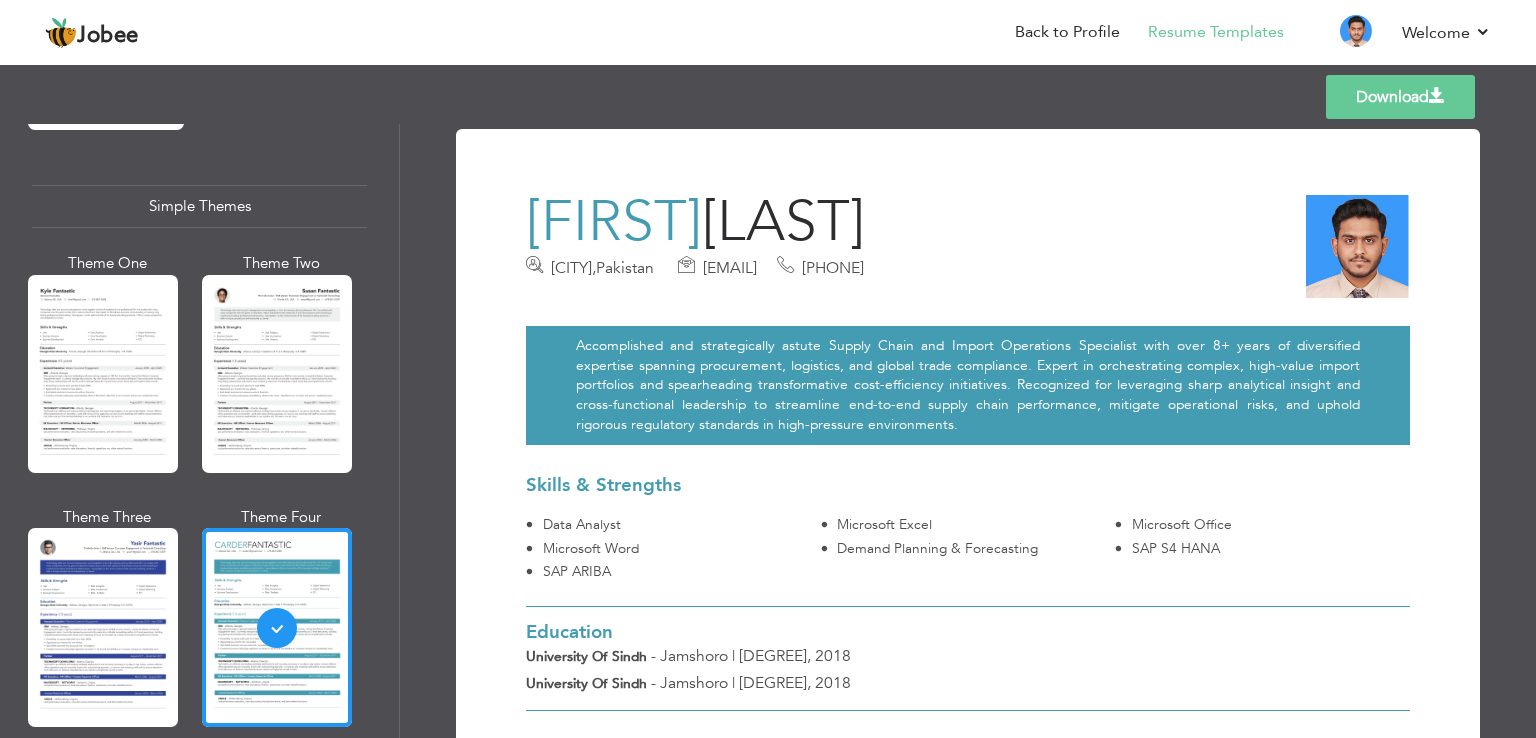 scroll, scrollTop: 3467, scrollLeft: 0, axis: vertical 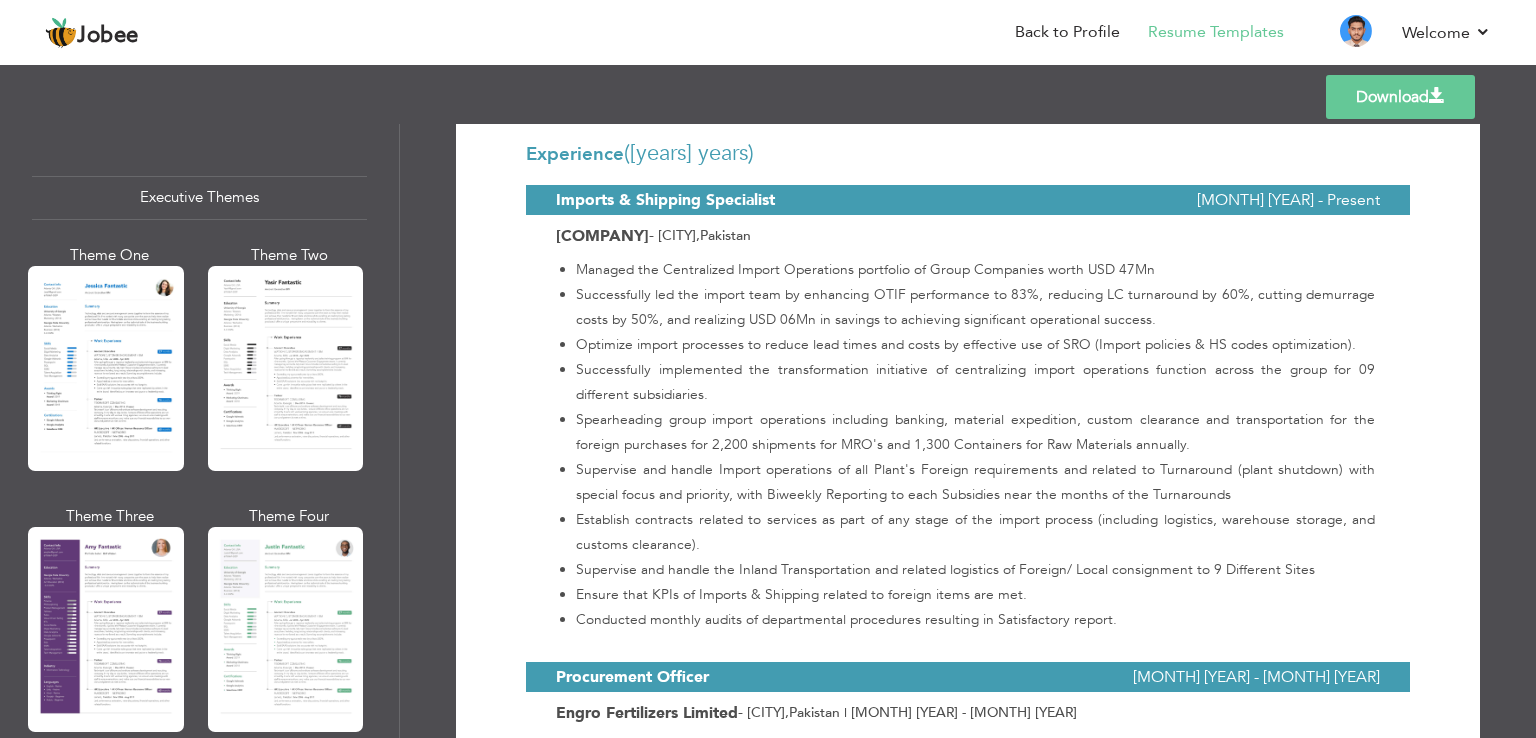 click at bounding box center (286, 368) 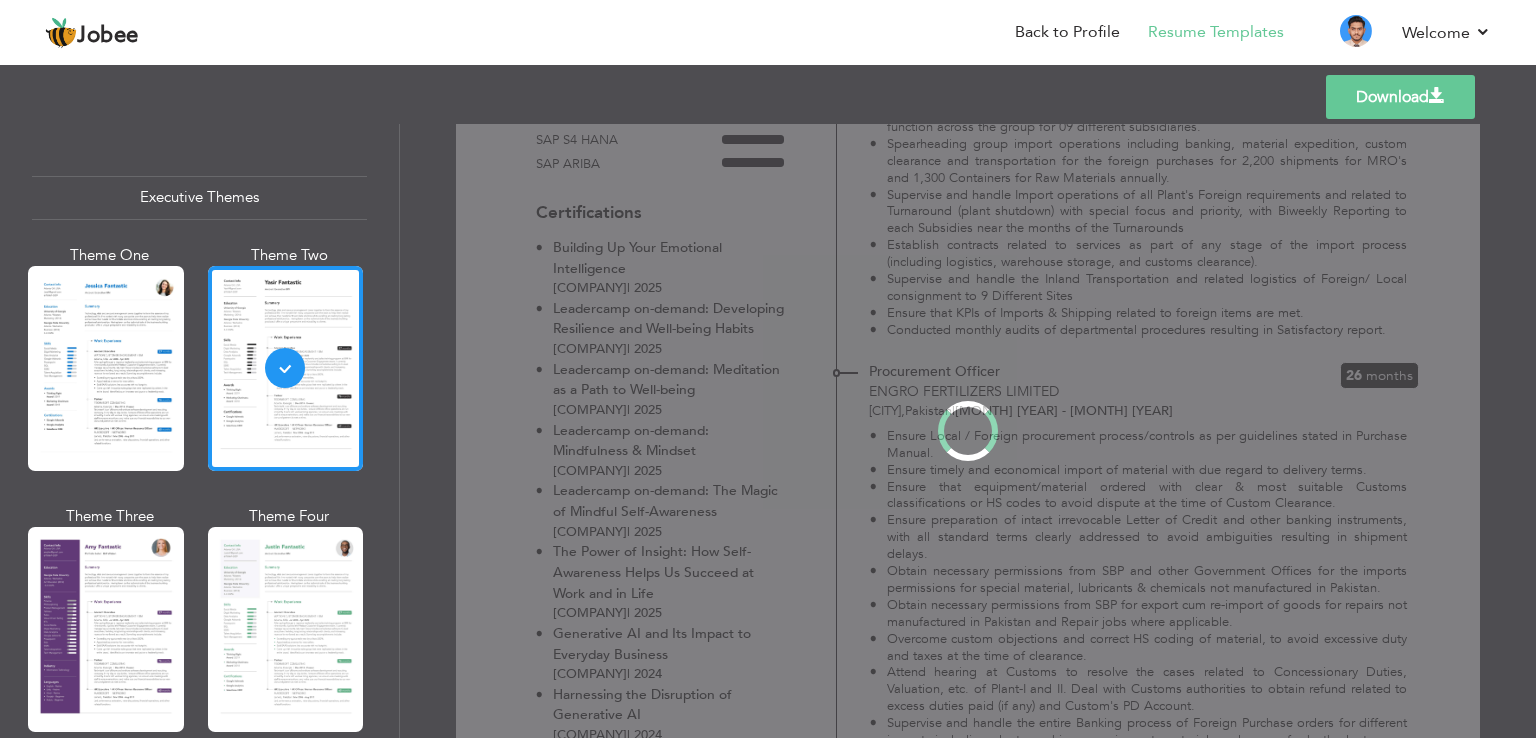 scroll, scrollTop: 0, scrollLeft: 0, axis: both 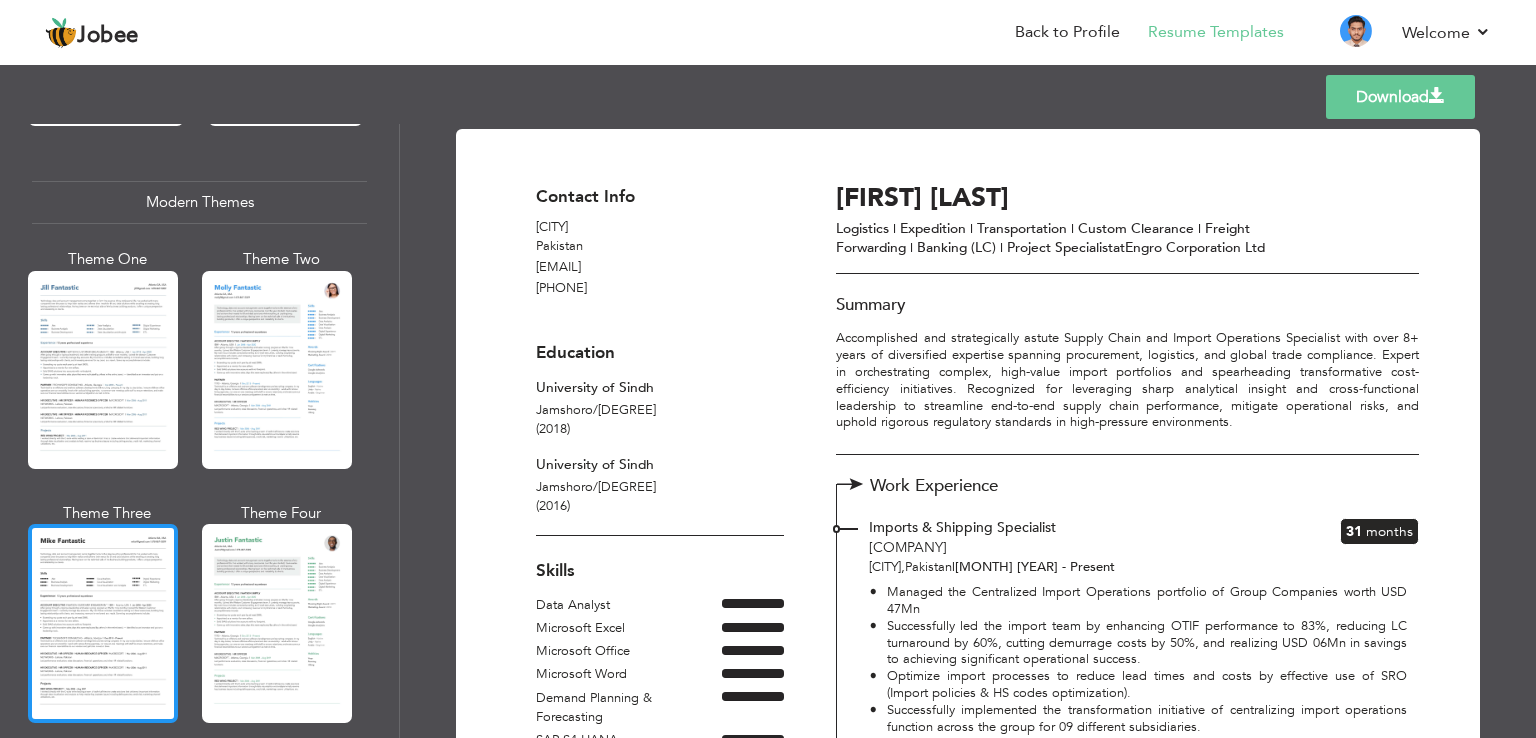 click at bounding box center (103, 623) 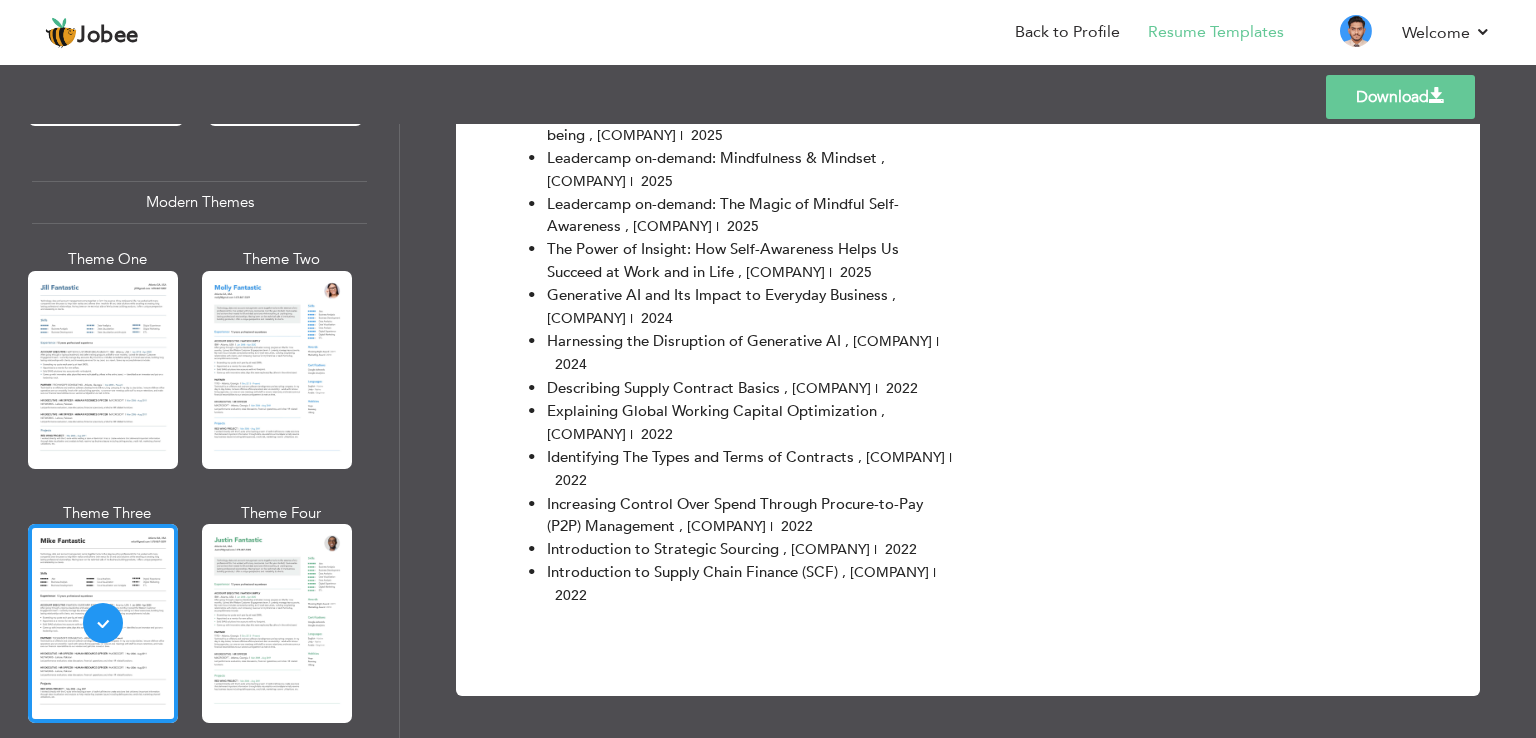 scroll, scrollTop: 3224, scrollLeft: 0, axis: vertical 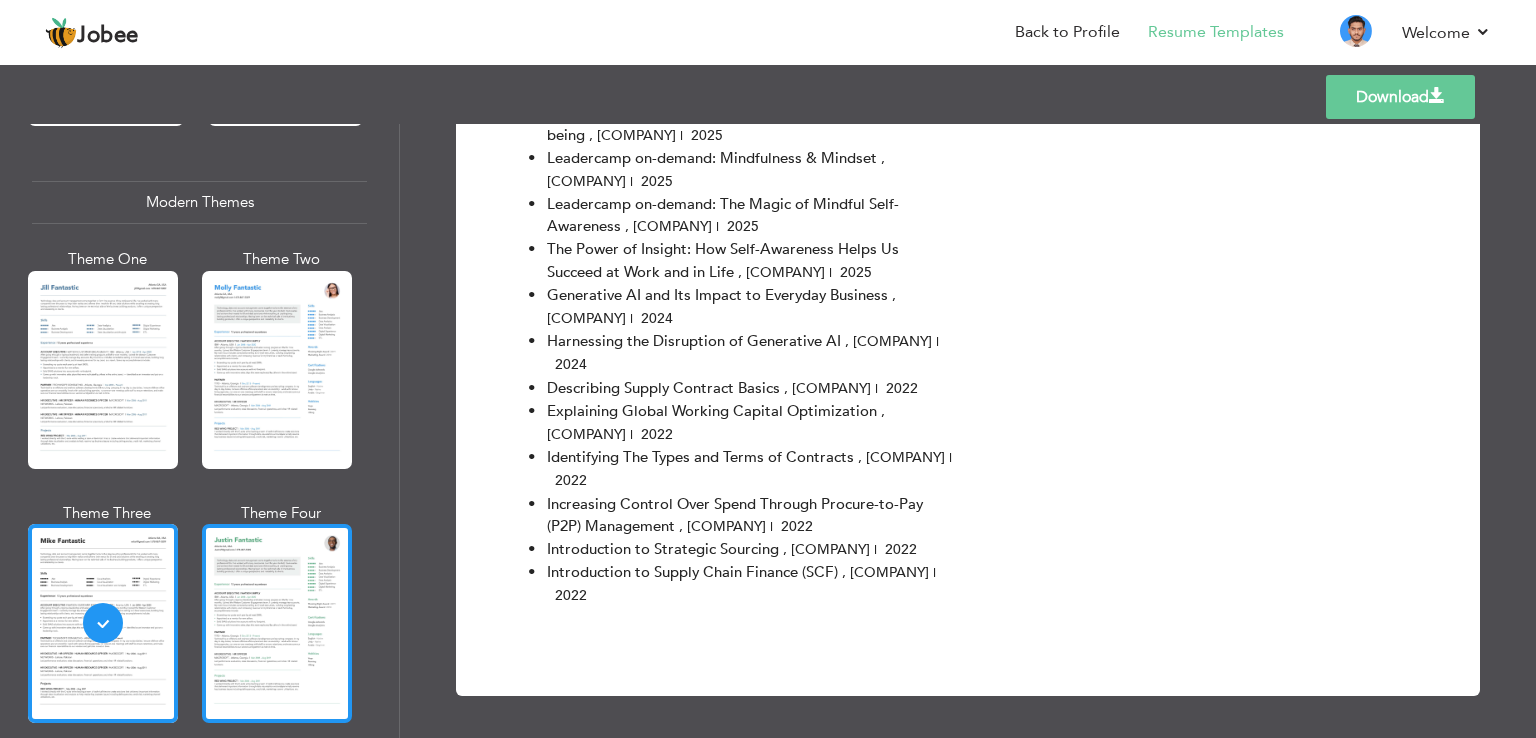 click at bounding box center (277, 623) 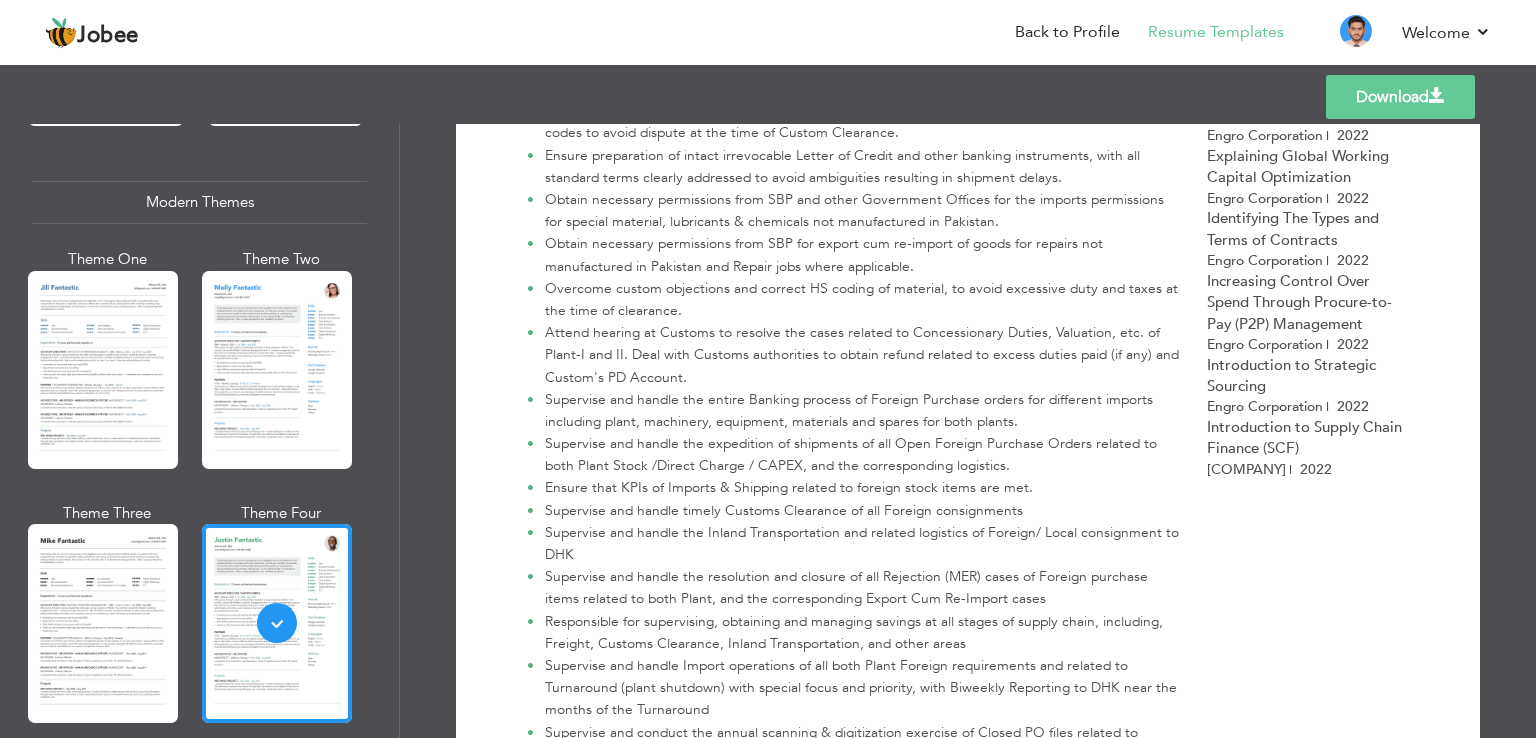 scroll, scrollTop: 1600, scrollLeft: 0, axis: vertical 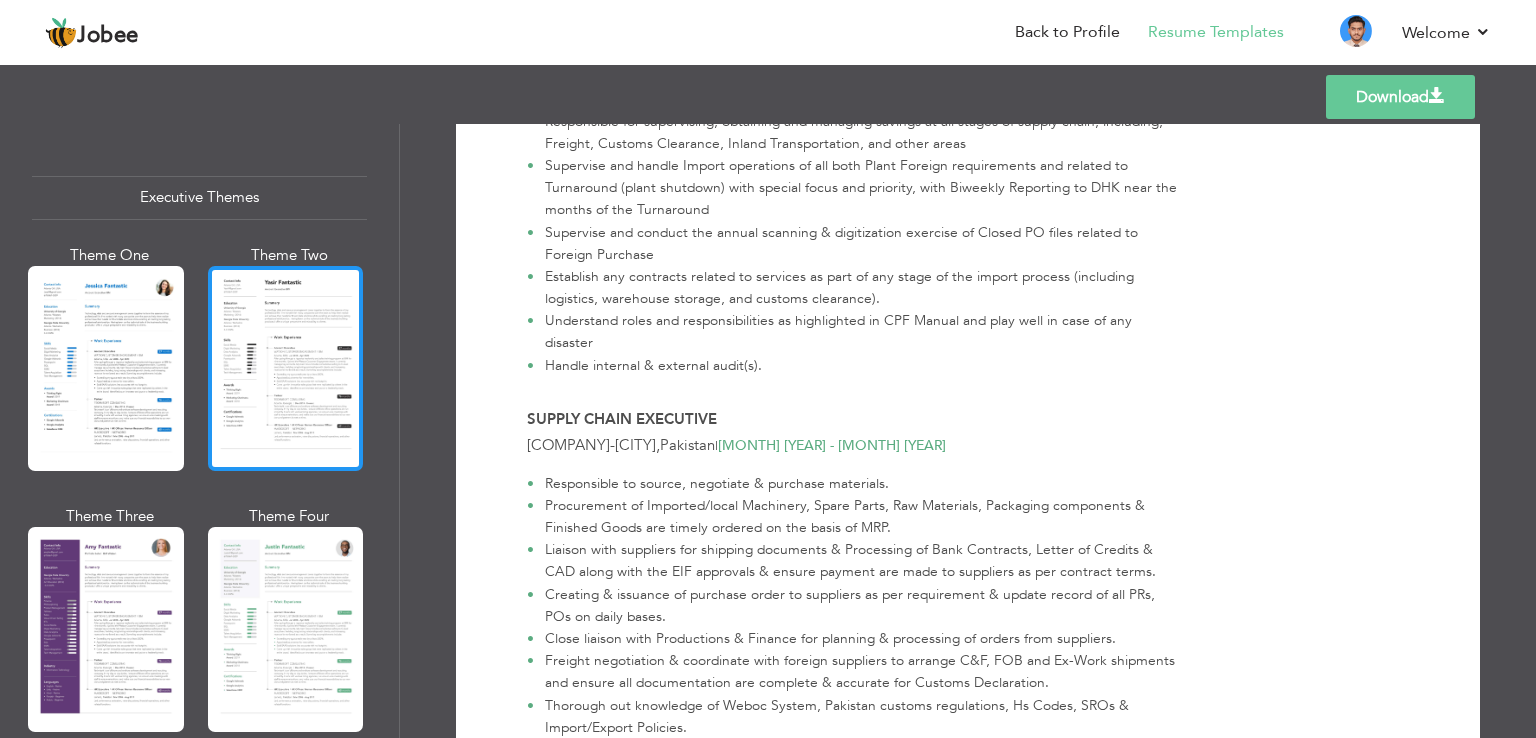 click at bounding box center [286, 368] 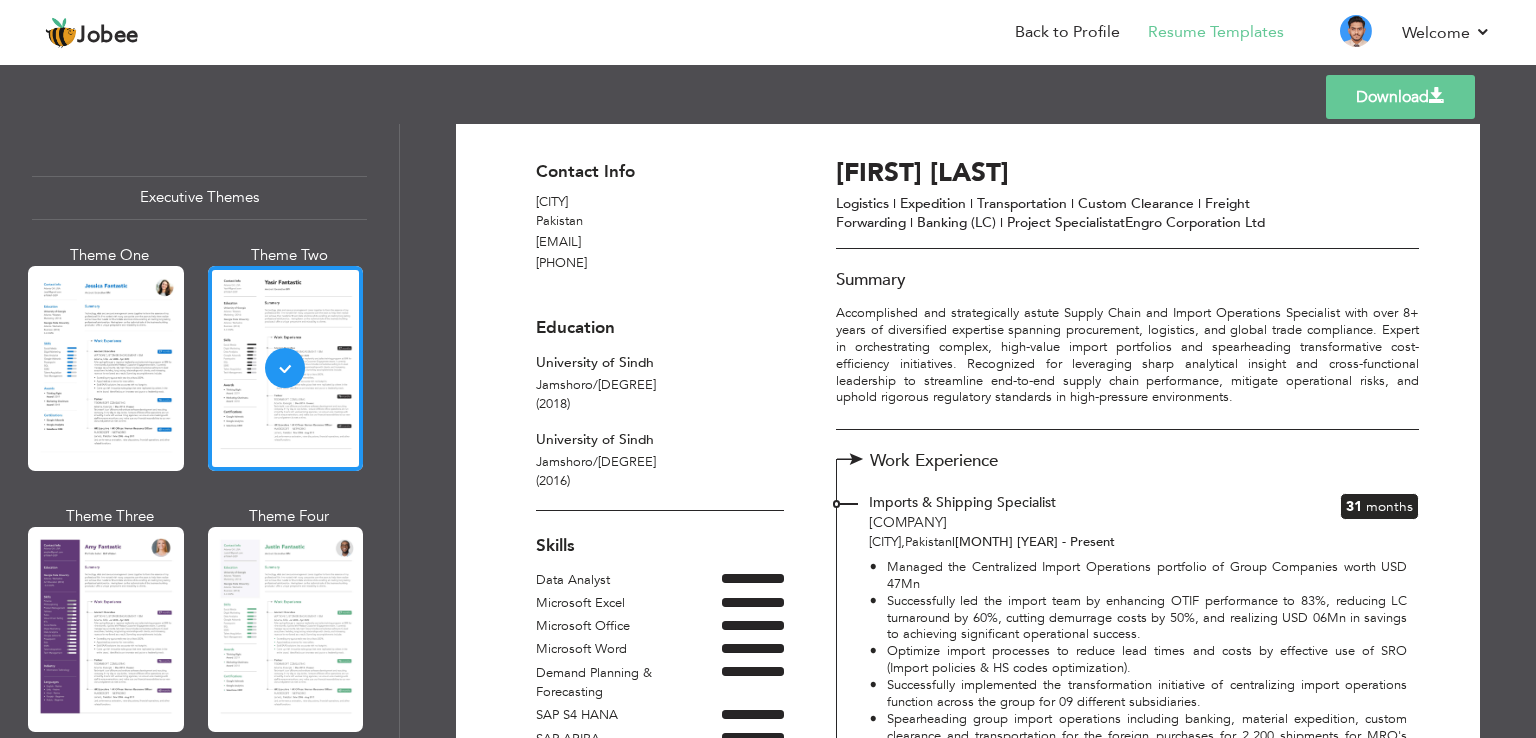 scroll, scrollTop: 0, scrollLeft: 0, axis: both 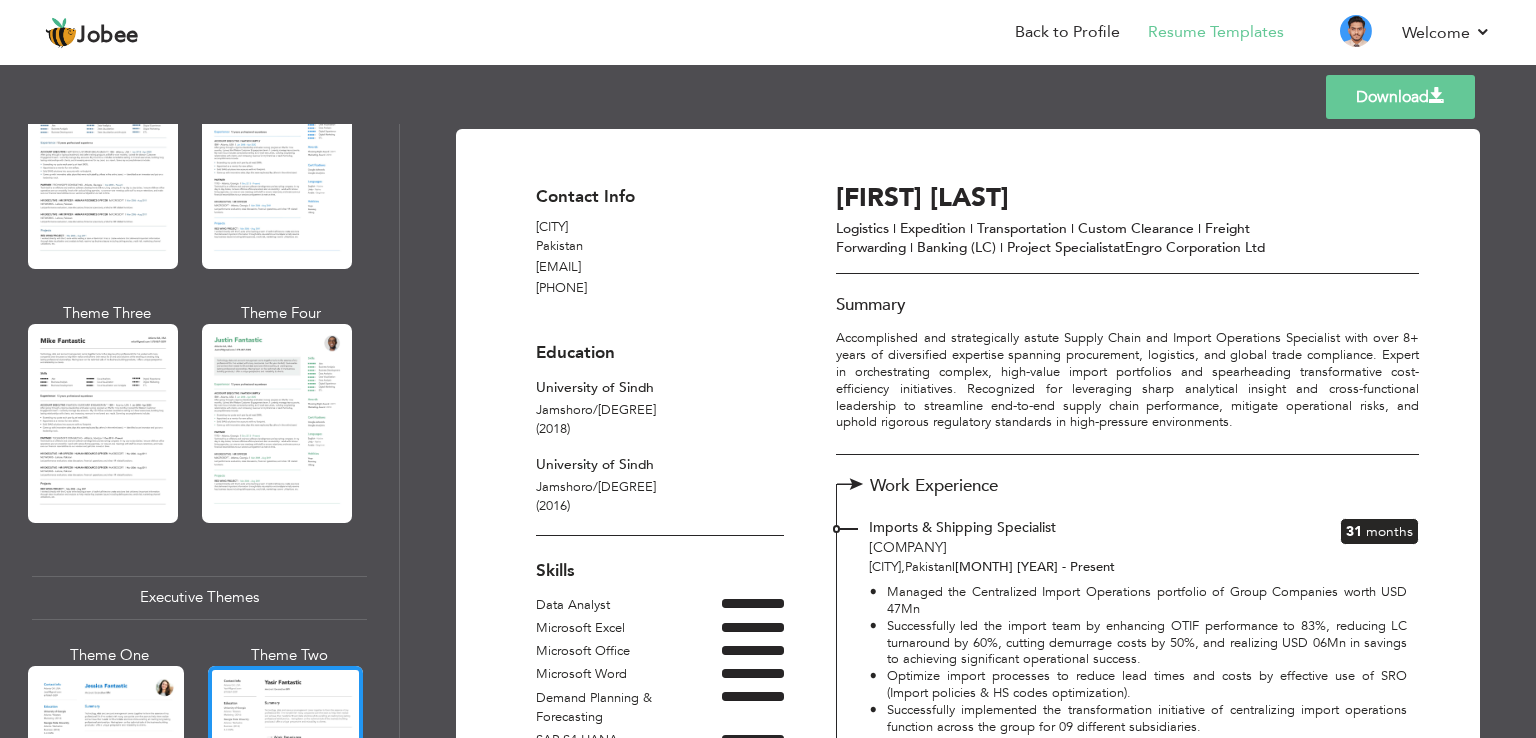click at bounding box center (103, 423) 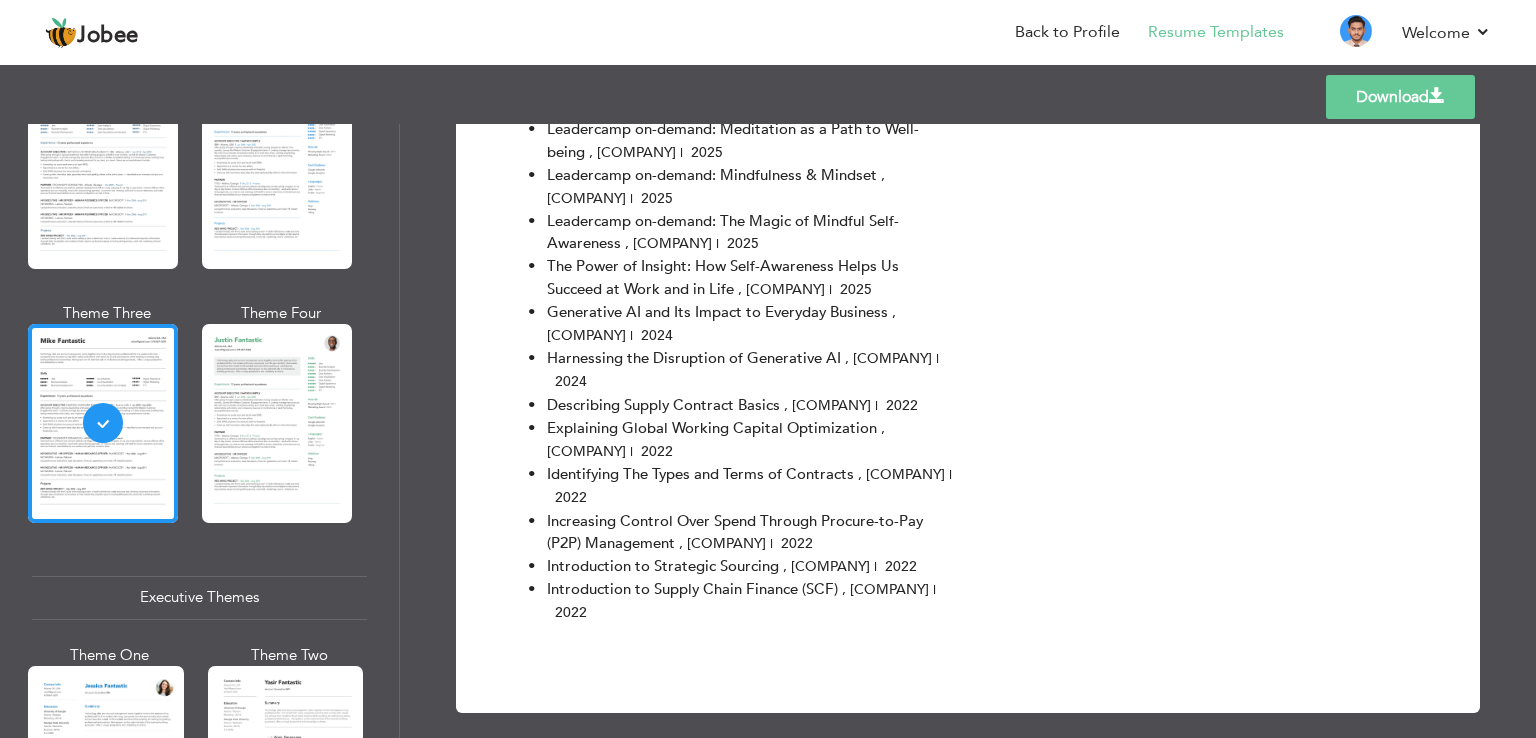 scroll, scrollTop: 3224, scrollLeft: 0, axis: vertical 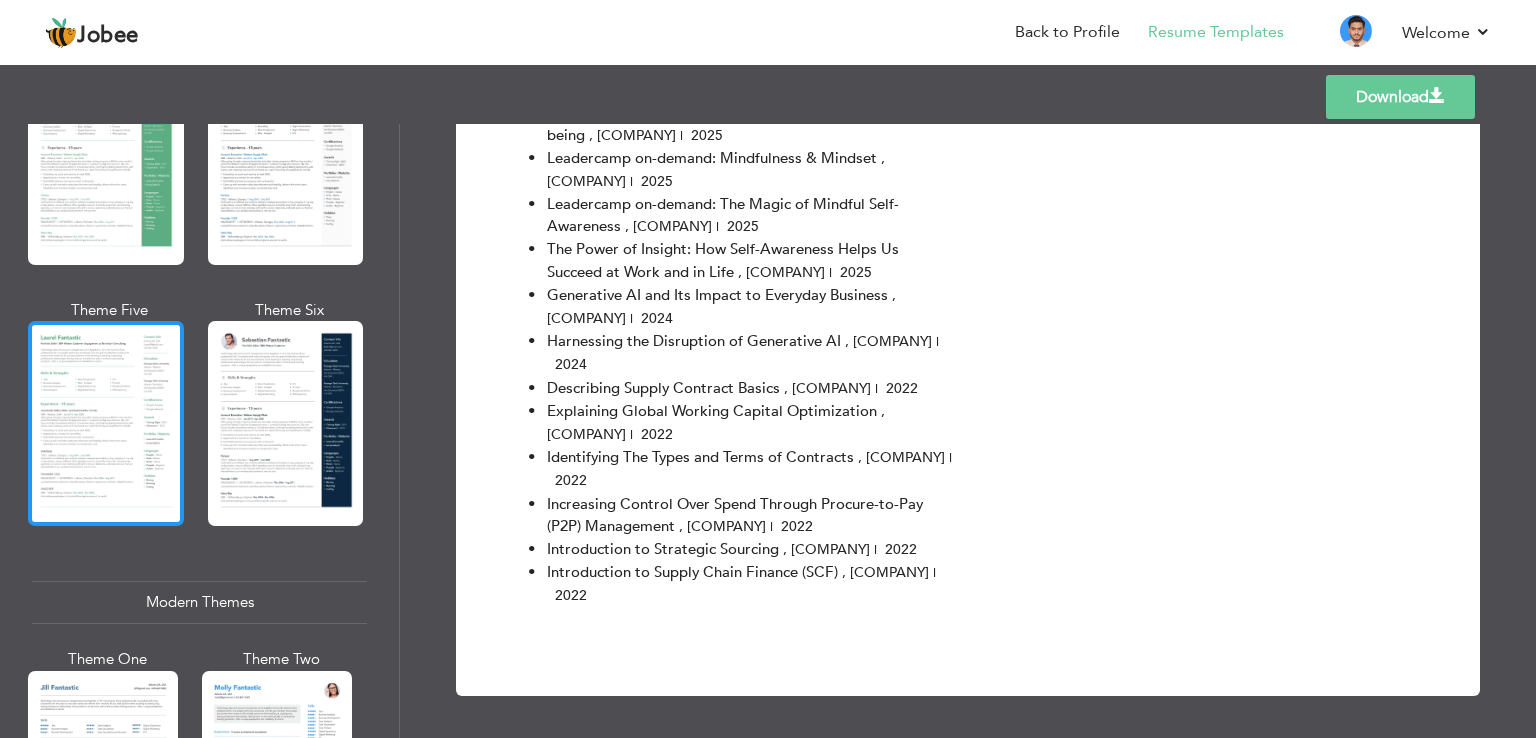click at bounding box center (106, 423) 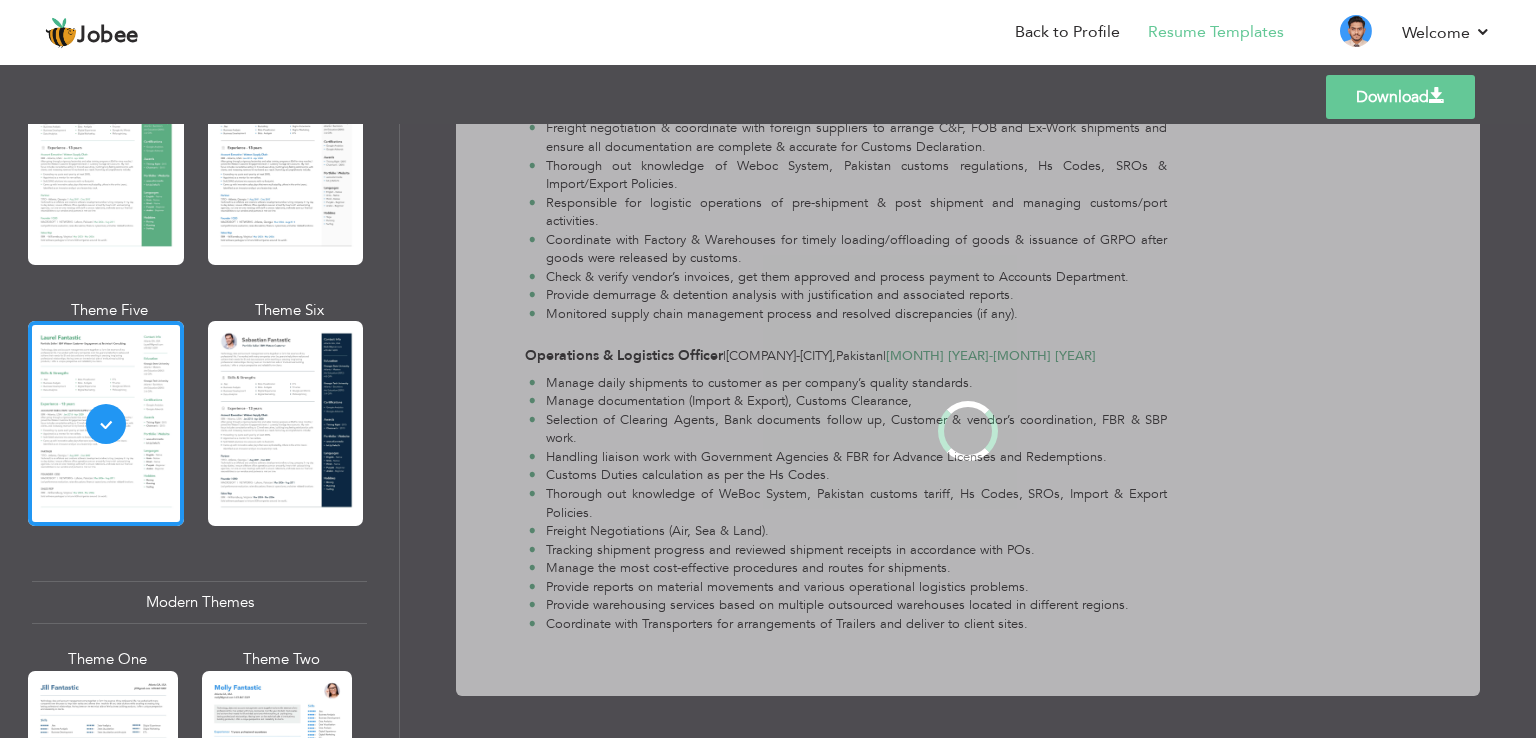 scroll, scrollTop: 0, scrollLeft: 0, axis: both 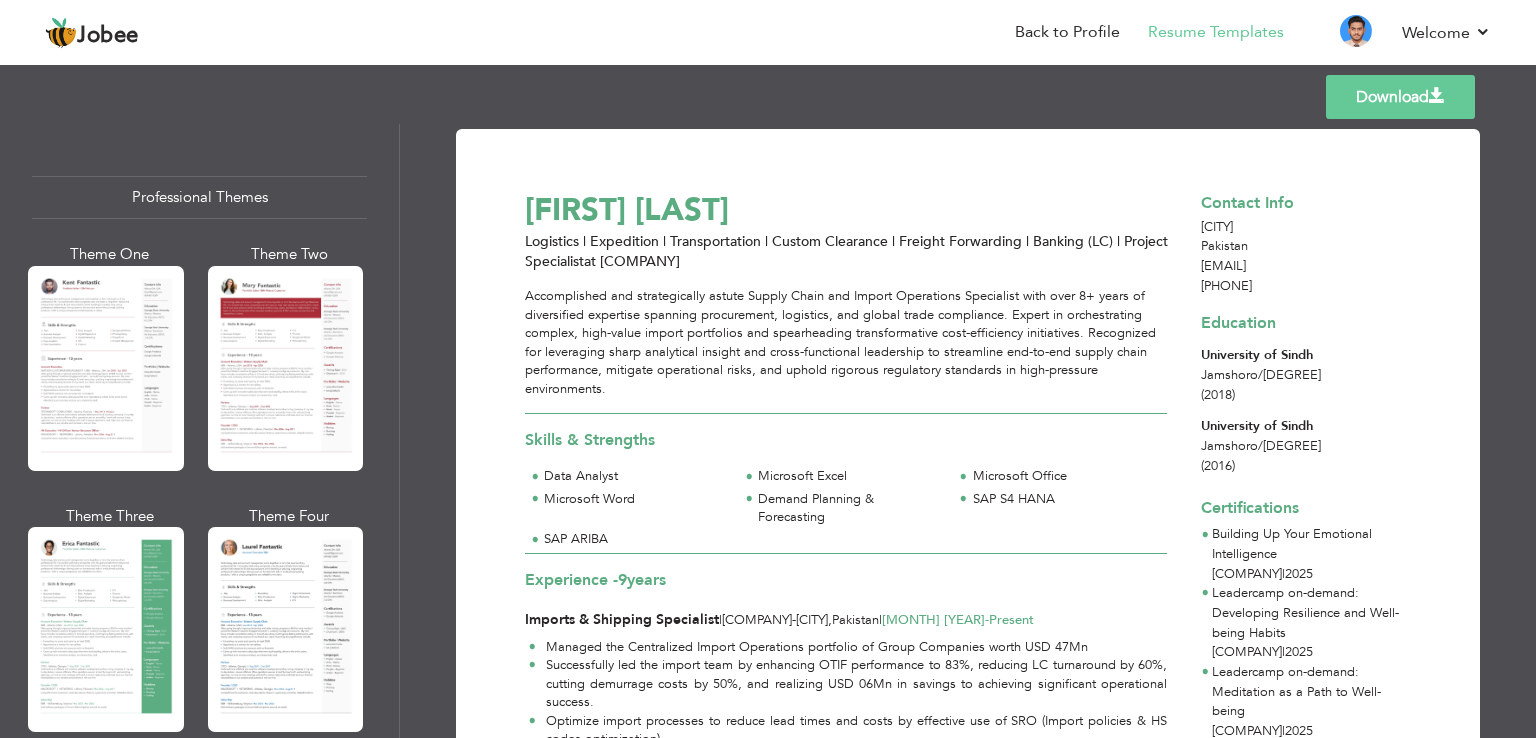 click on "Download" at bounding box center (1400, 97) 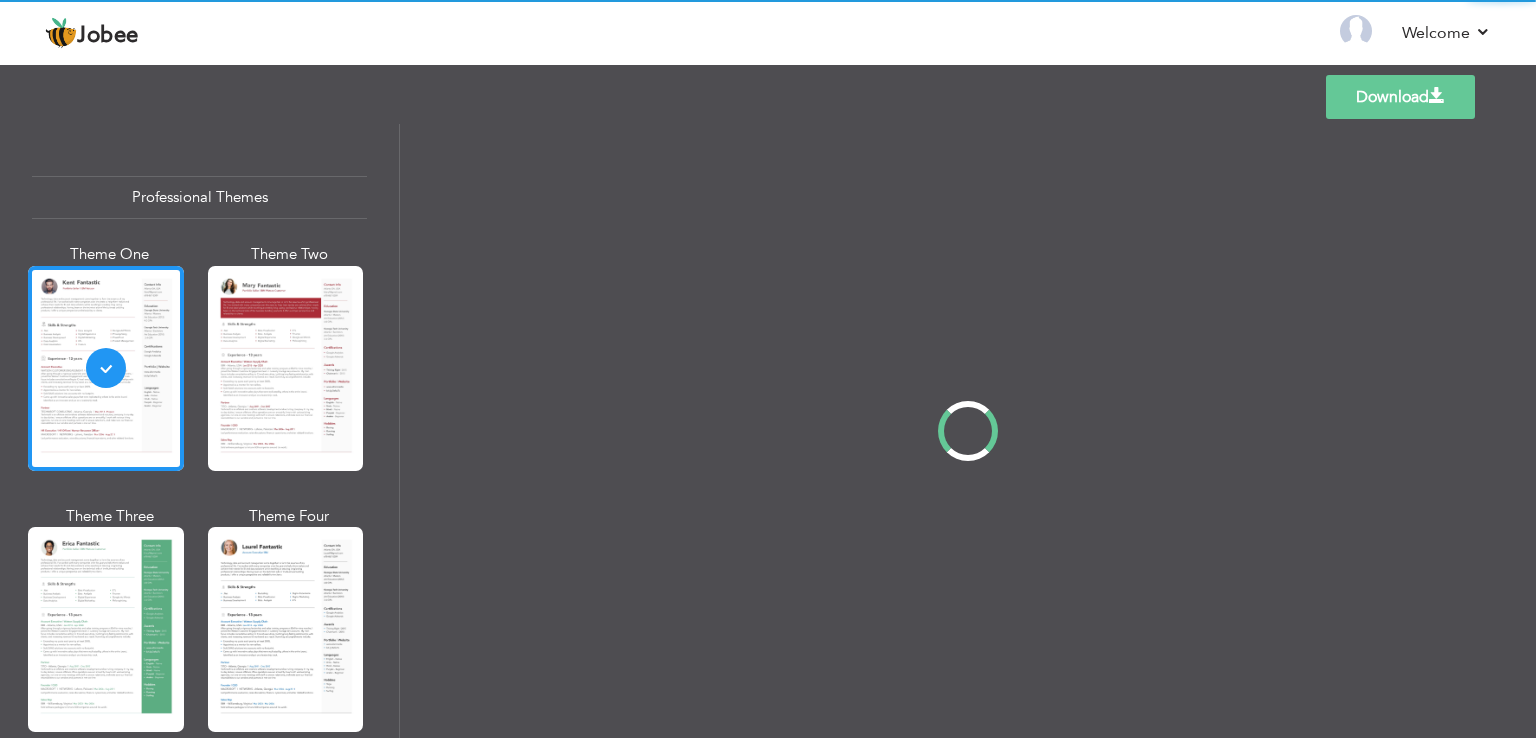 scroll, scrollTop: 0, scrollLeft: 0, axis: both 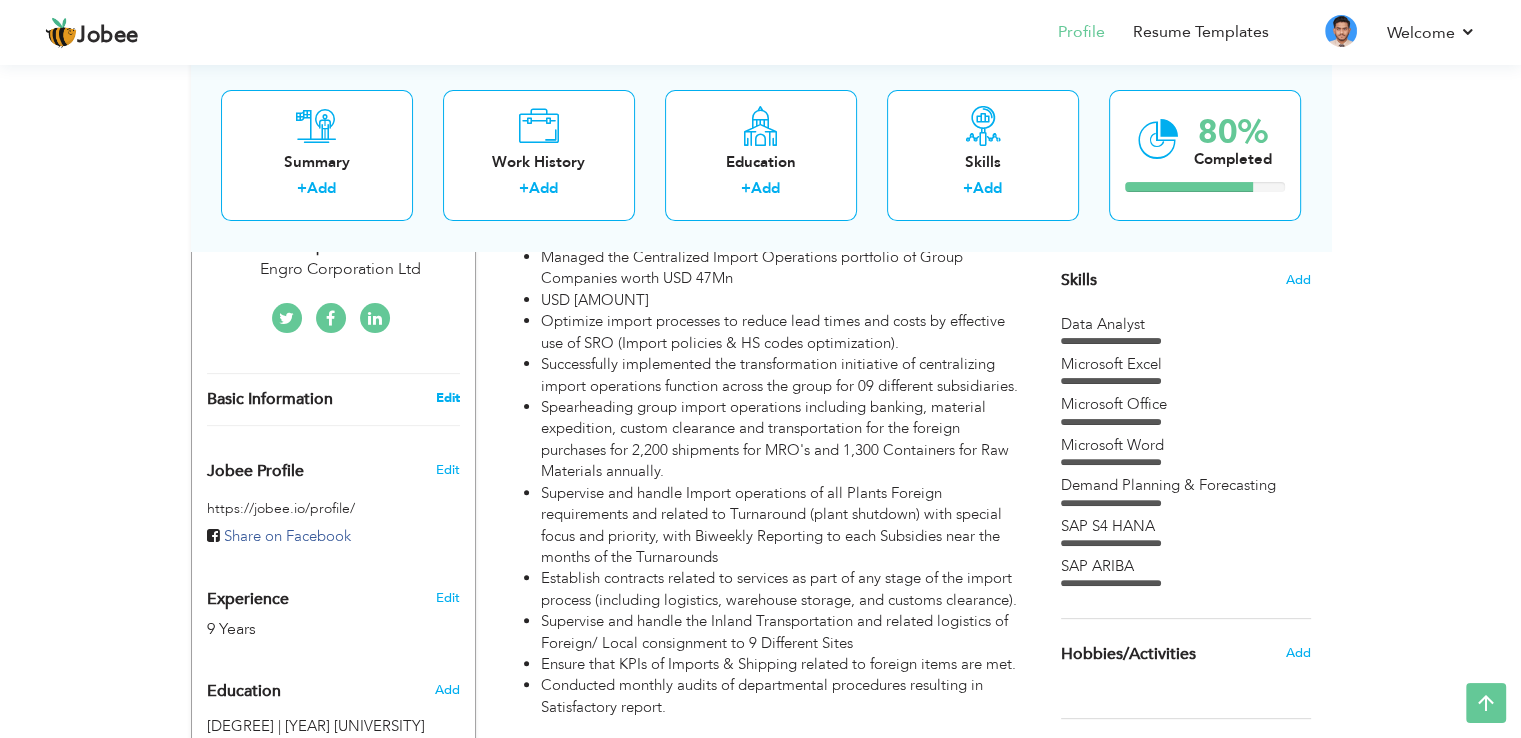 click on "Edit" at bounding box center (447, 398) 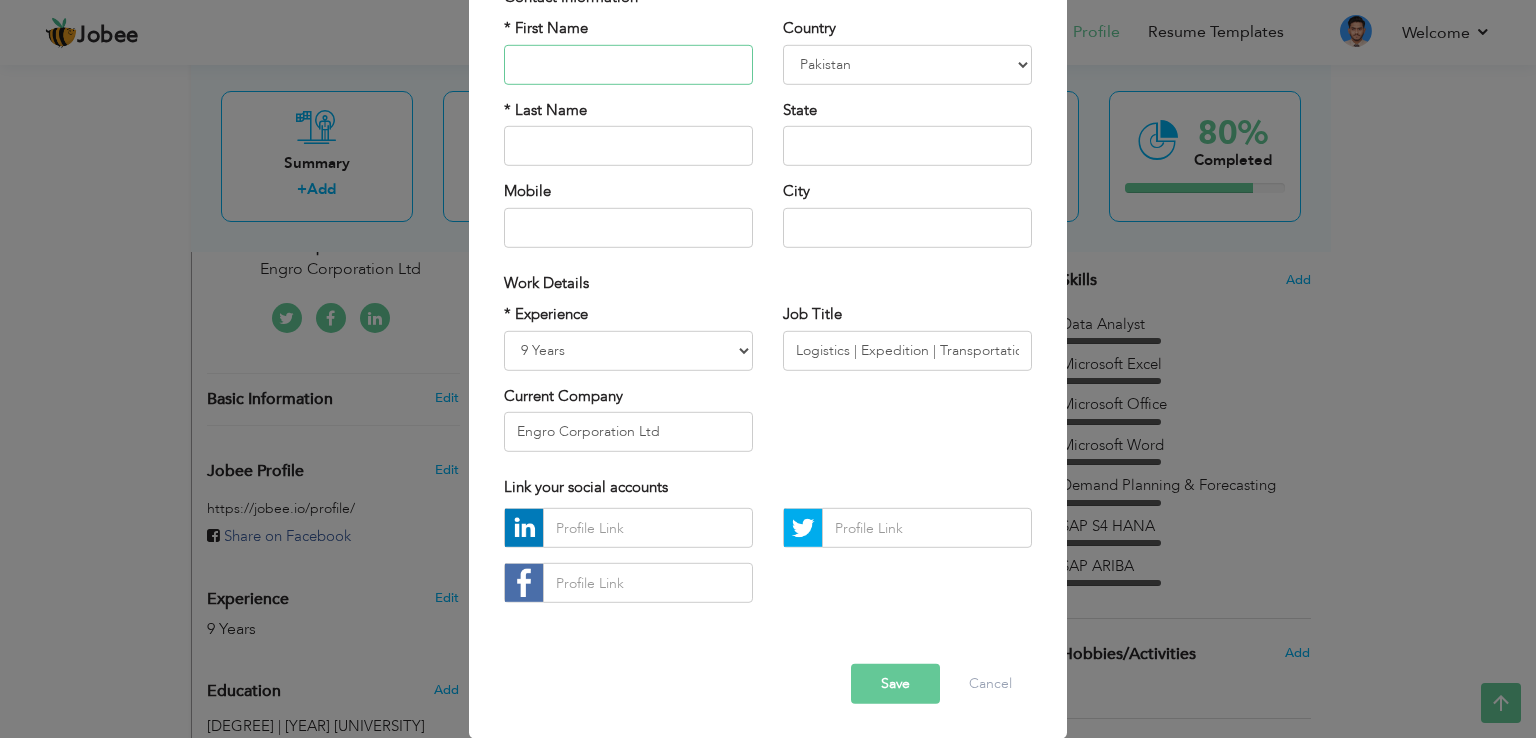 scroll, scrollTop: 174, scrollLeft: 0, axis: vertical 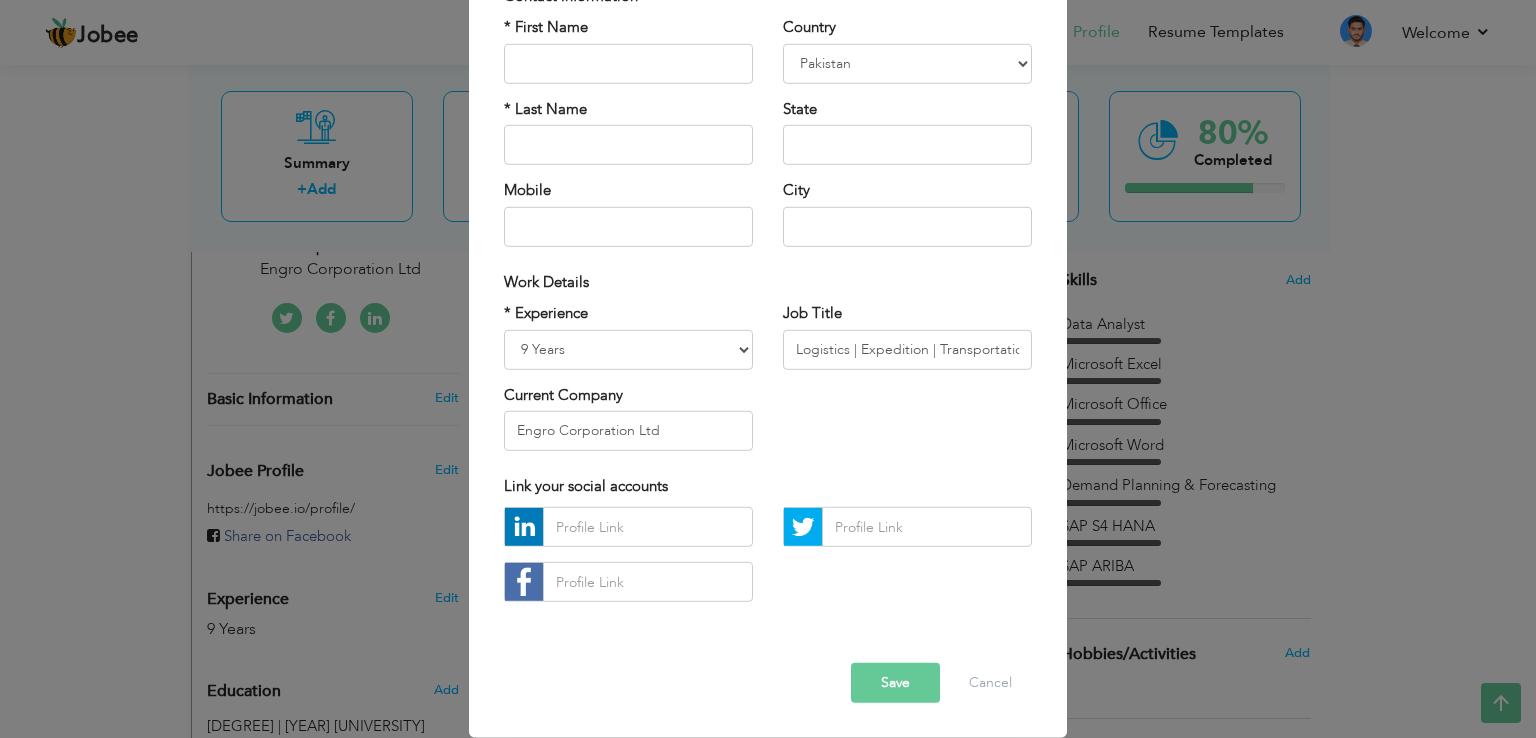 click at bounding box center [524, 527] 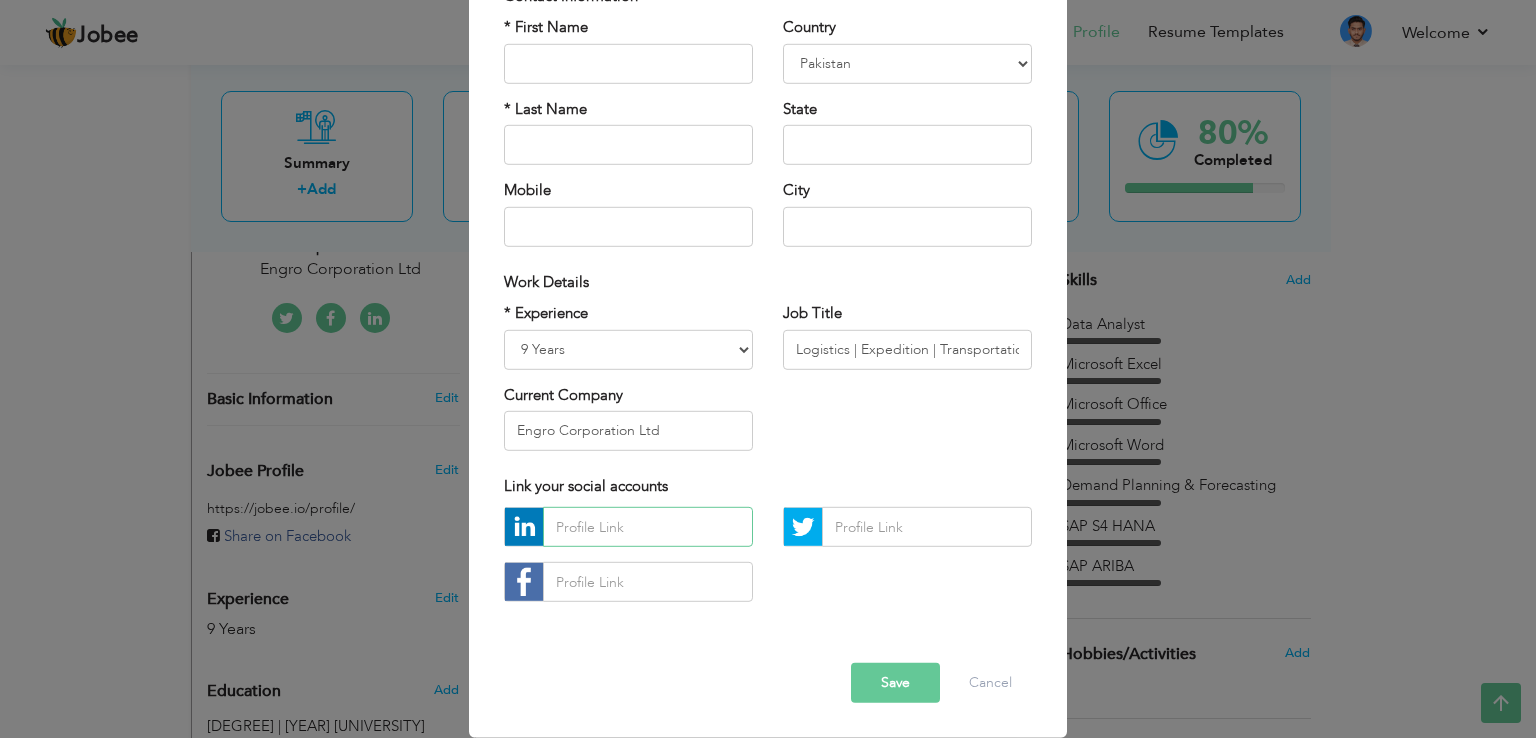 click at bounding box center (648, 527) 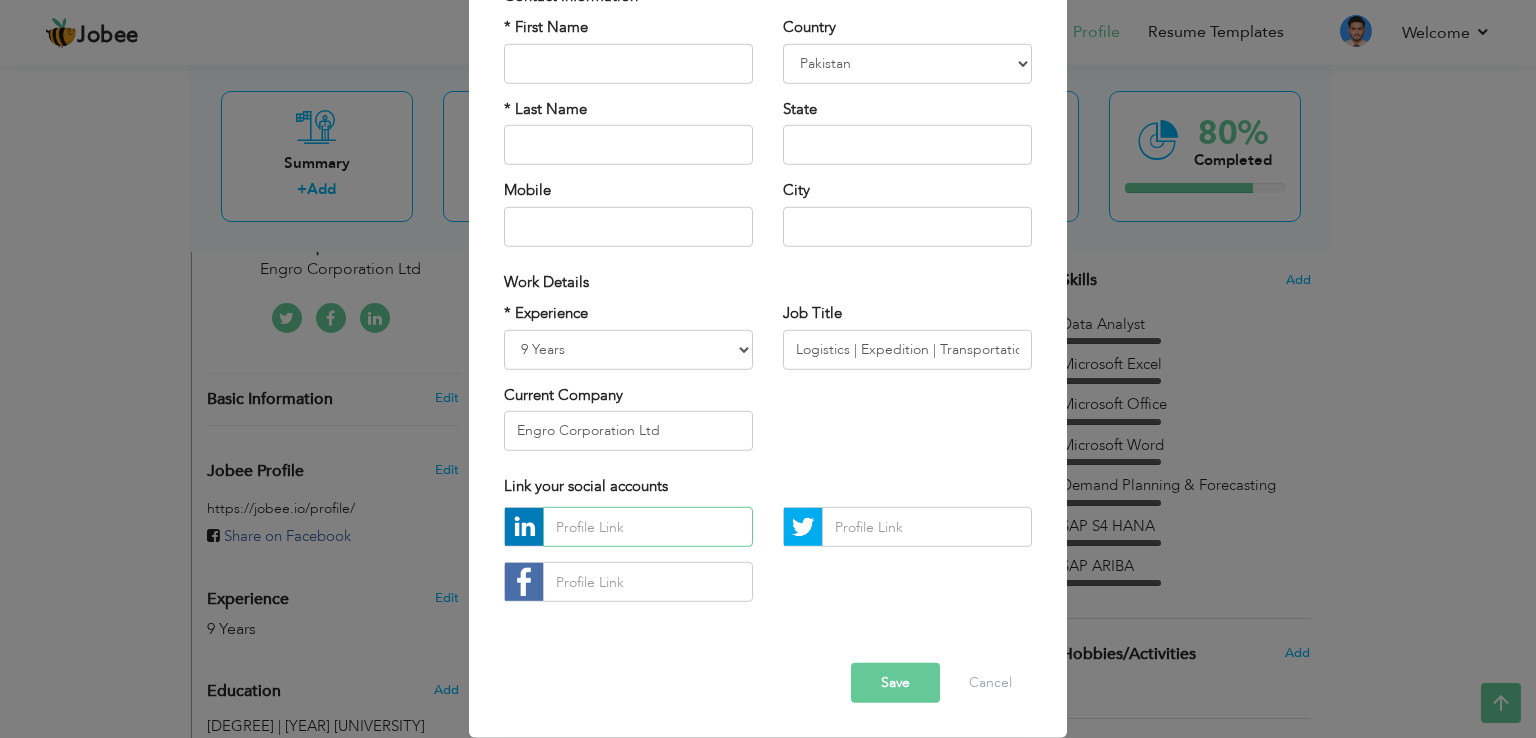 paste on "linkedin.com/in/zein-masoud-689139161" 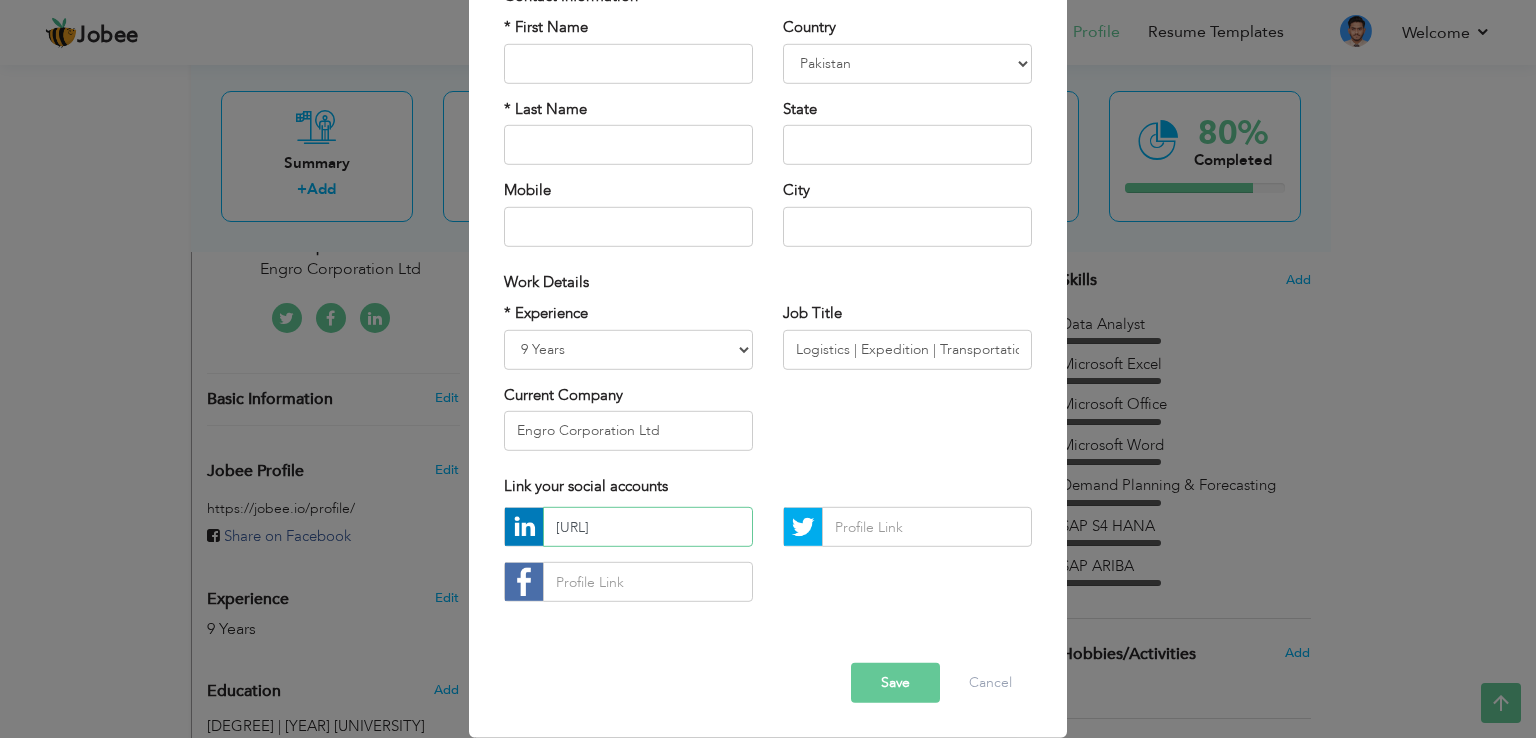 scroll, scrollTop: 0, scrollLeft: 64, axis: horizontal 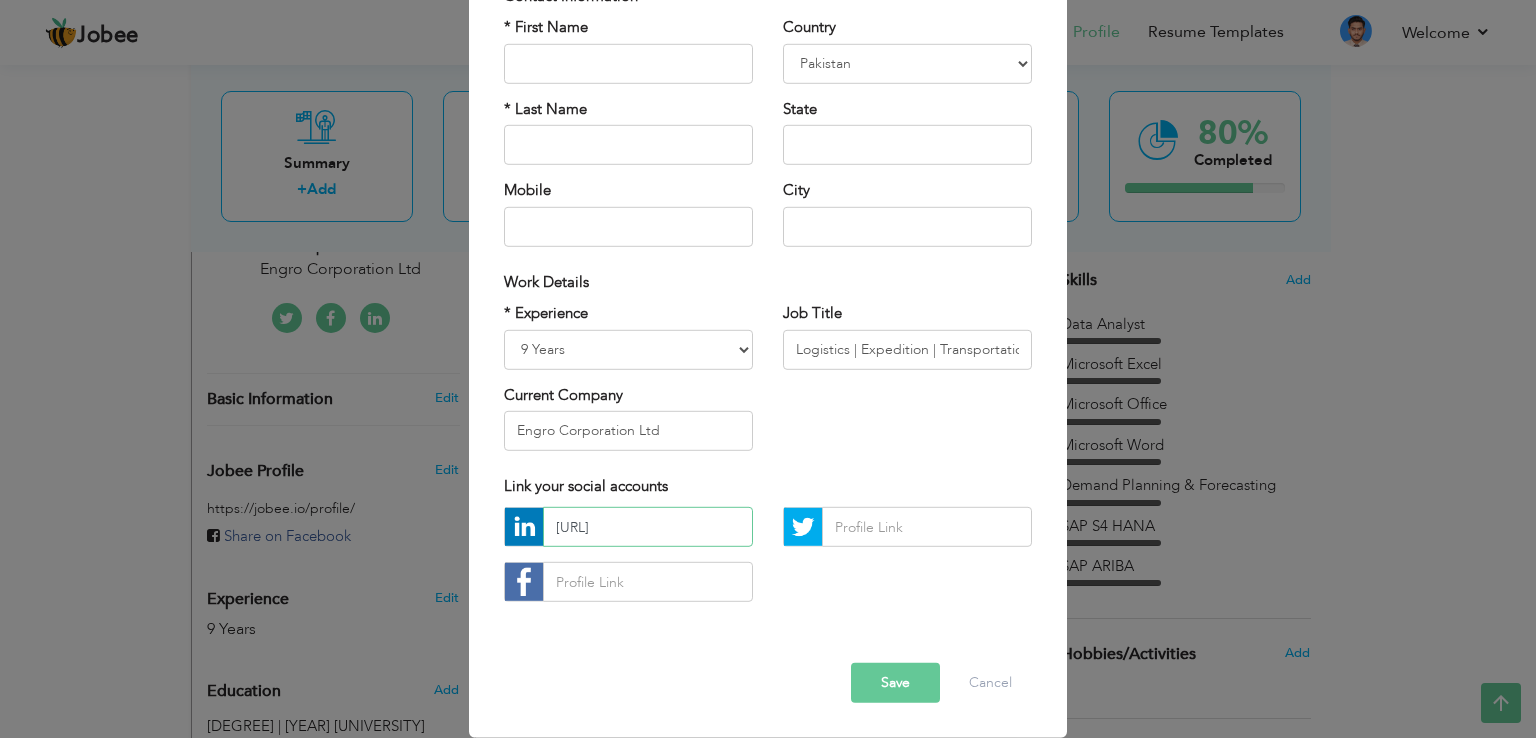 type on "linkedin.com/in/zein-masoud-689139161" 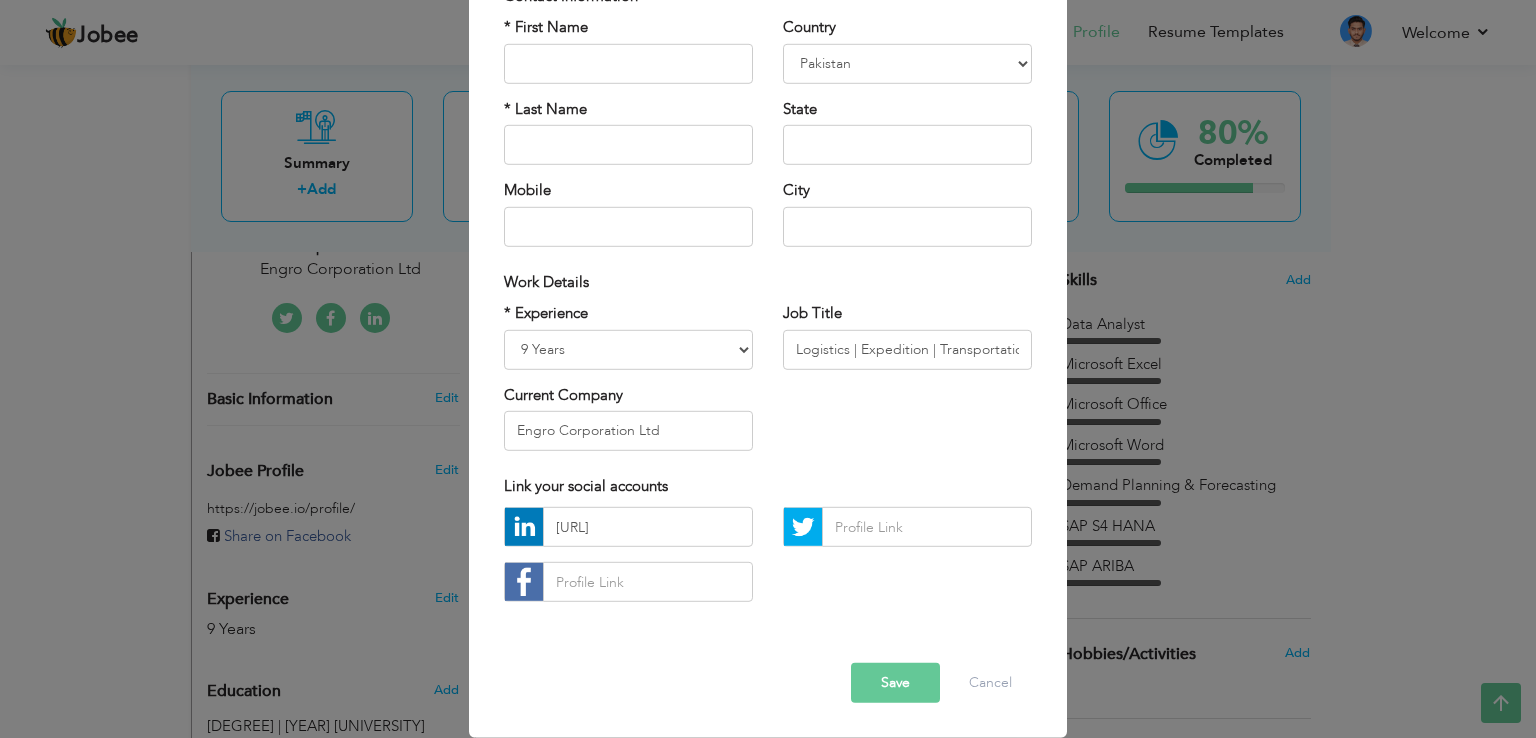 click on "Save" at bounding box center (895, 683) 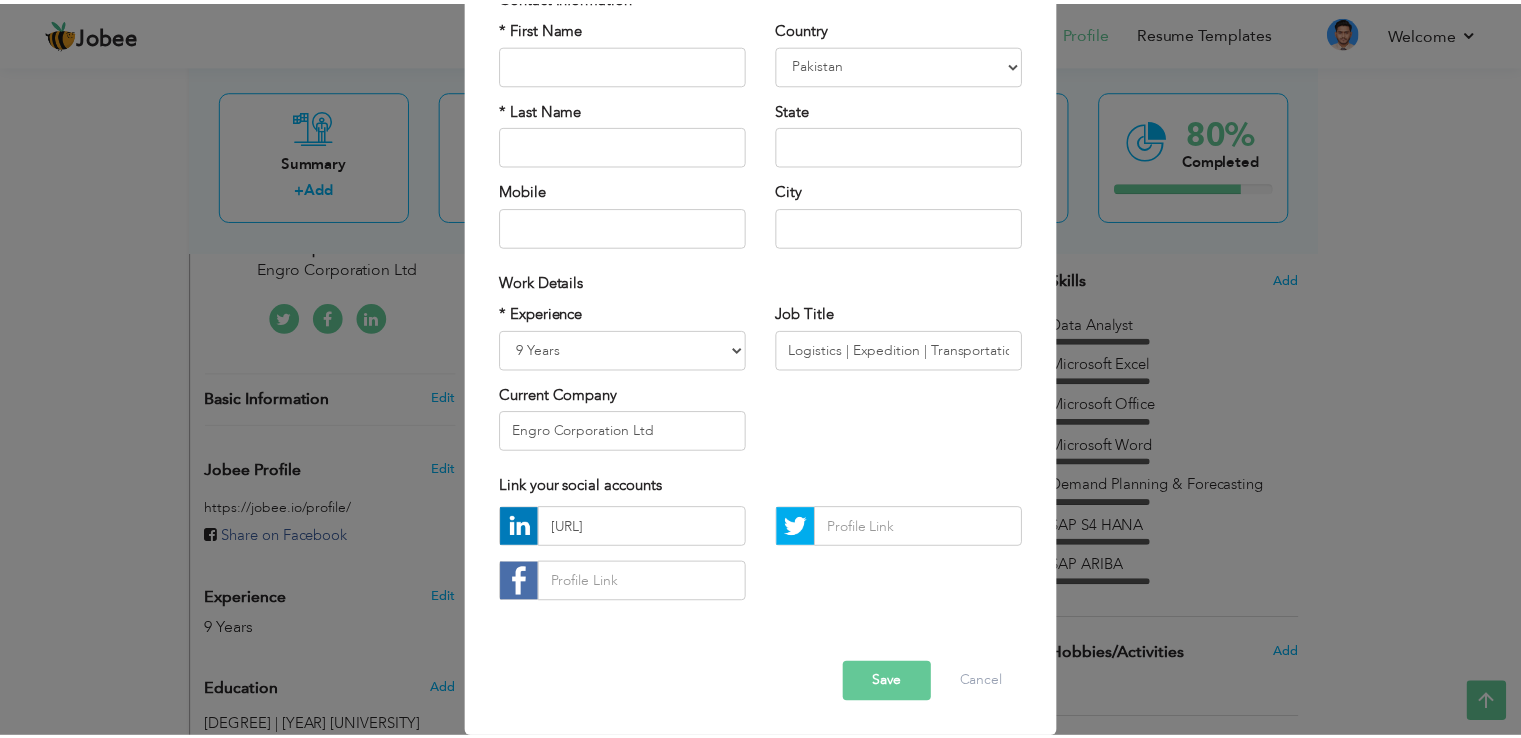 scroll, scrollTop: 0, scrollLeft: 0, axis: both 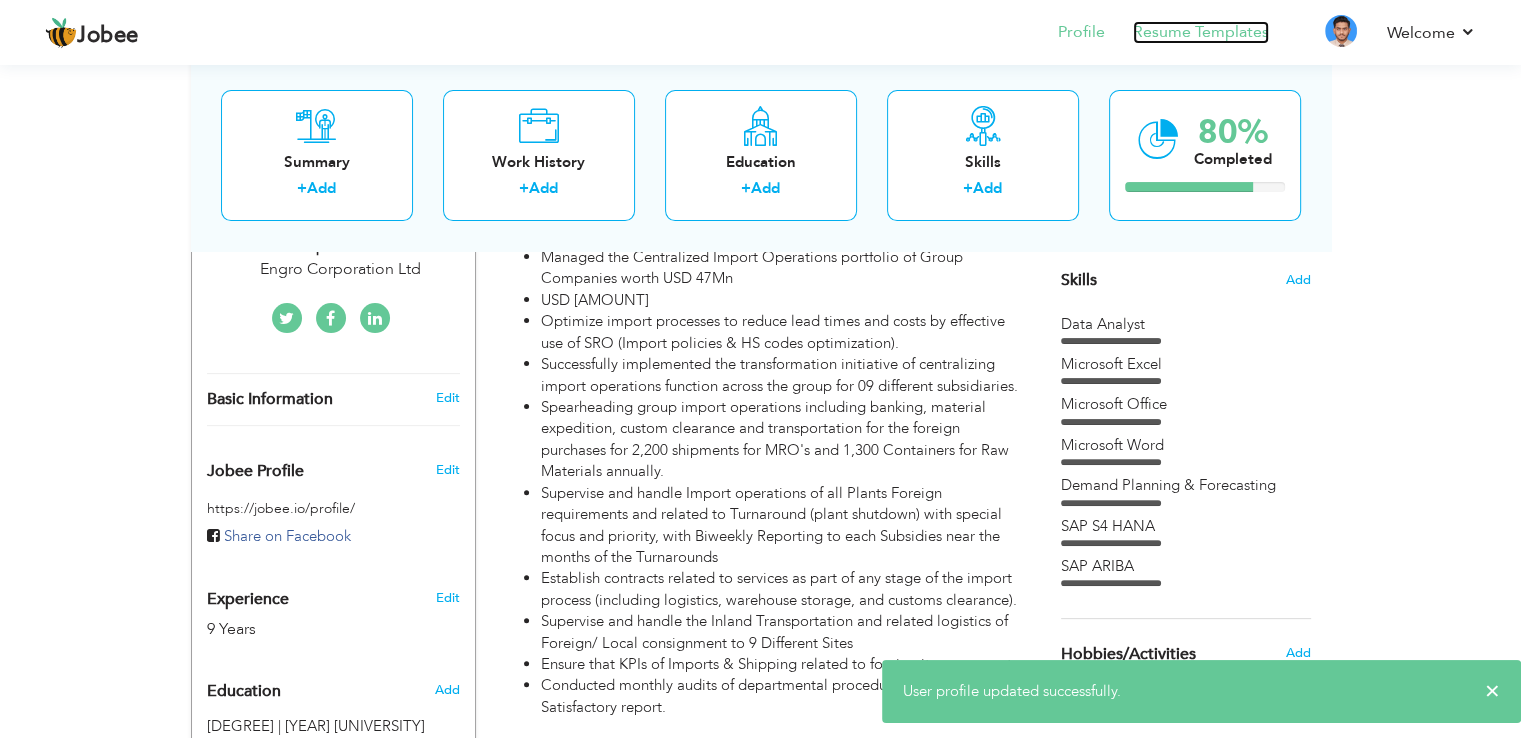 click on "Resume Templates" at bounding box center (1201, 32) 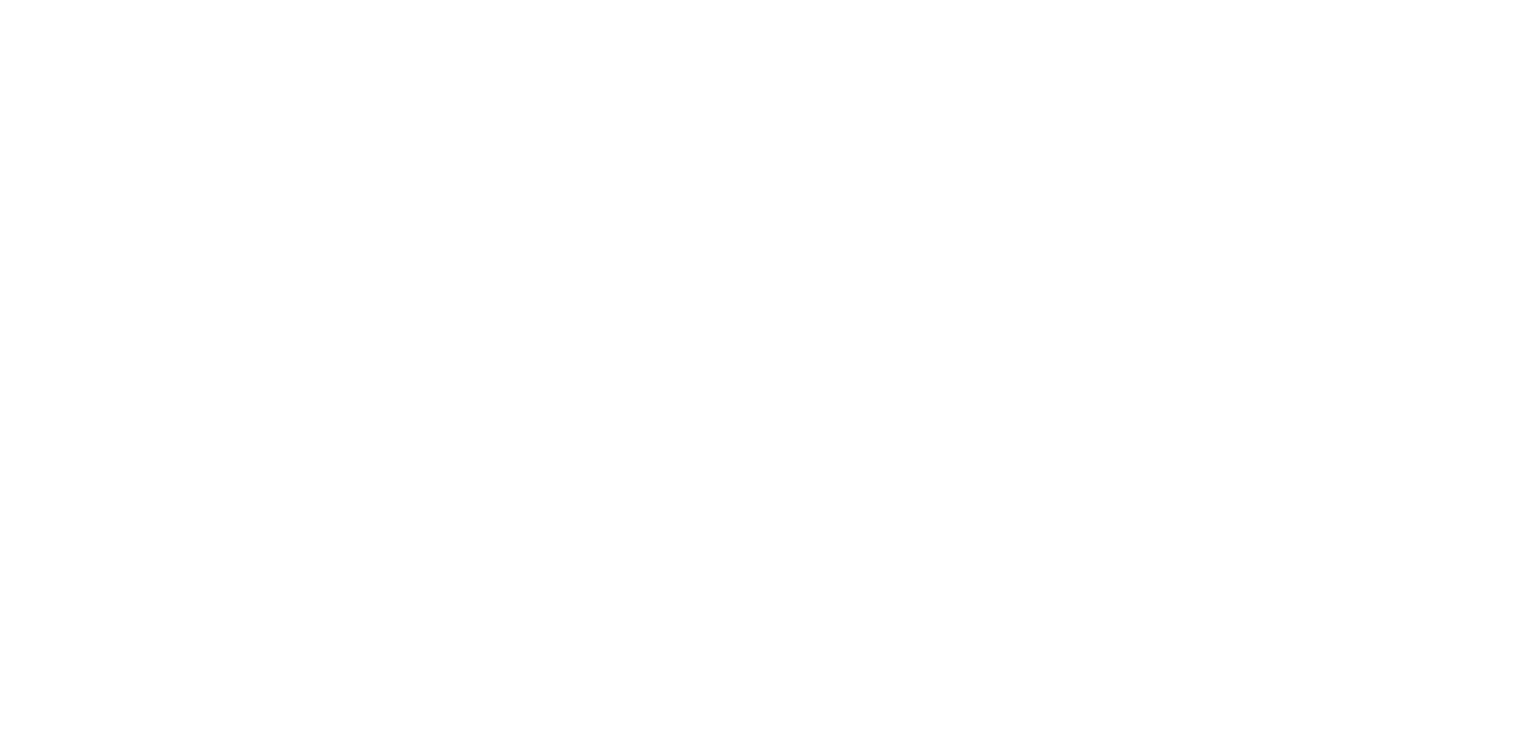 scroll, scrollTop: 0, scrollLeft: 0, axis: both 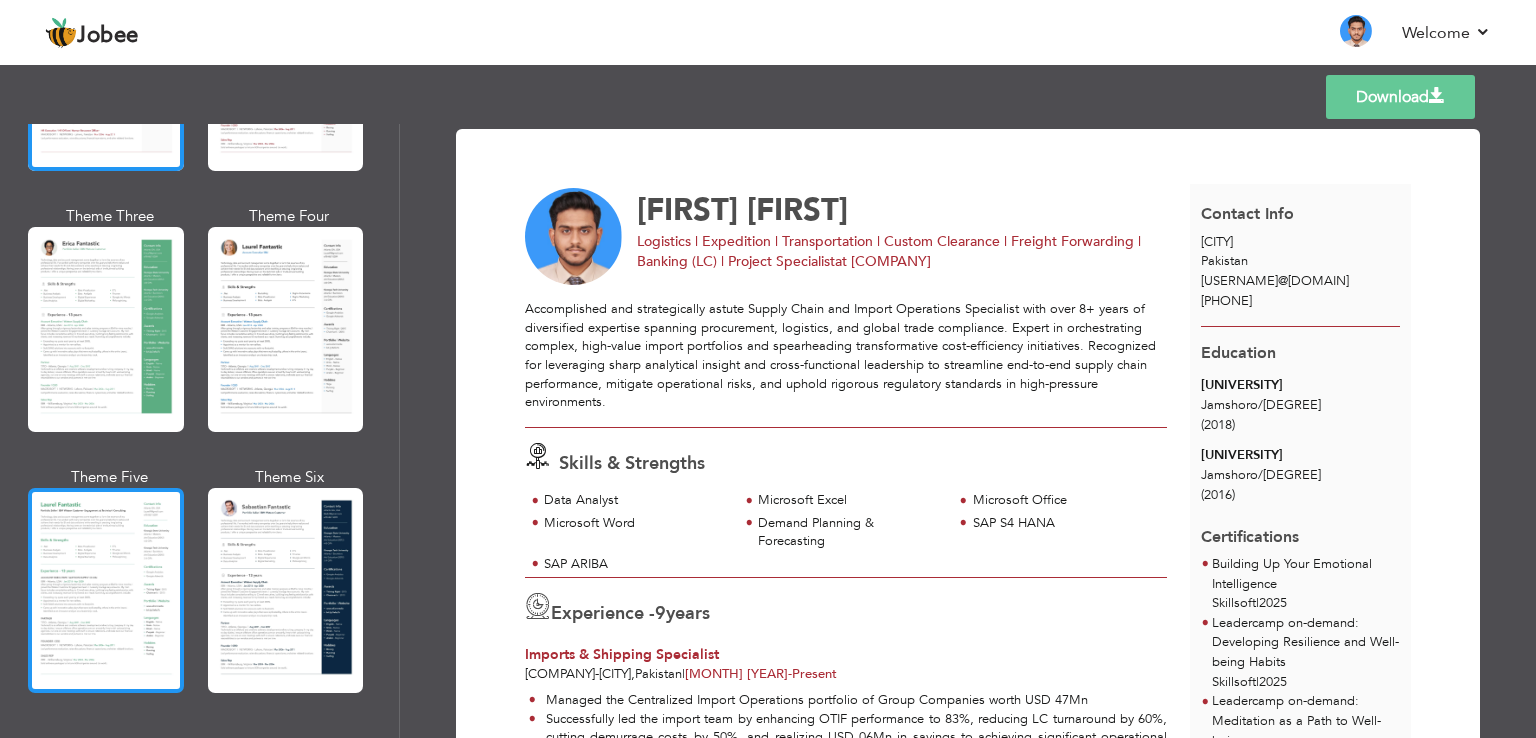 click at bounding box center (106, 590) 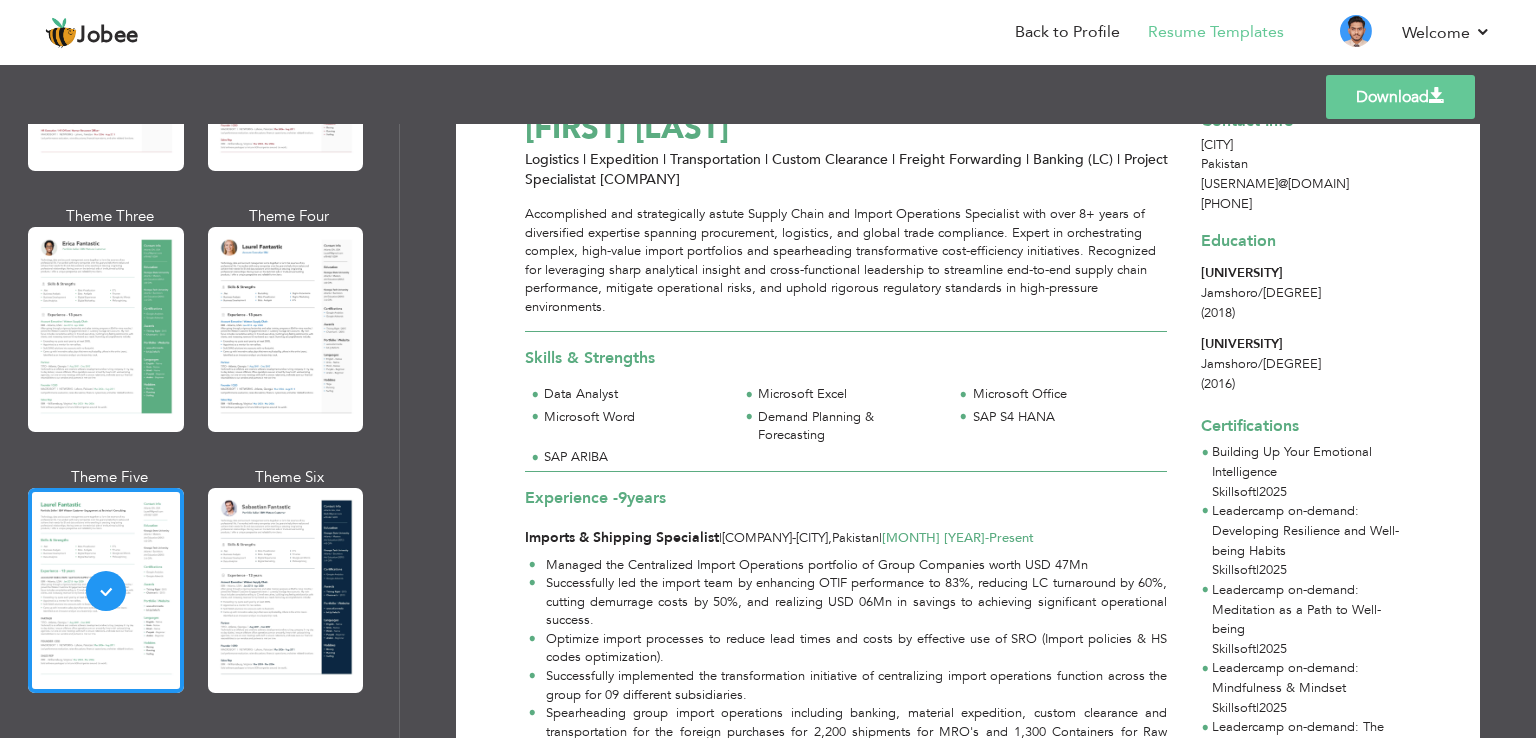 scroll, scrollTop: 0, scrollLeft: 0, axis: both 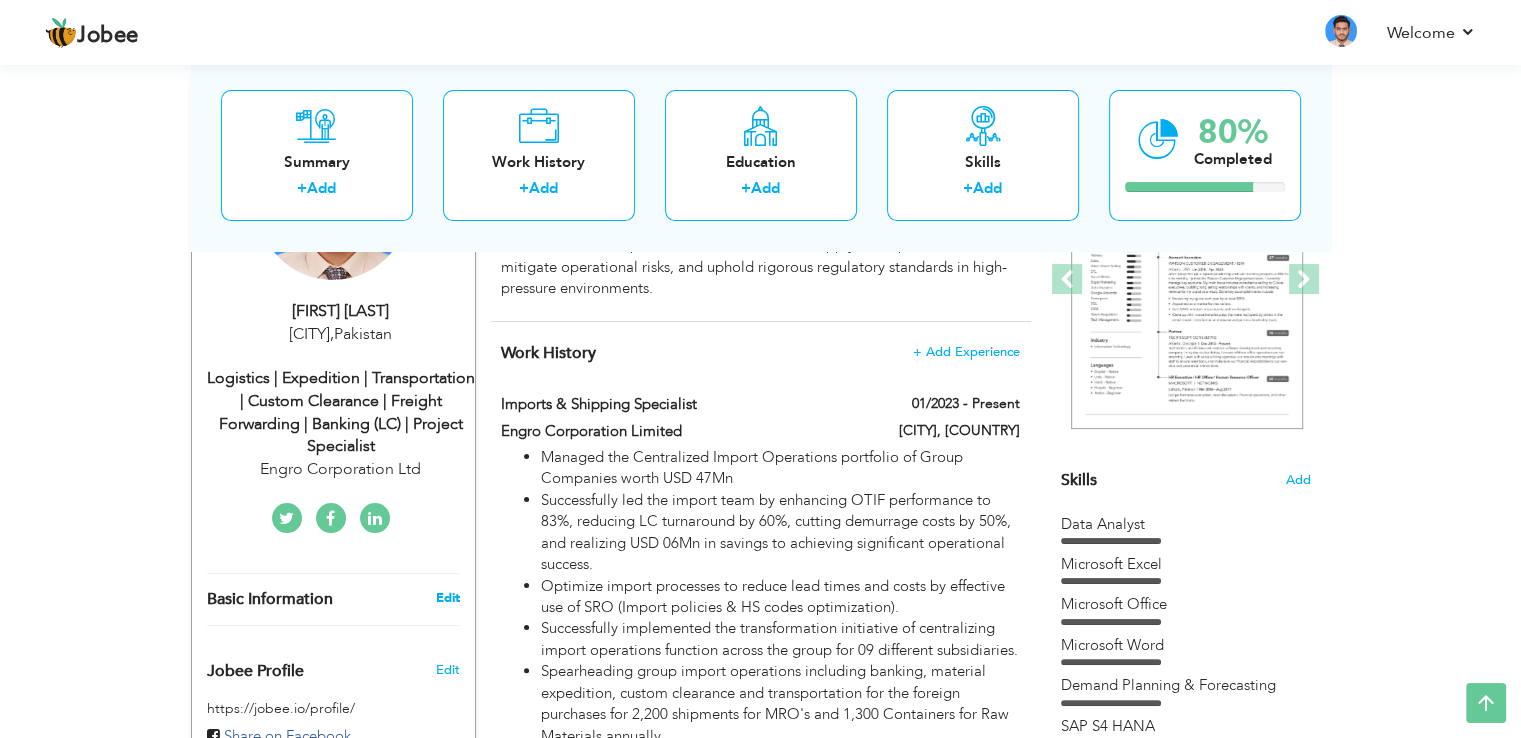 click on "Edit" at bounding box center (447, 598) 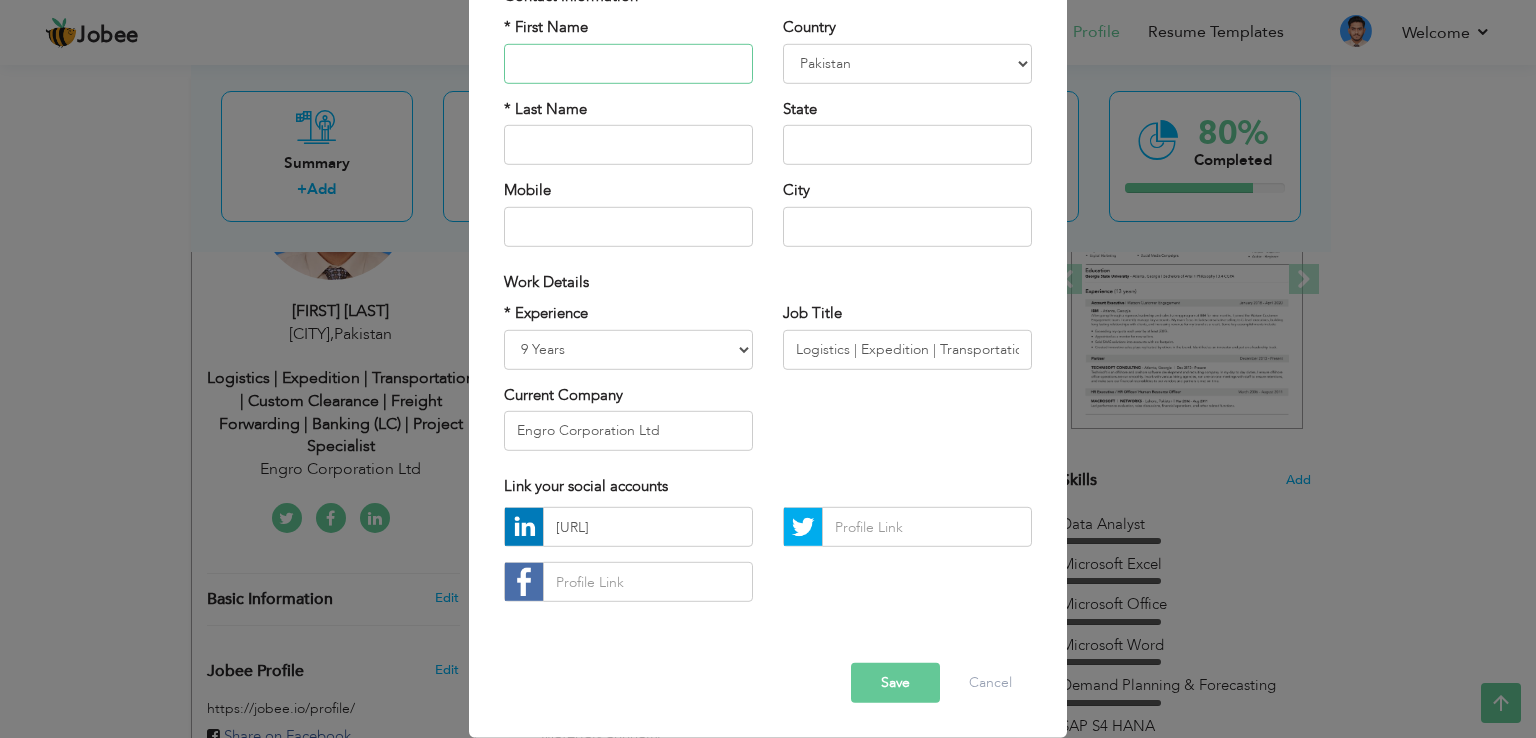 scroll, scrollTop: 74, scrollLeft: 0, axis: vertical 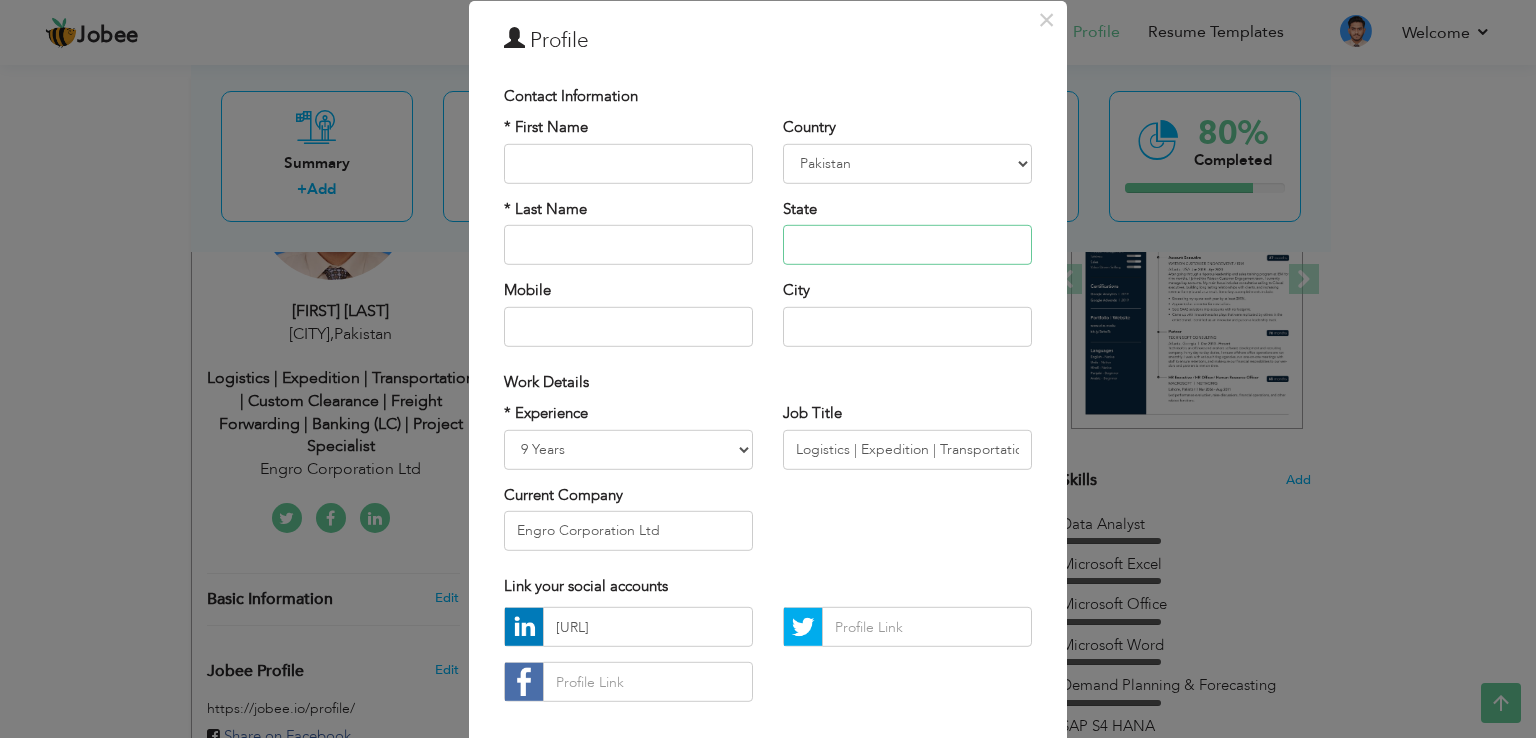 click at bounding box center [907, 245] 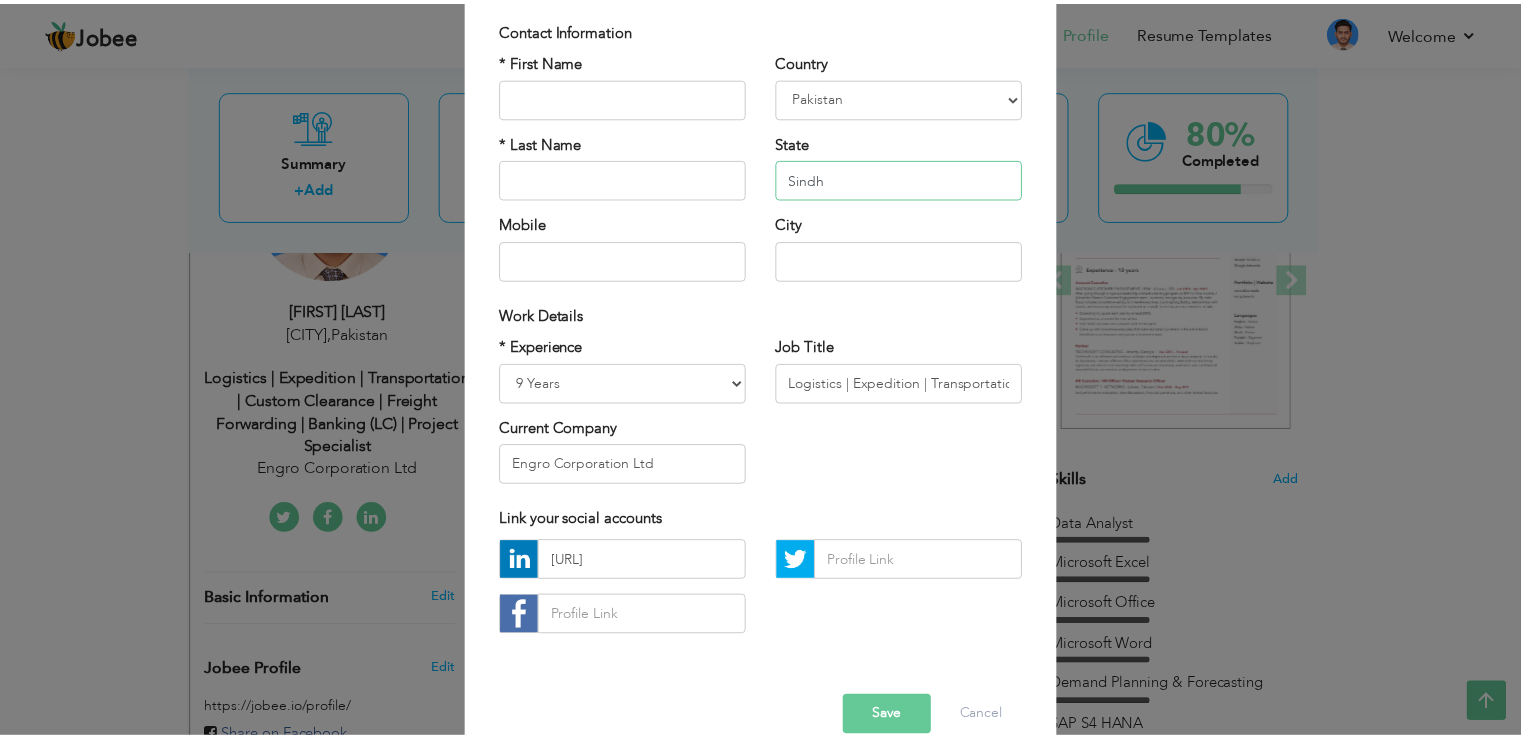 scroll, scrollTop: 174, scrollLeft: 0, axis: vertical 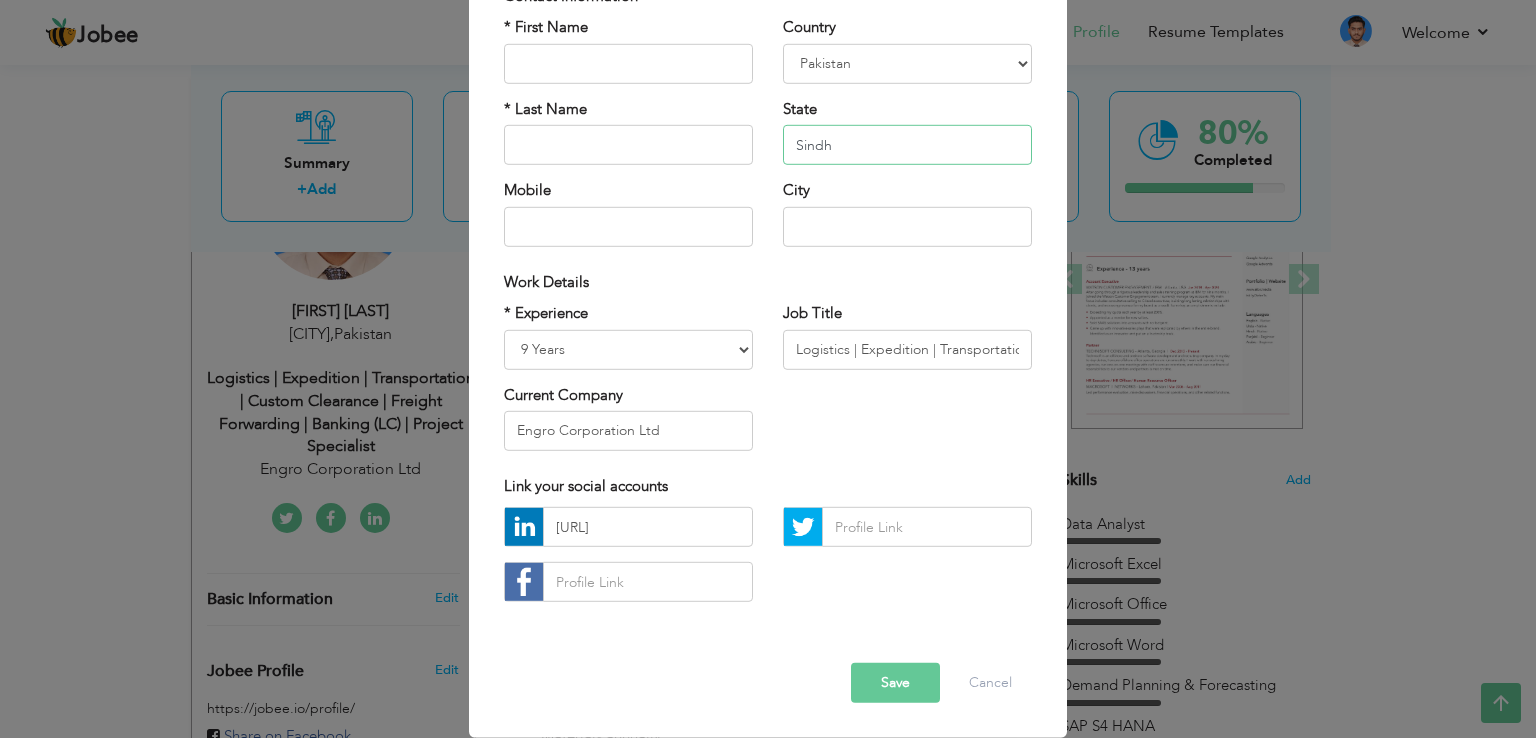 type on "Sindh" 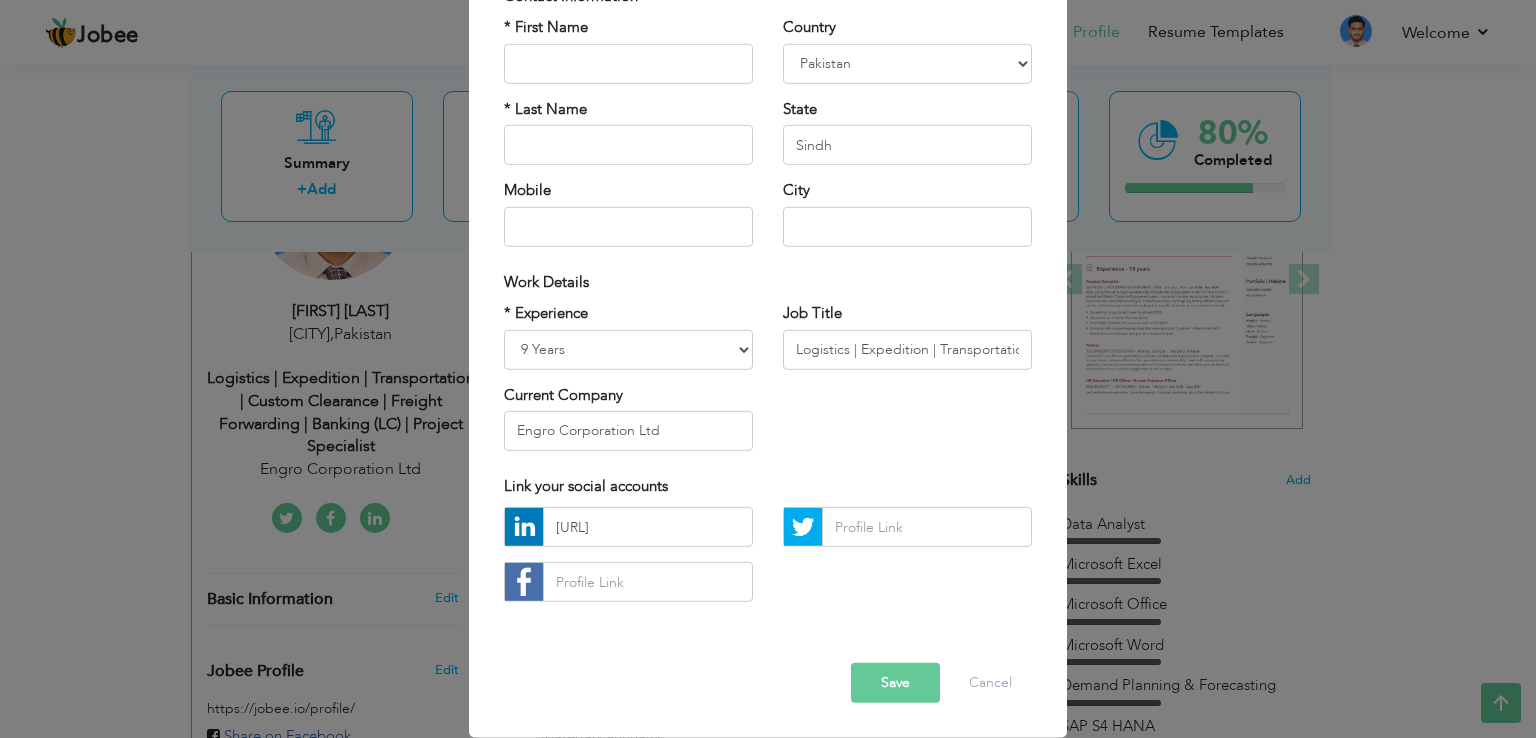 click on "Save" at bounding box center (895, 683) 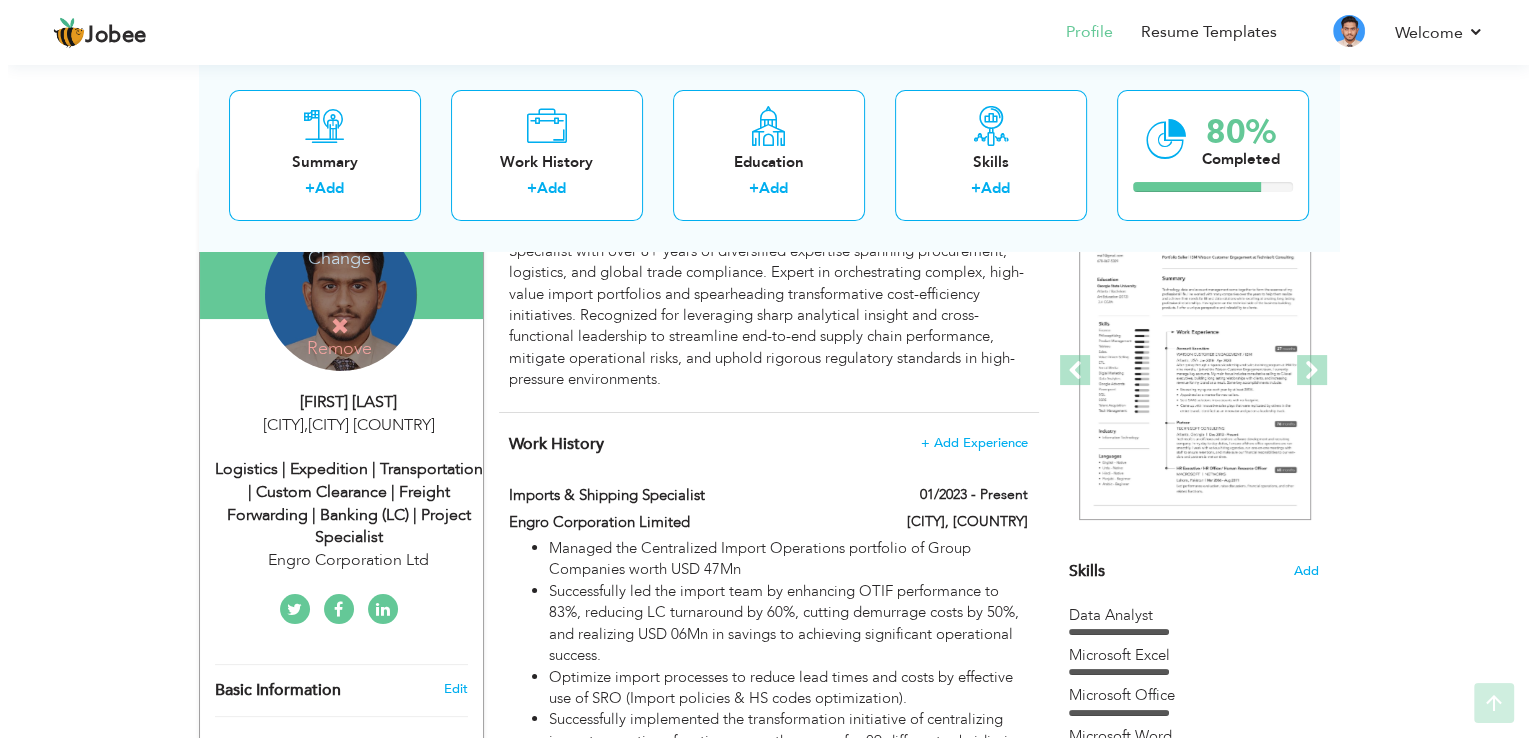 scroll, scrollTop: 300, scrollLeft: 0, axis: vertical 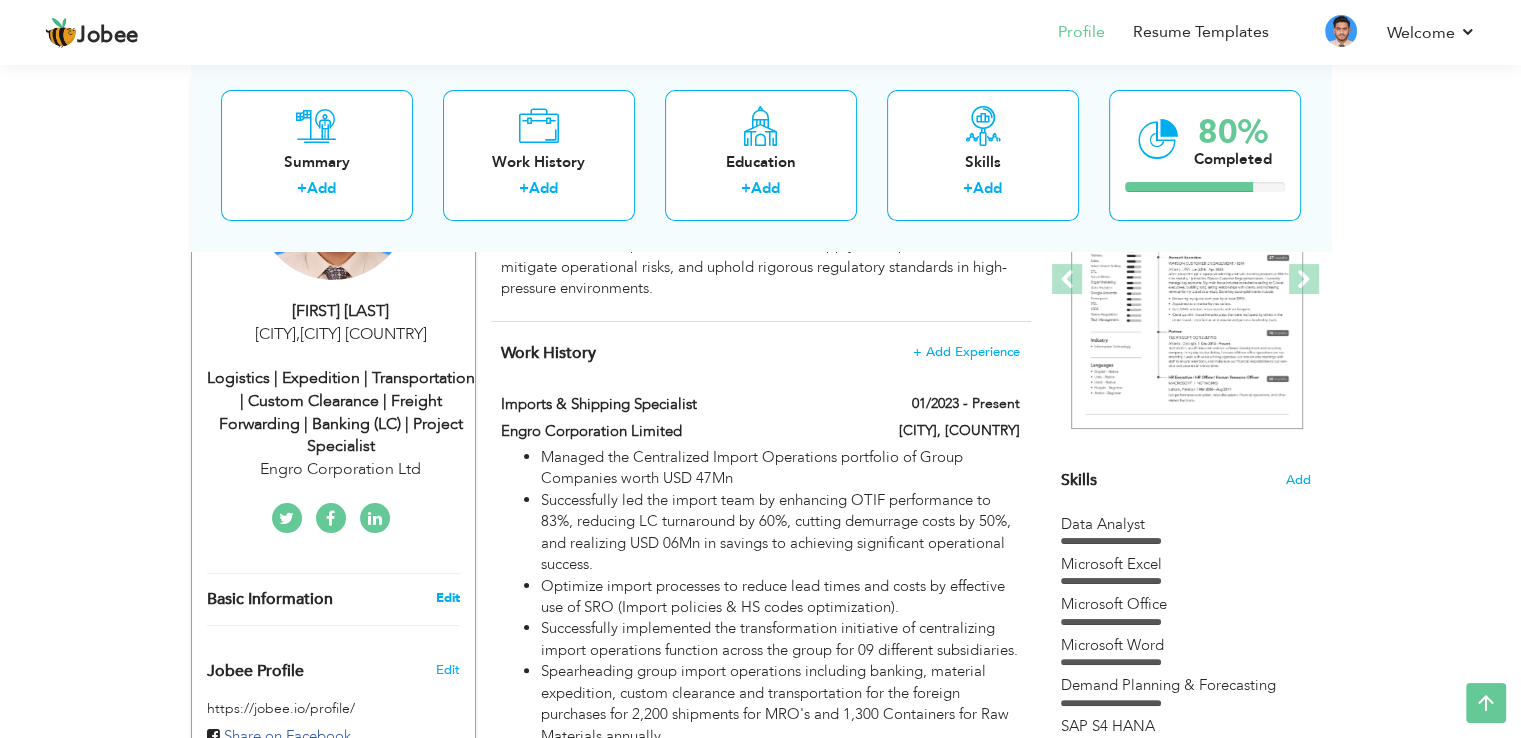 click on "Edit" at bounding box center (447, 598) 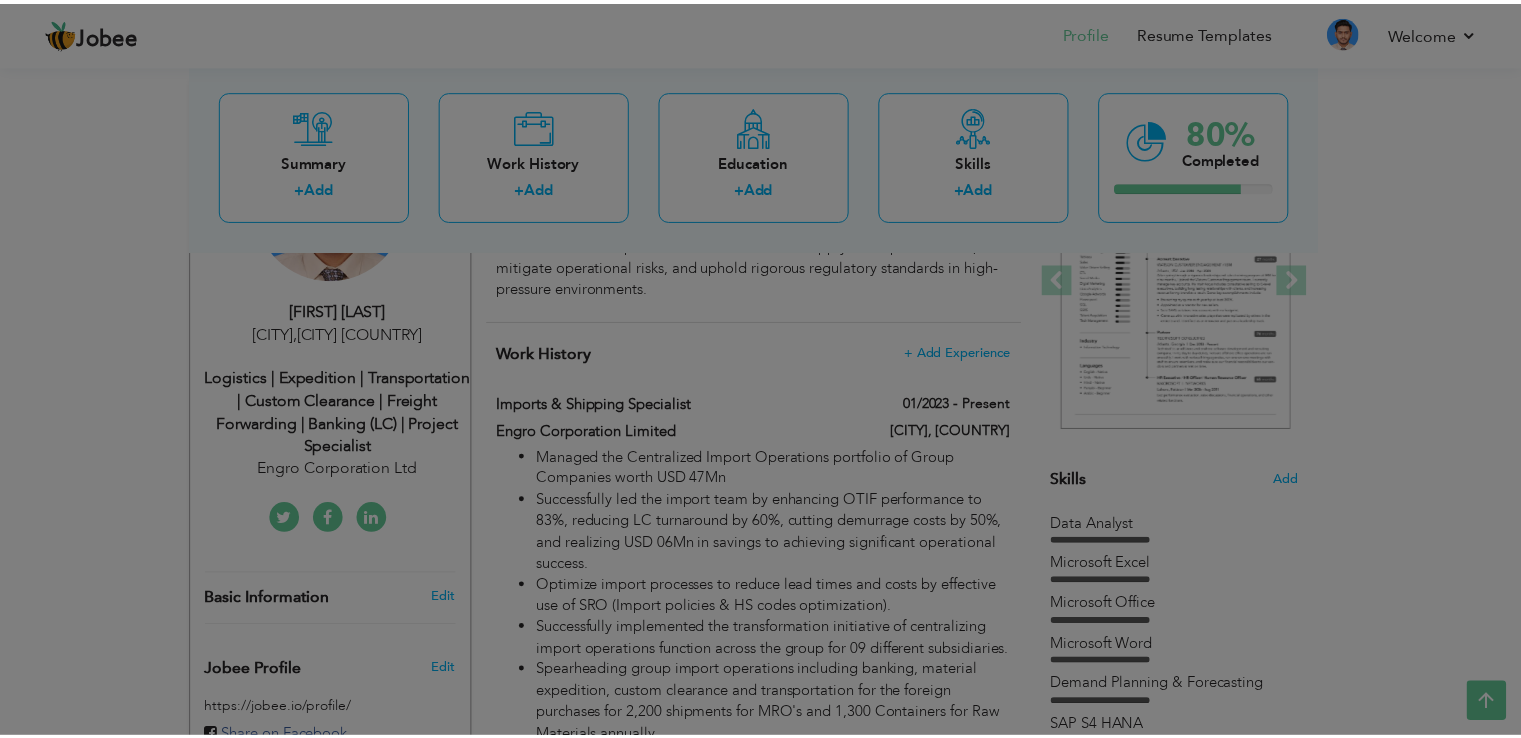 scroll, scrollTop: 0, scrollLeft: 0, axis: both 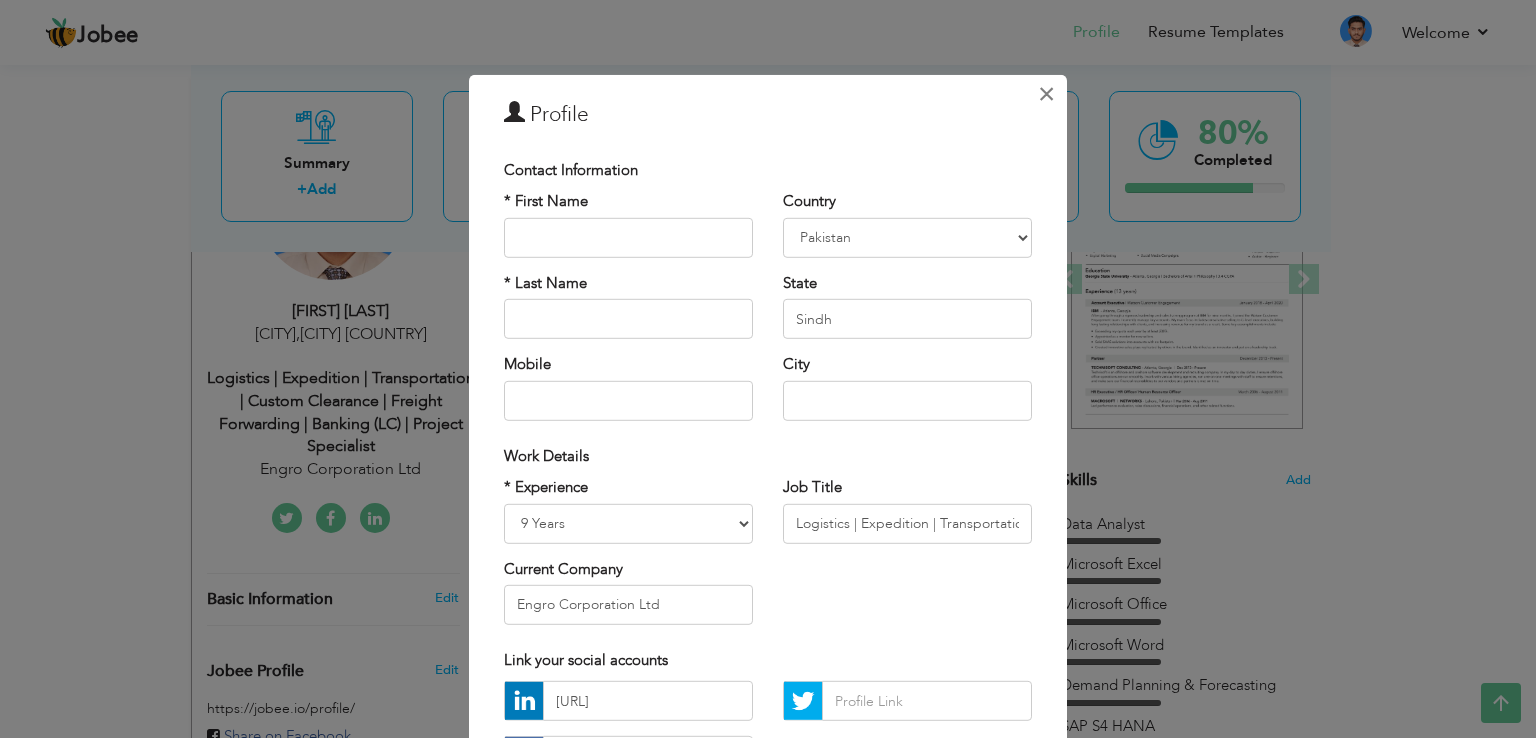 click on "×" at bounding box center [1046, 94] 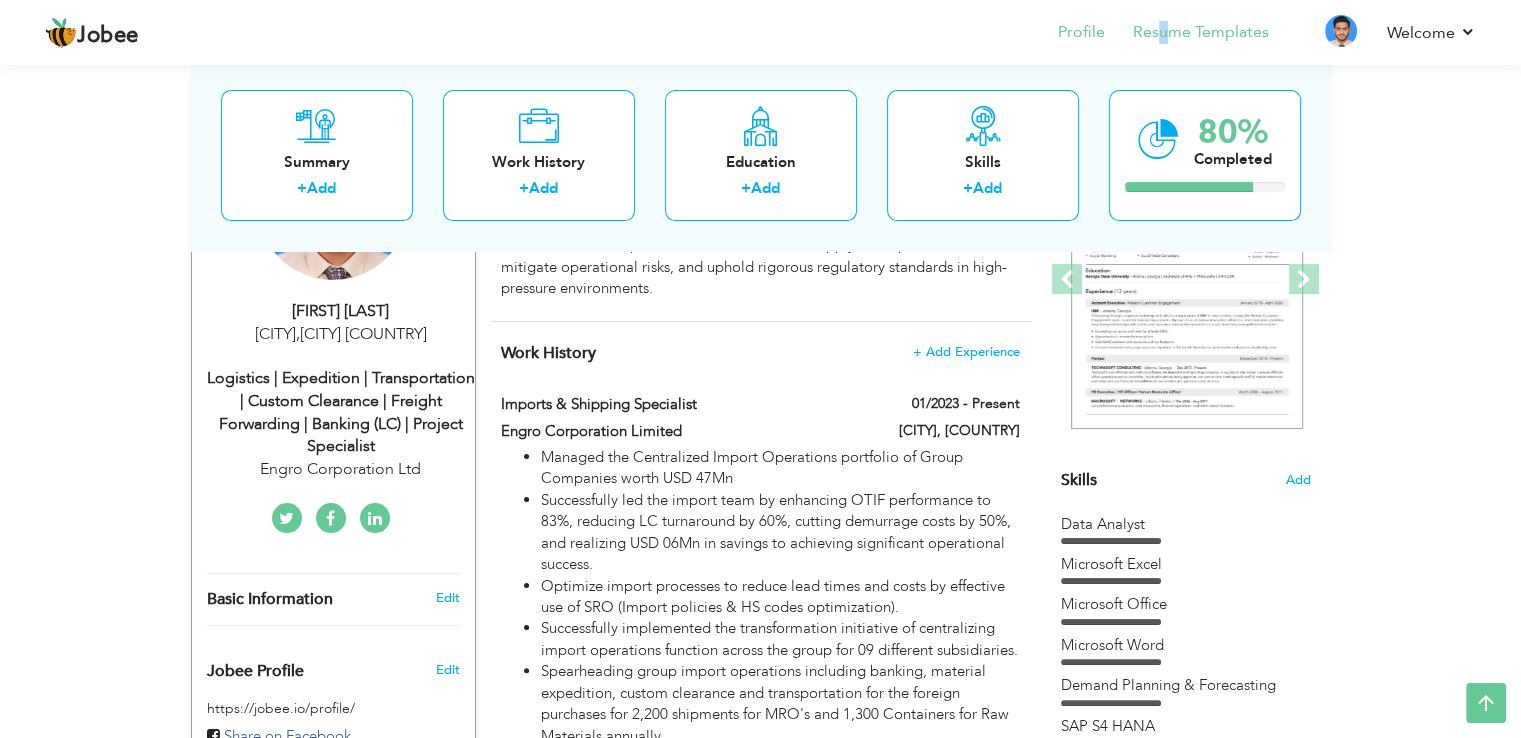 click on "Resume Templates" at bounding box center (1187, 34) 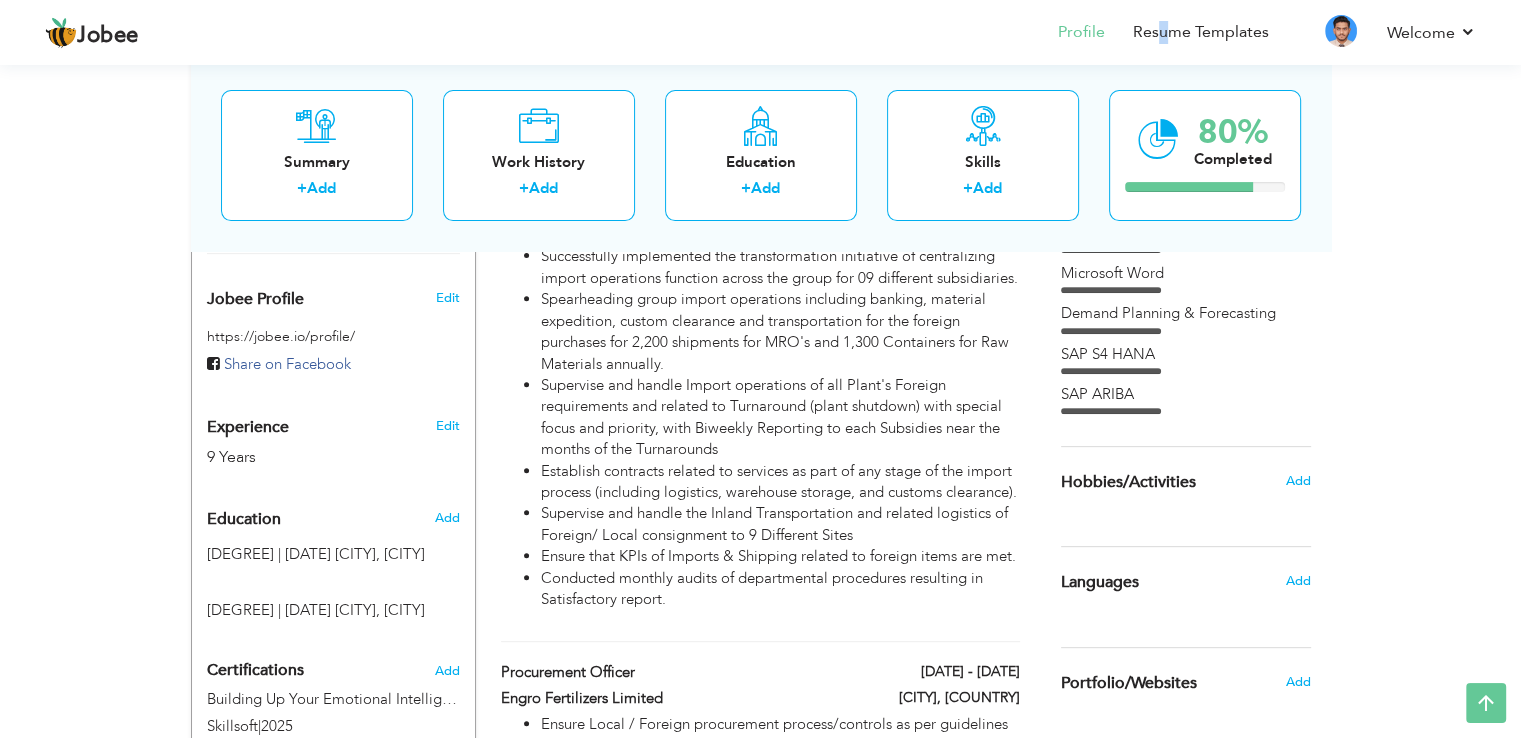 scroll, scrollTop: 1000, scrollLeft: 0, axis: vertical 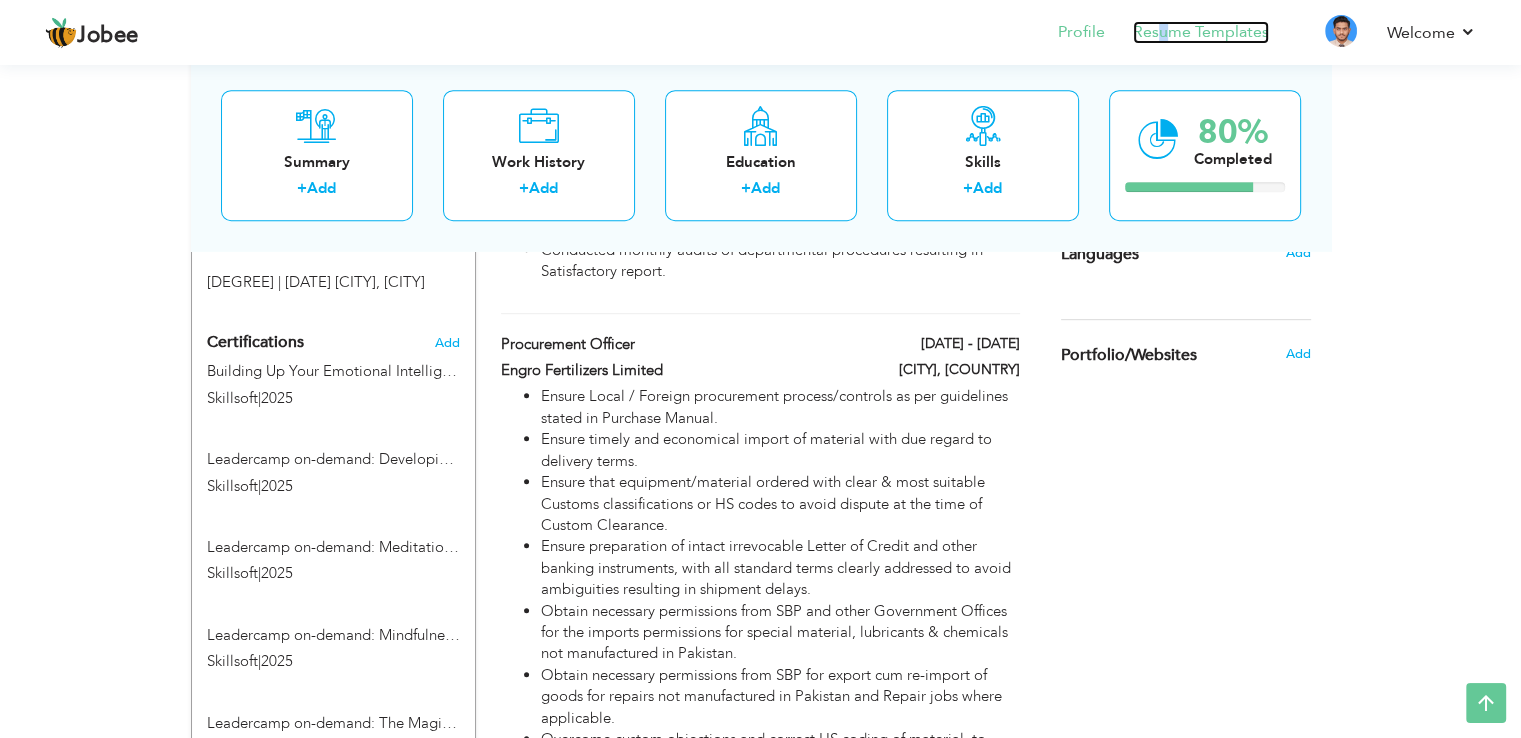 click on "Resume Templates" at bounding box center [1201, 32] 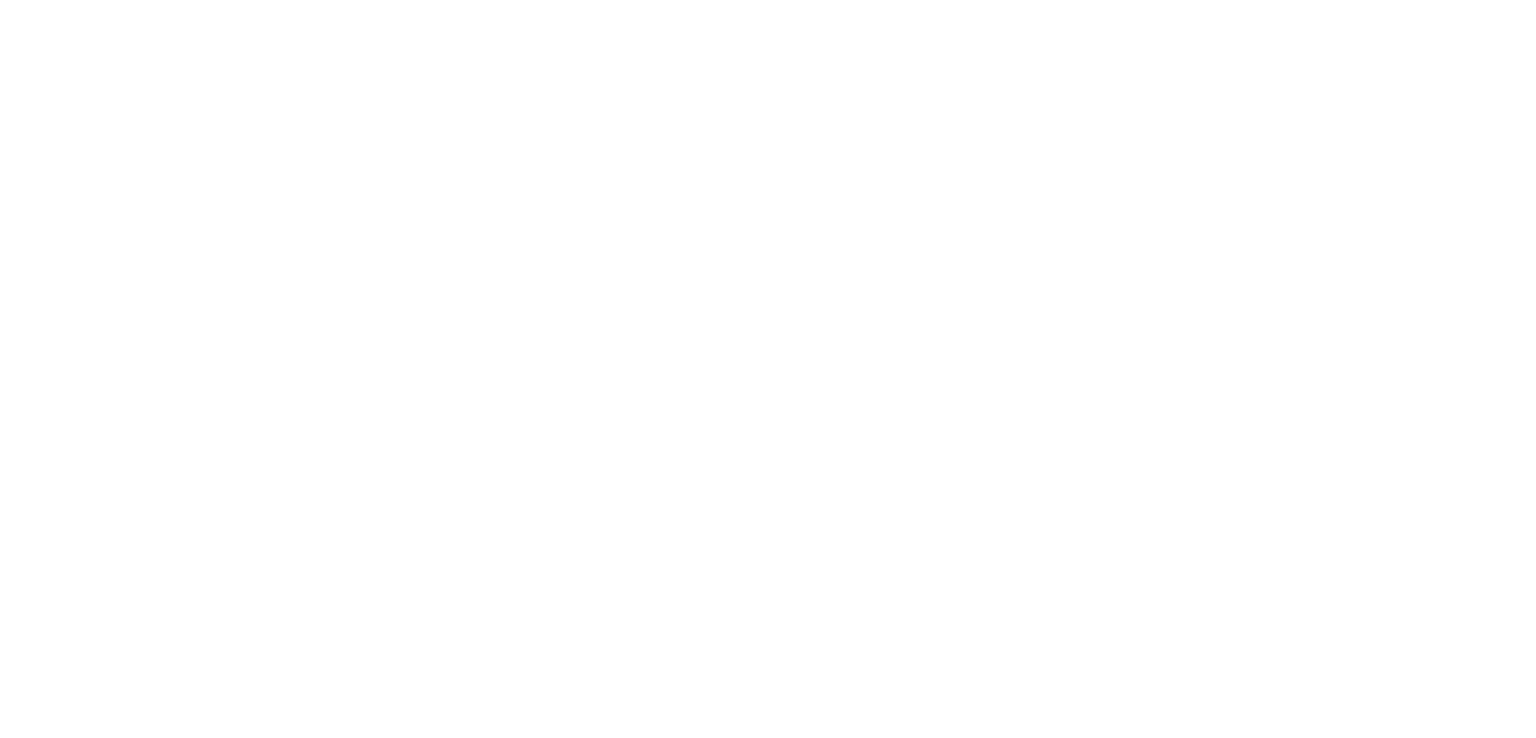 scroll, scrollTop: 0, scrollLeft: 0, axis: both 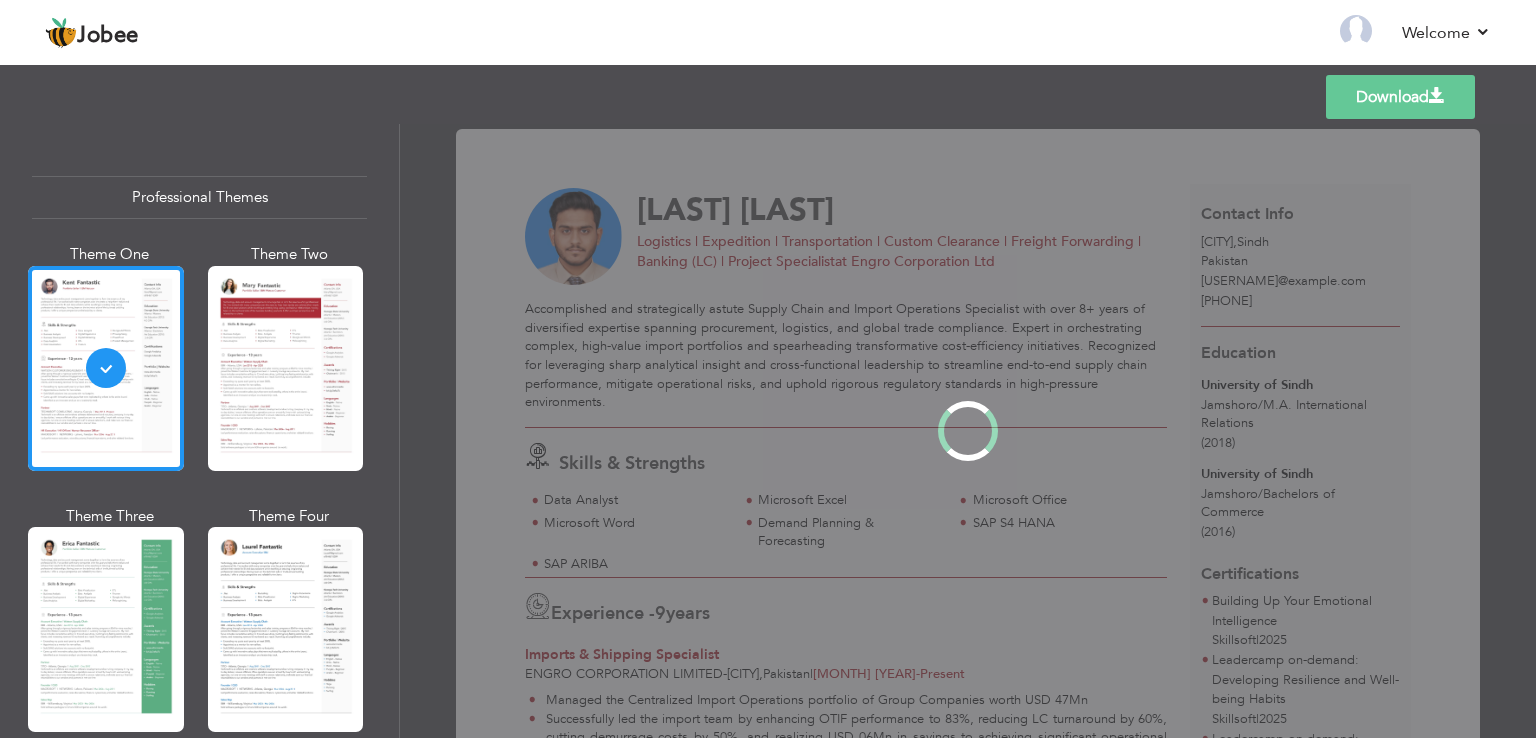 click at bounding box center [106, 629] 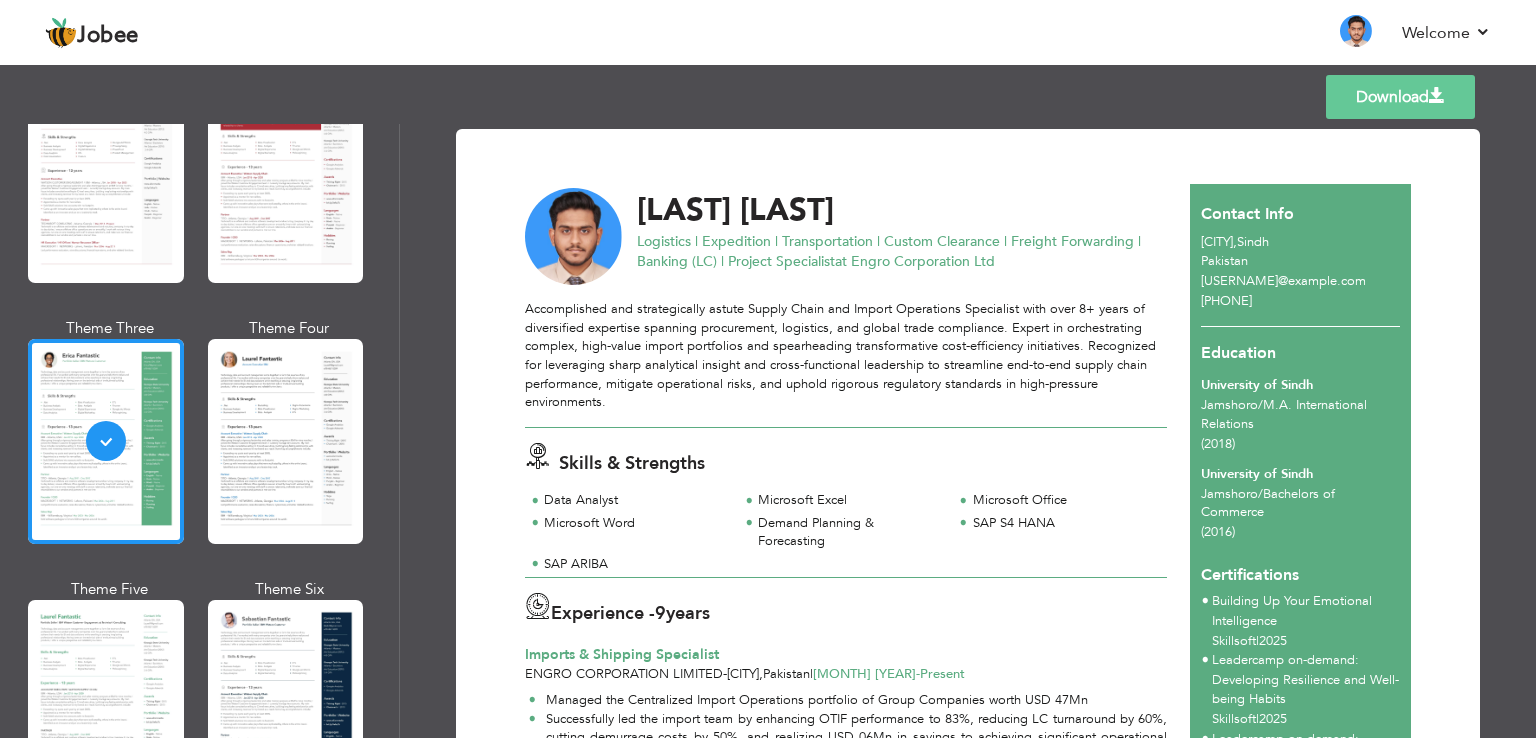 scroll, scrollTop: 200, scrollLeft: 0, axis: vertical 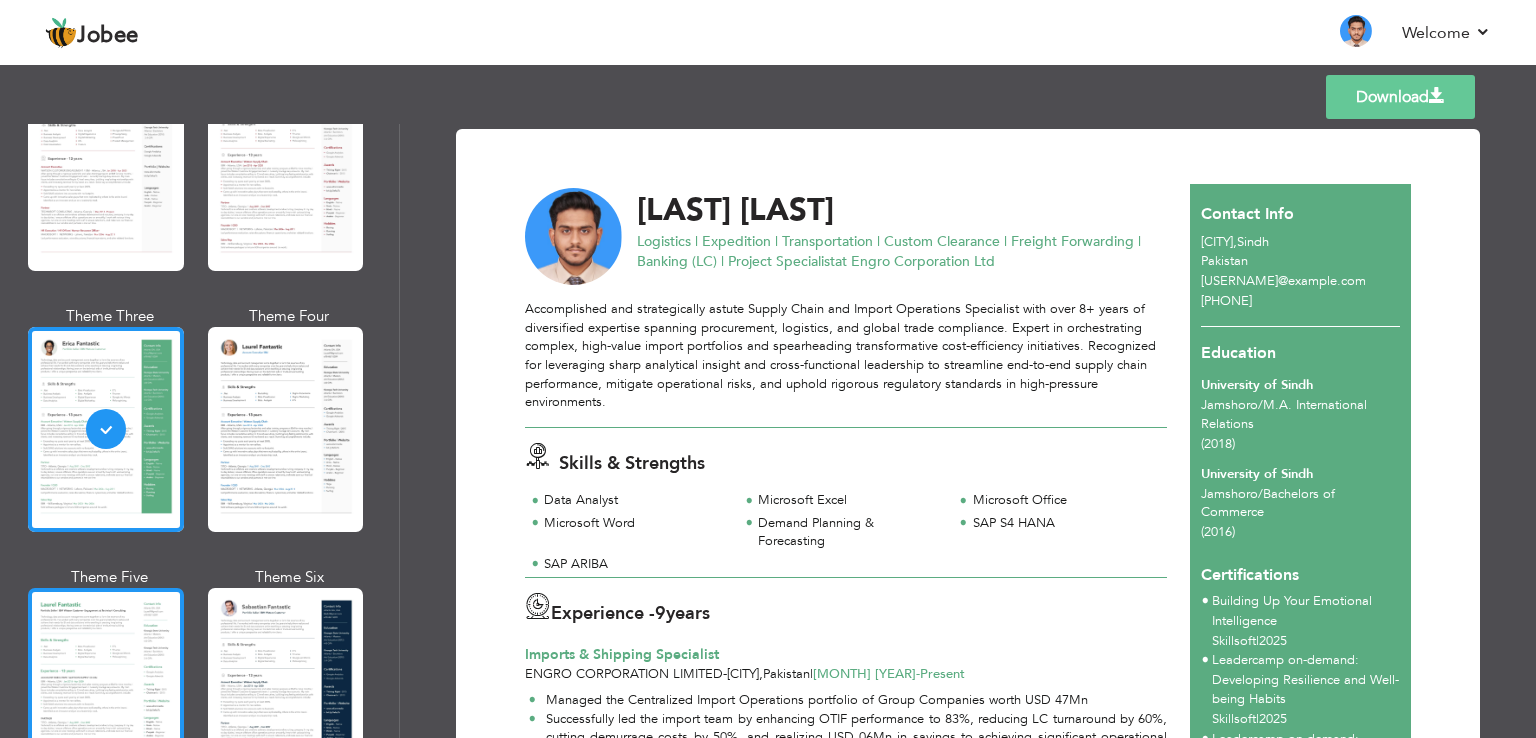 click at bounding box center [106, 690] 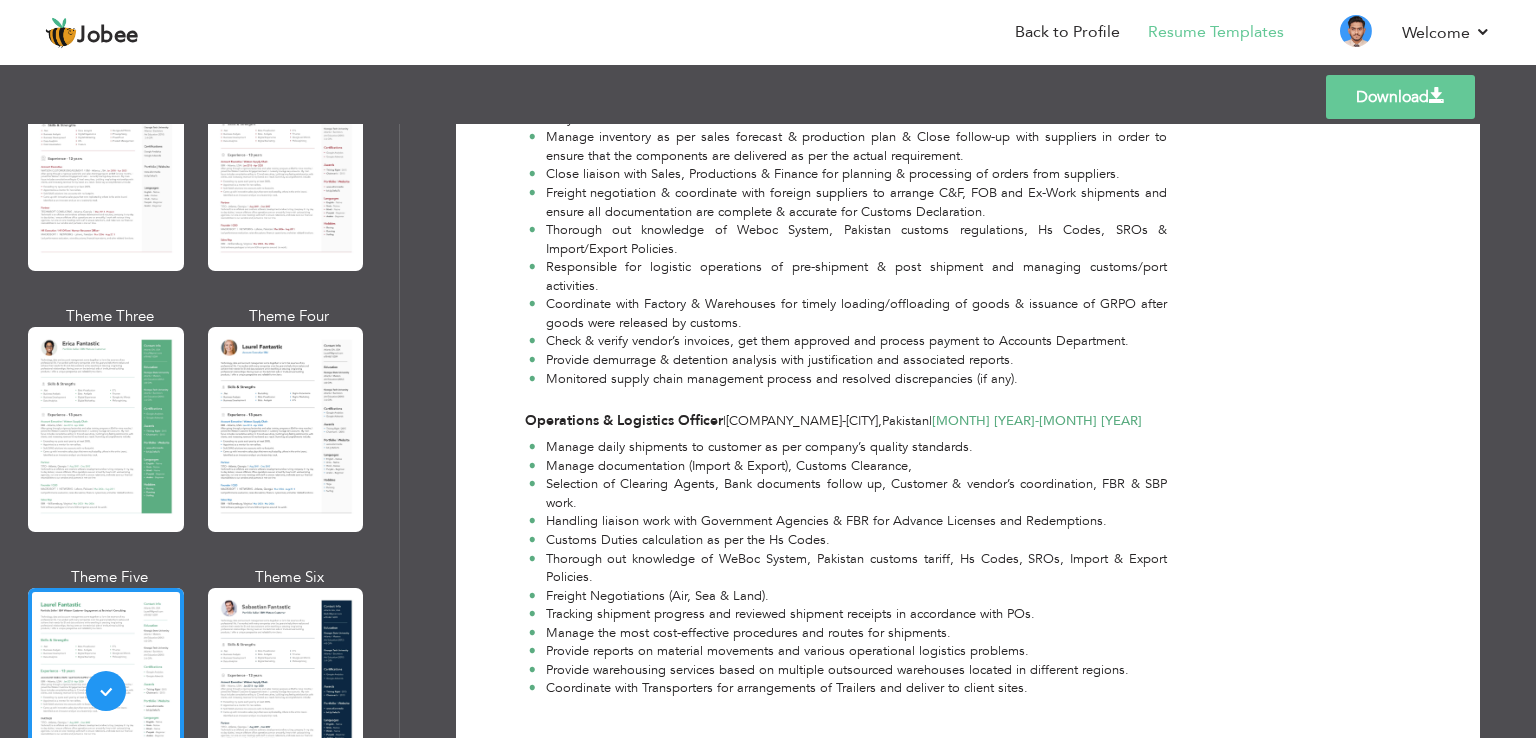 scroll, scrollTop: 2246, scrollLeft: 0, axis: vertical 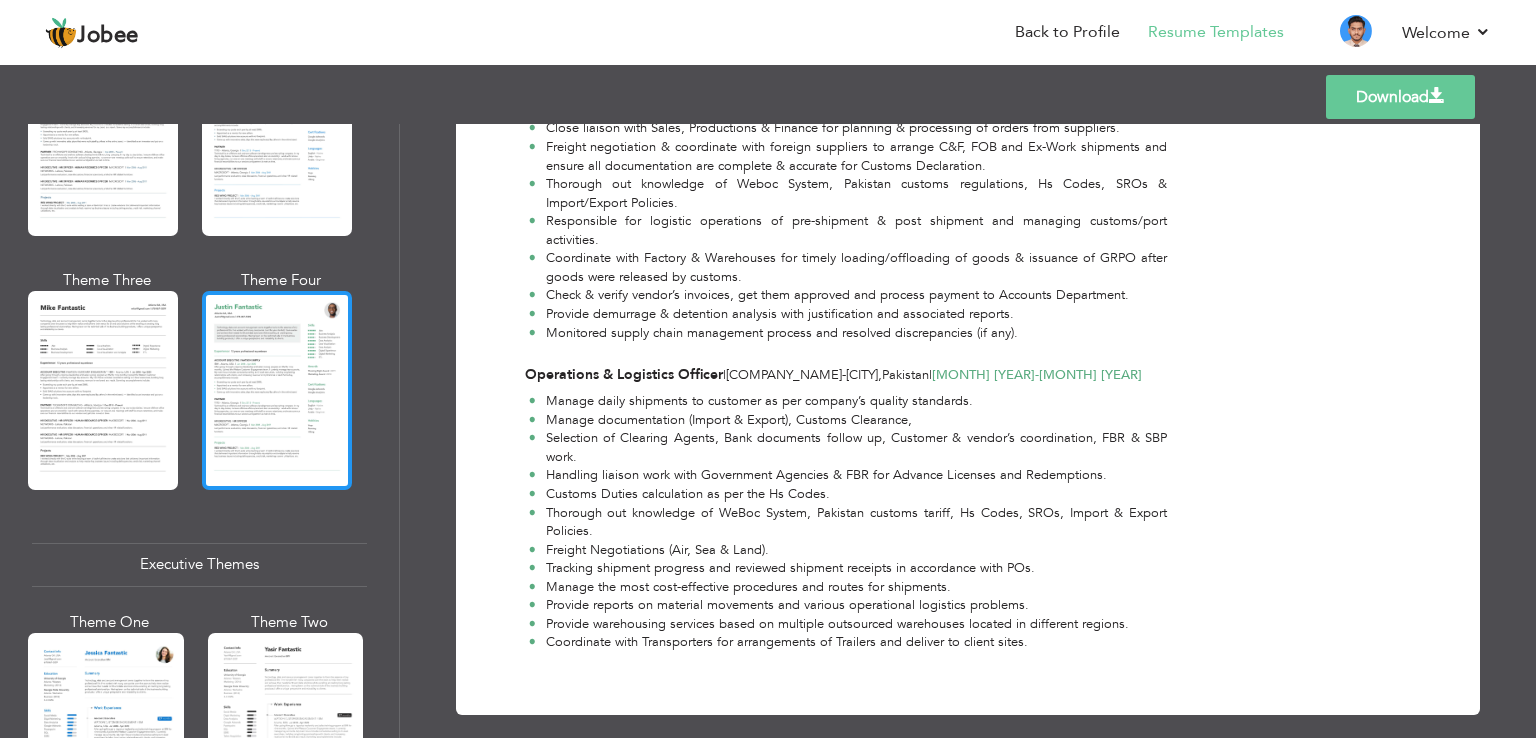 click at bounding box center (277, 390) 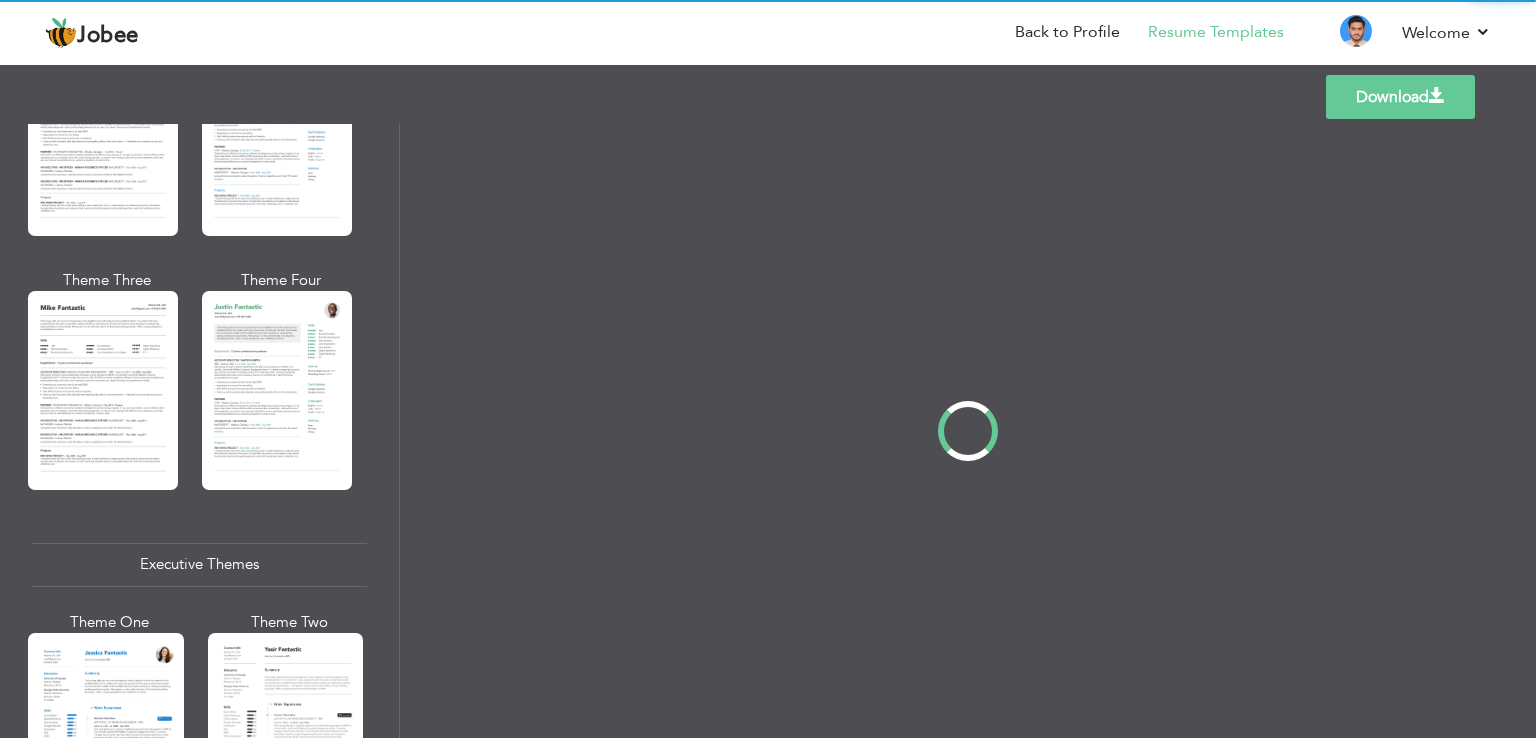 scroll, scrollTop: 0, scrollLeft: 0, axis: both 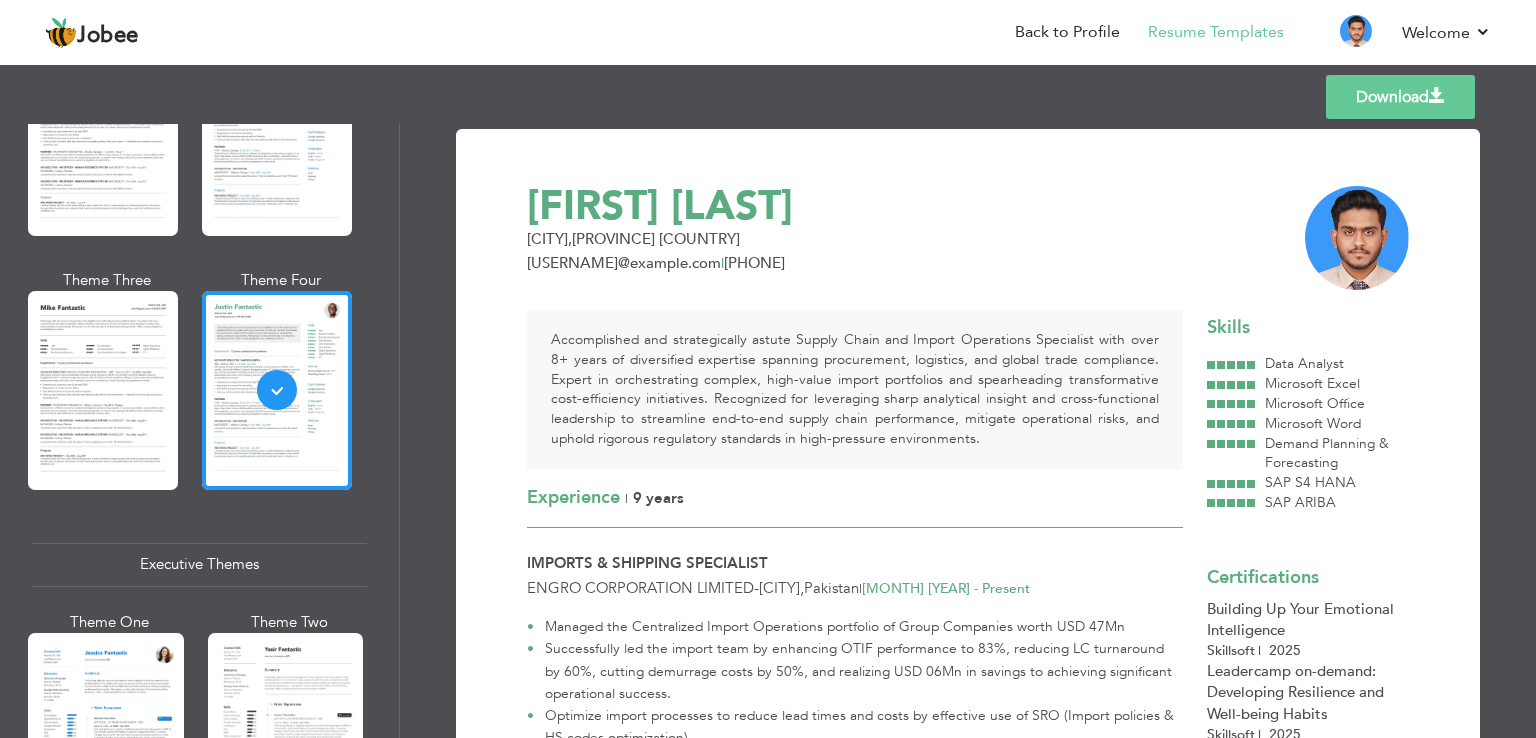 click at bounding box center [103, 390] 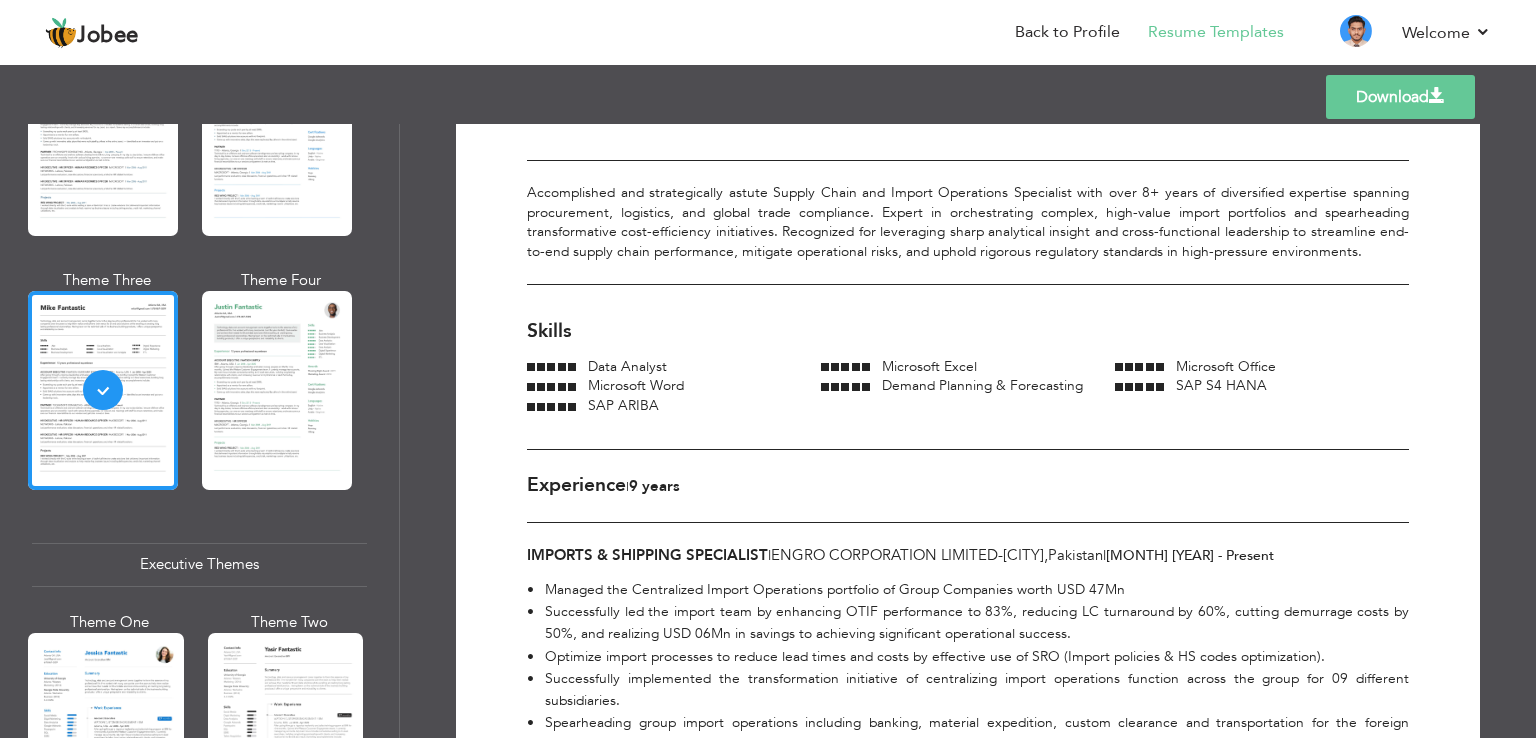 scroll, scrollTop: 300, scrollLeft: 0, axis: vertical 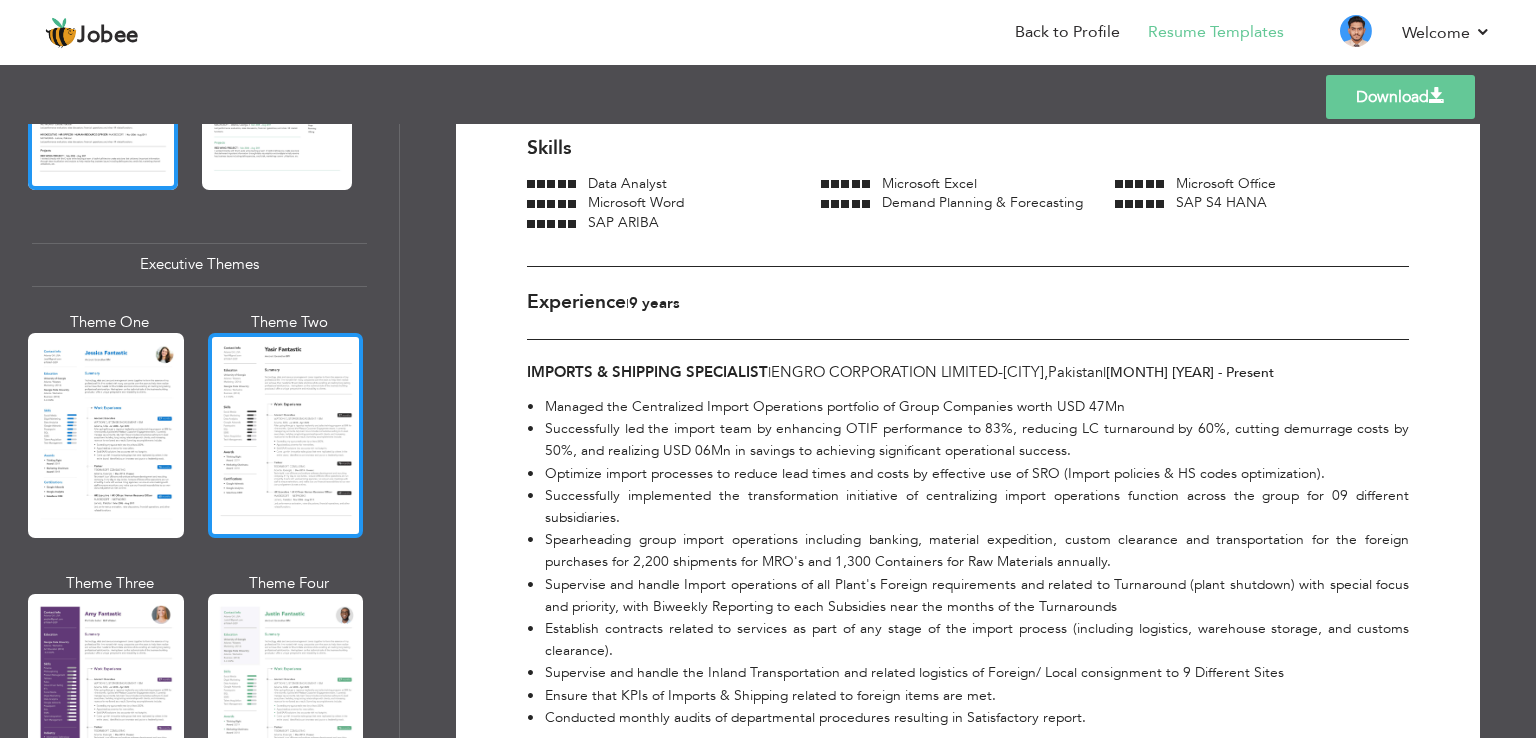 click at bounding box center [286, 435] 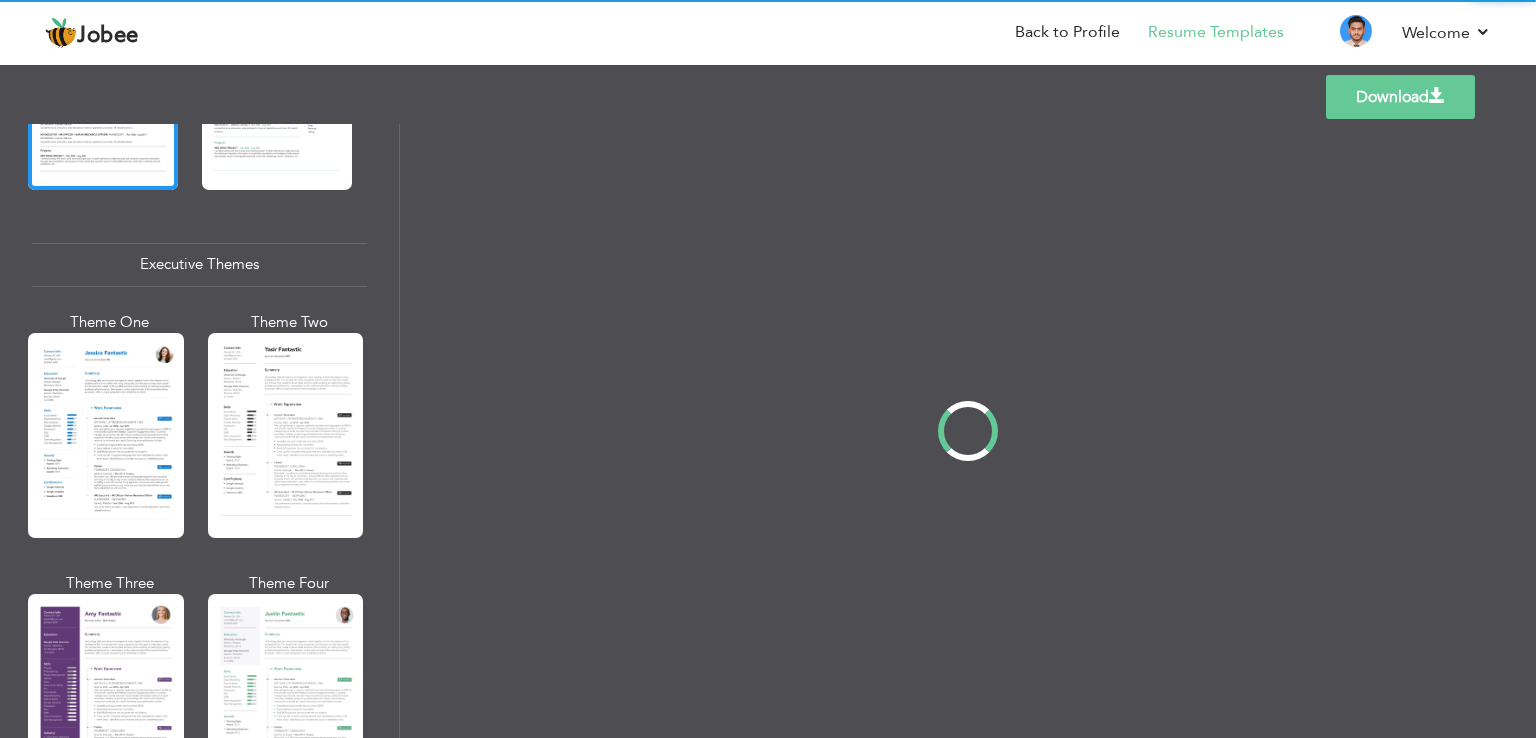 scroll, scrollTop: 0, scrollLeft: 0, axis: both 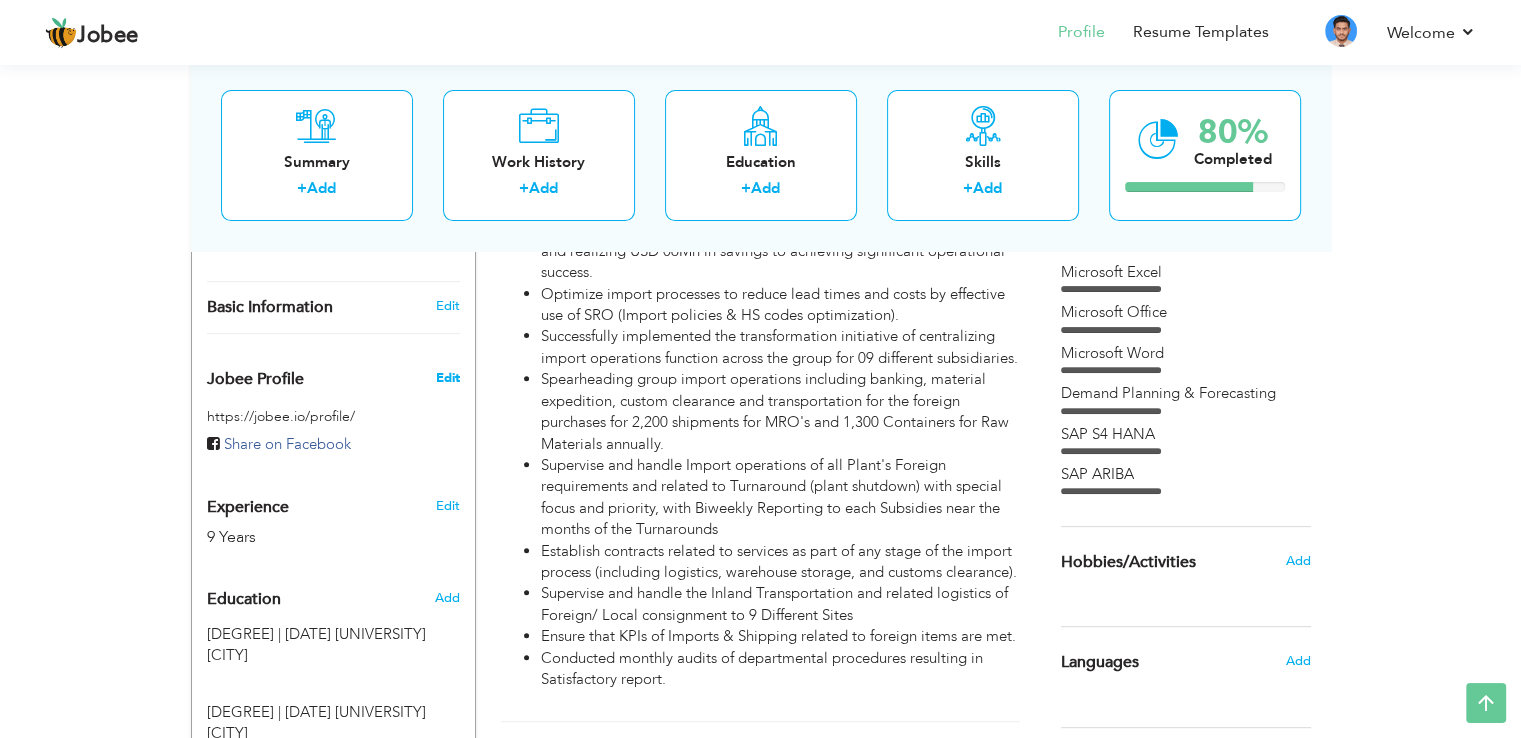click on "Edit" at bounding box center (447, 378) 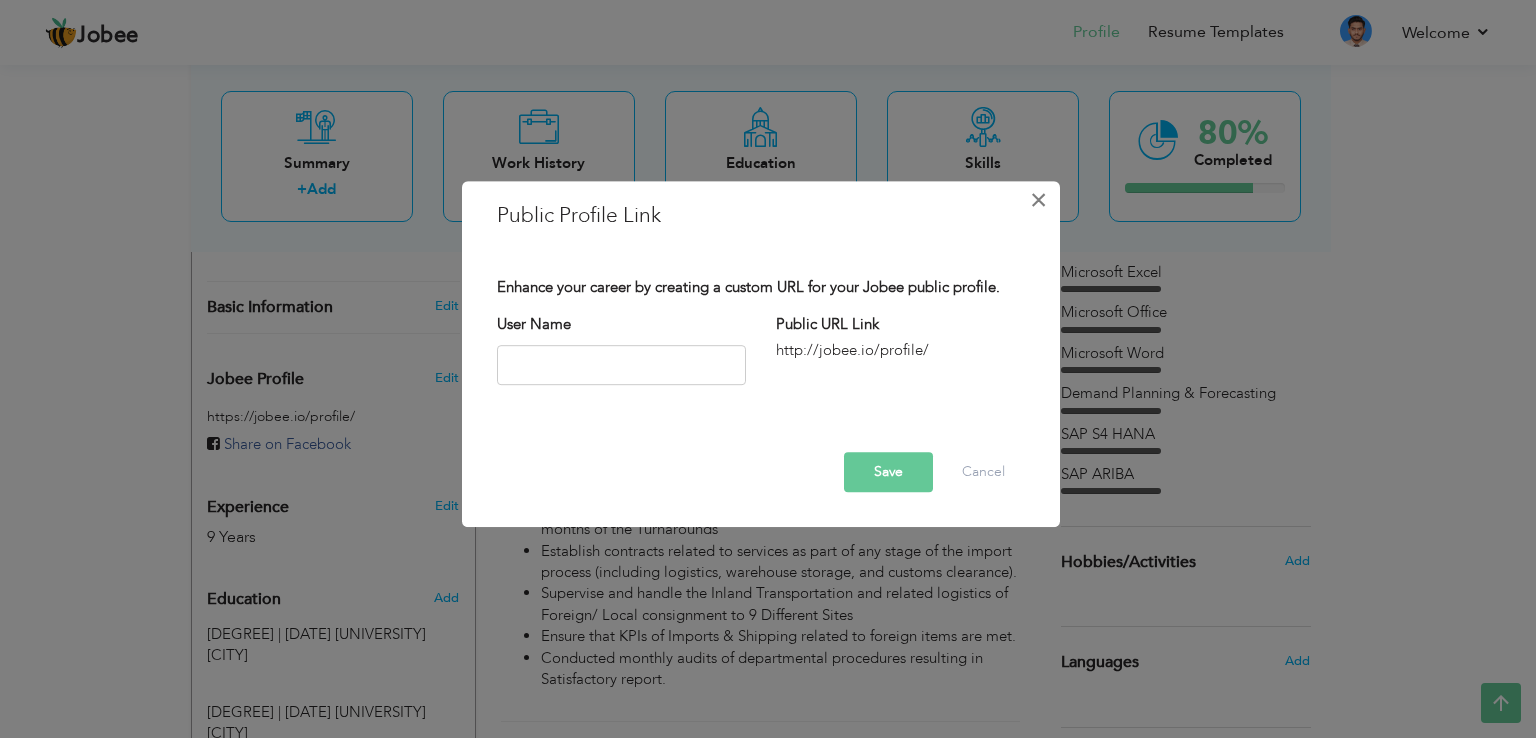 click on "×" at bounding box center [1038, 200] 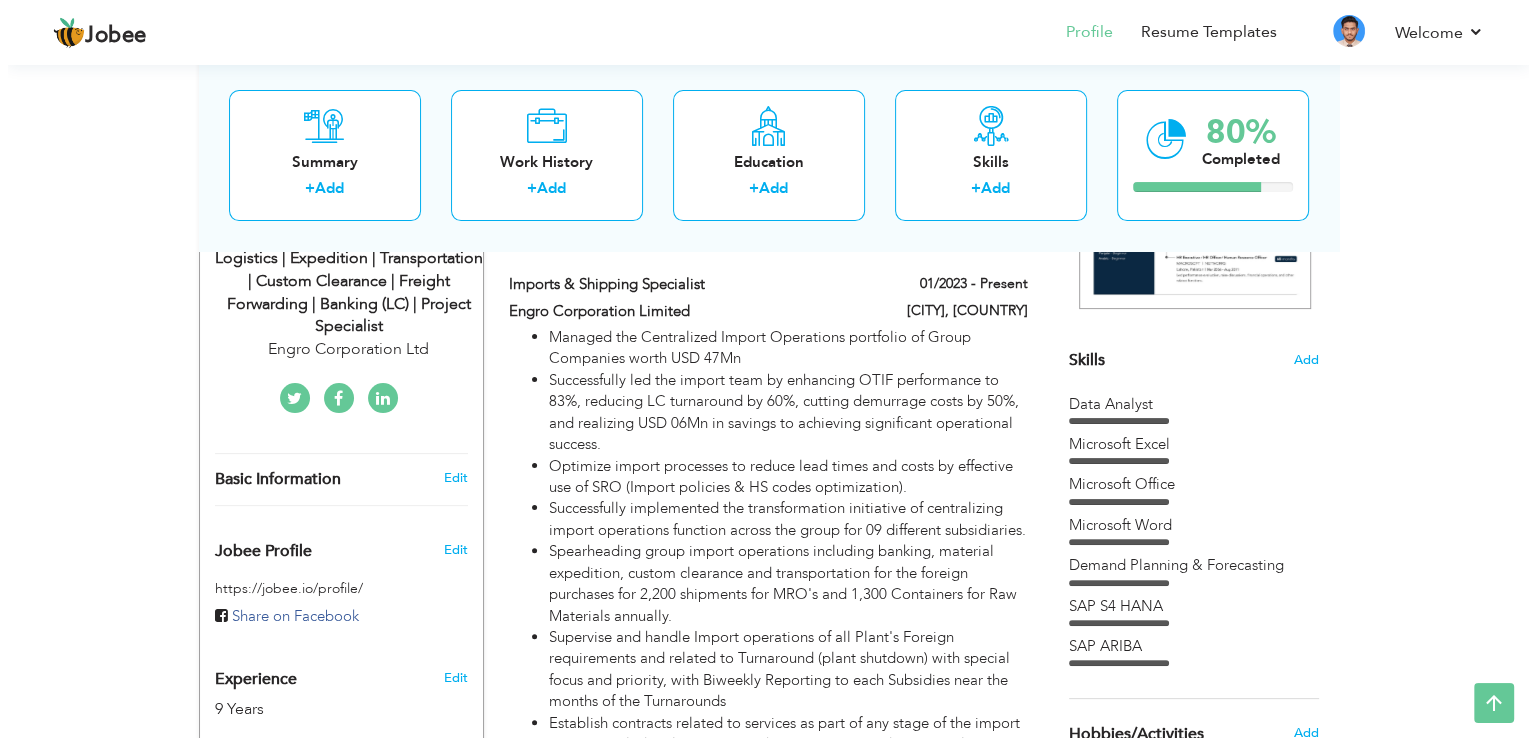 scroll, scrollTop: 392, scrollLeft: 0, axis: vertical 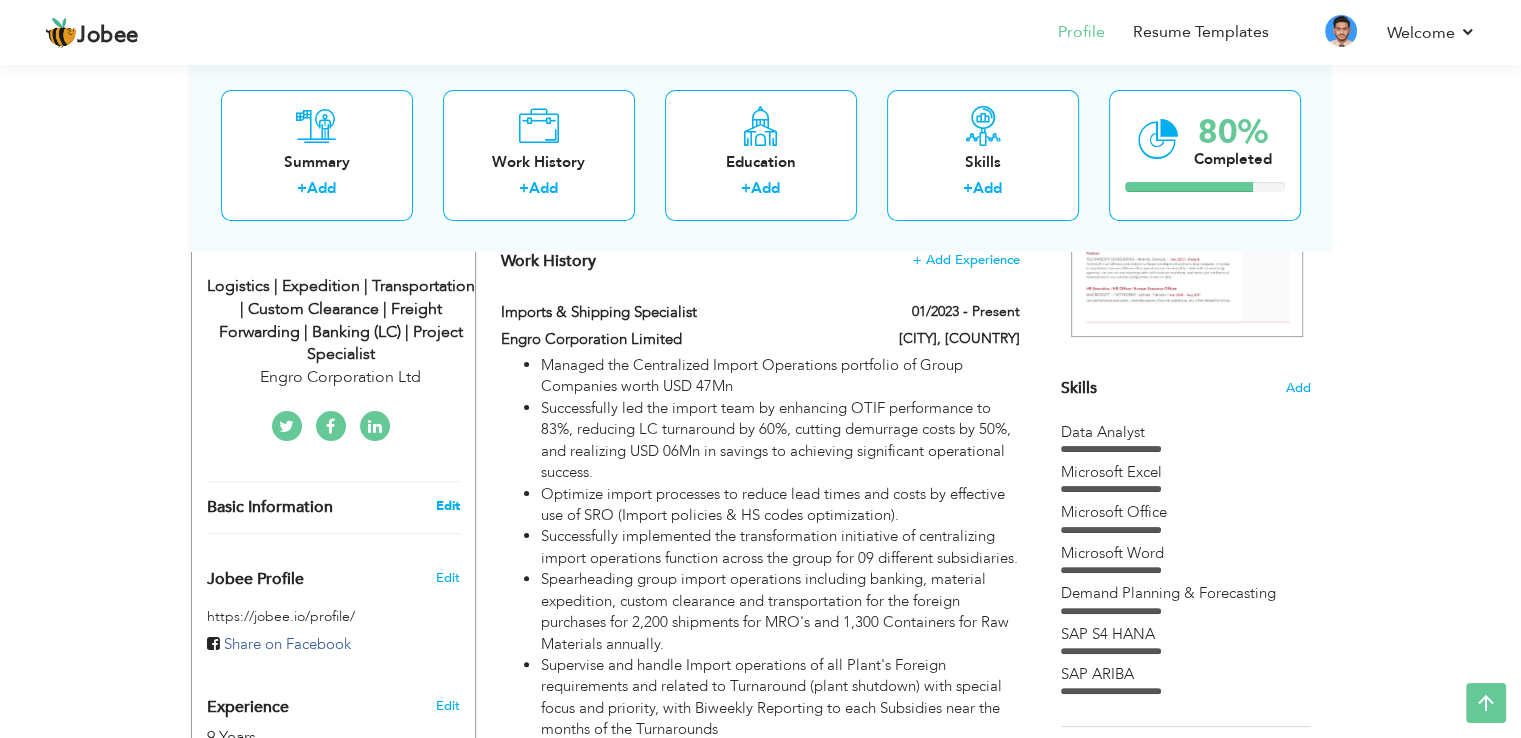 click on "Edit" at bounding box center [447, 506] 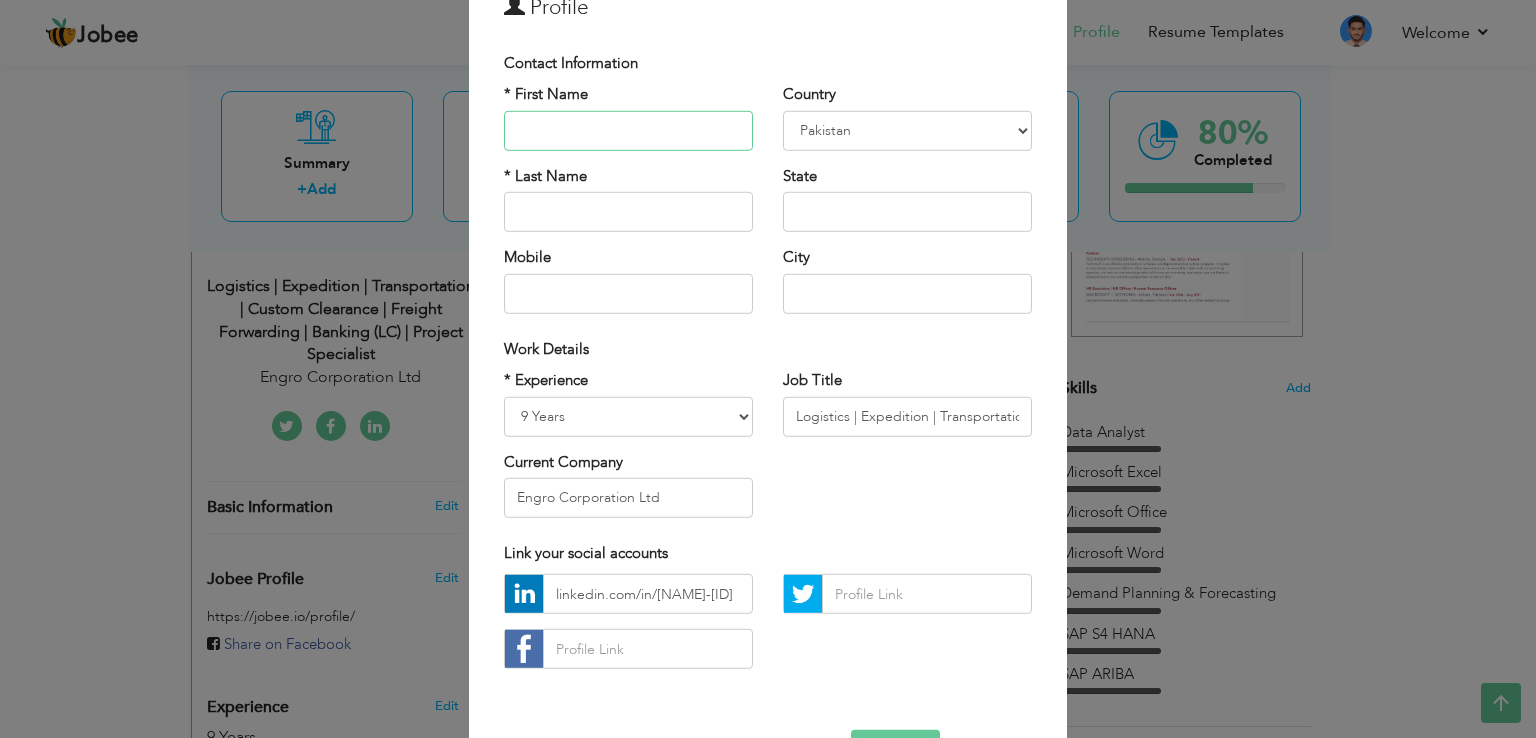 scroll, scrollTop: 74, scrollLeft: 0, axis: vertical 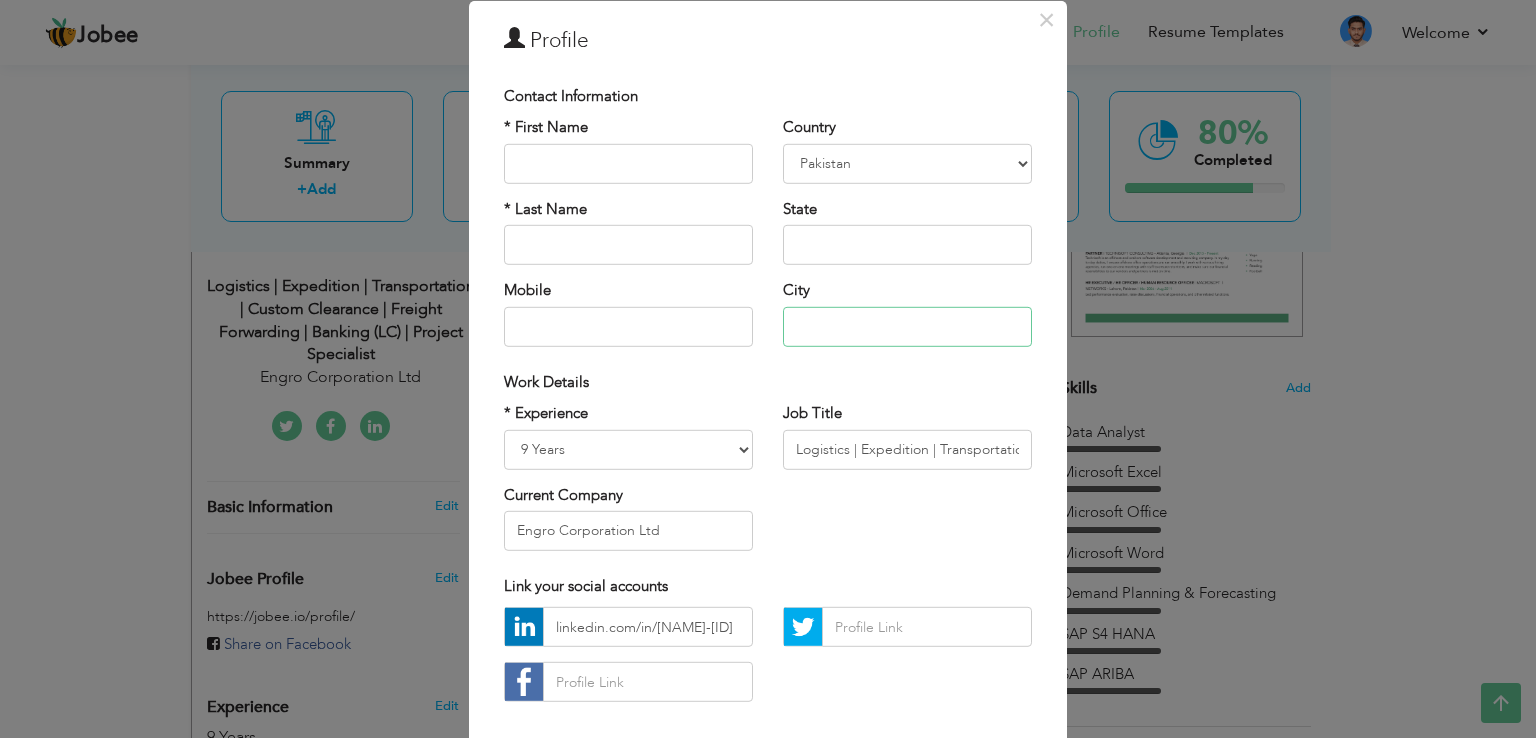 click at bounding box center (907, 326) 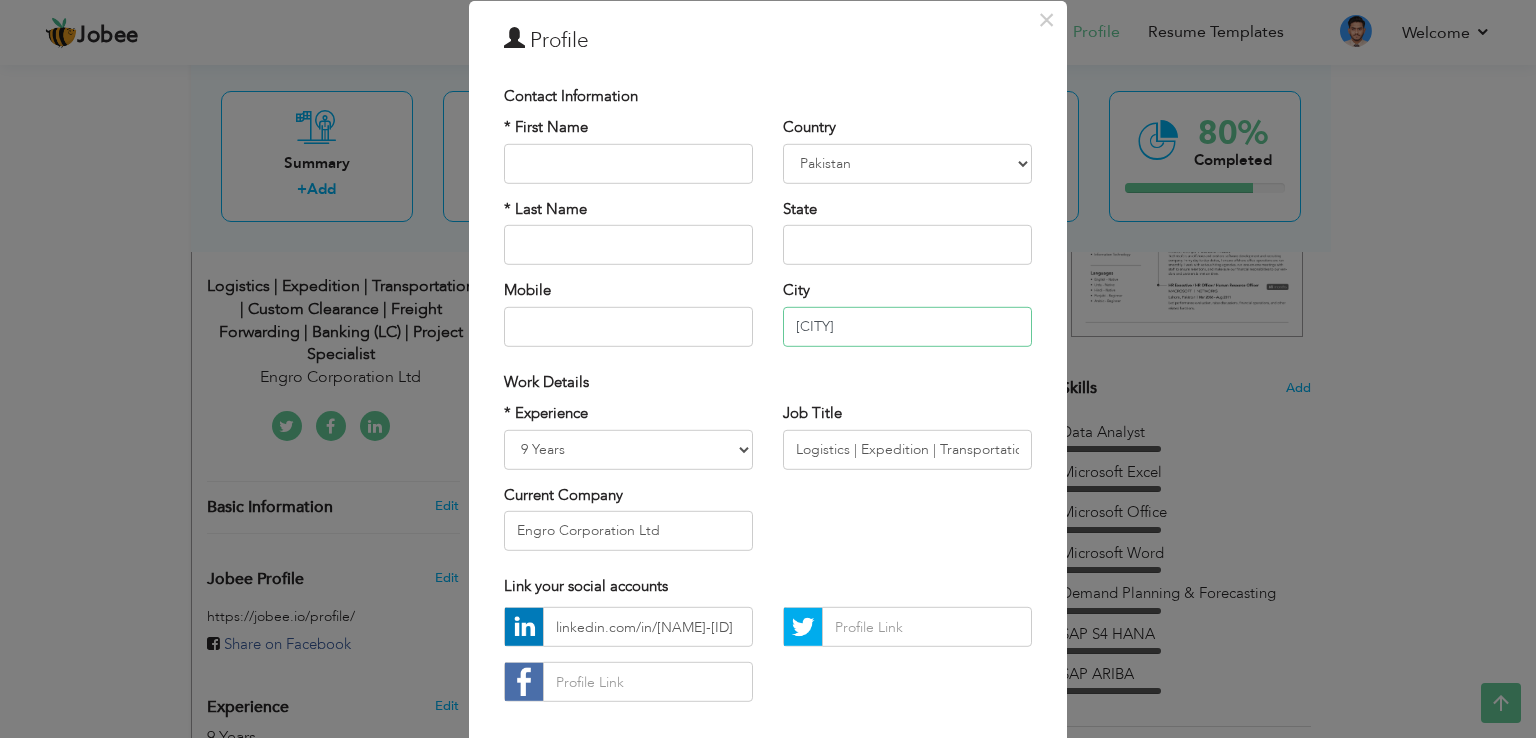 paste on "HOUSE# R-312, KN GOHAR GREEN CITY, BEHIND MALIR DISTRICT COURT NEAR MALIR-15" 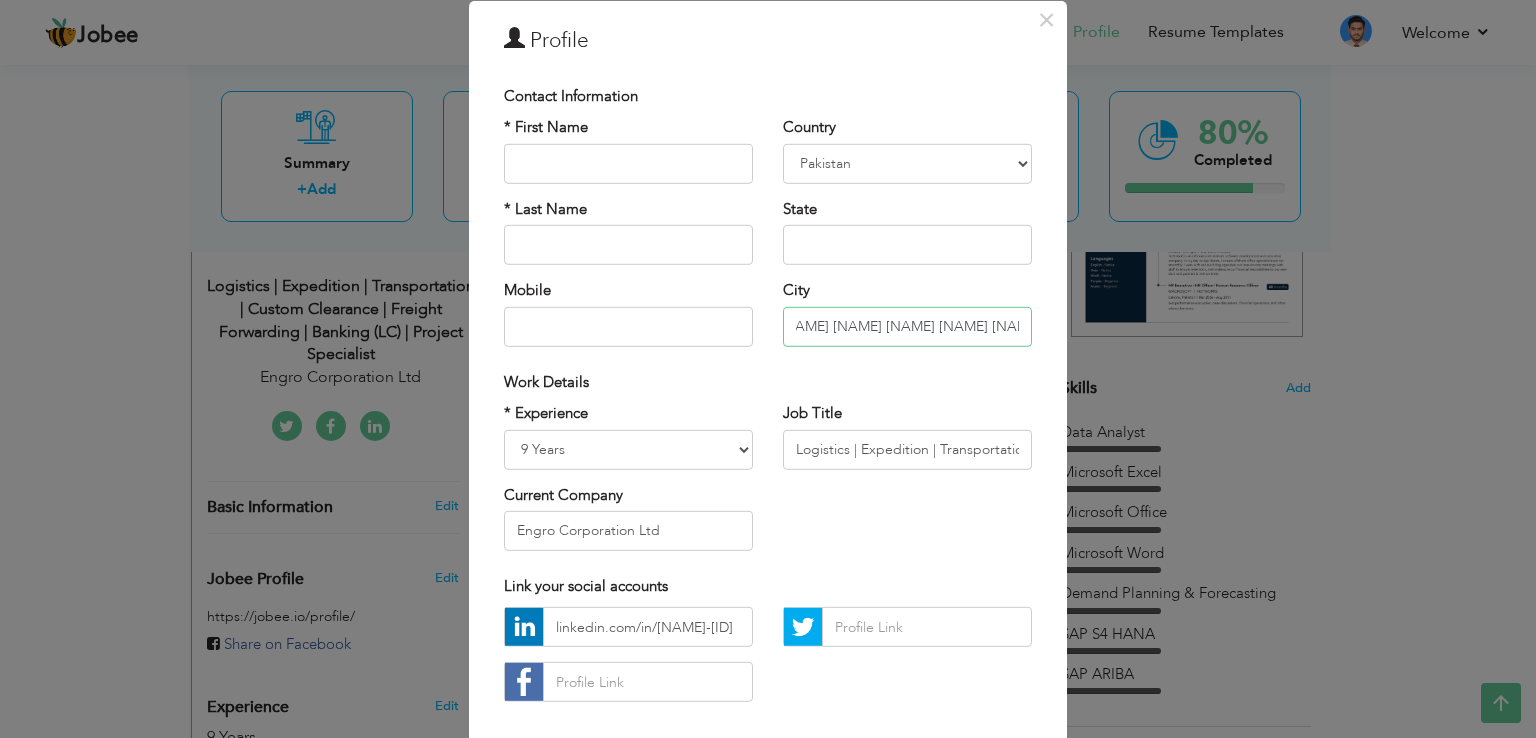 scroll, scrollTop: 0, scrollLeft: 421, axis: horizontal 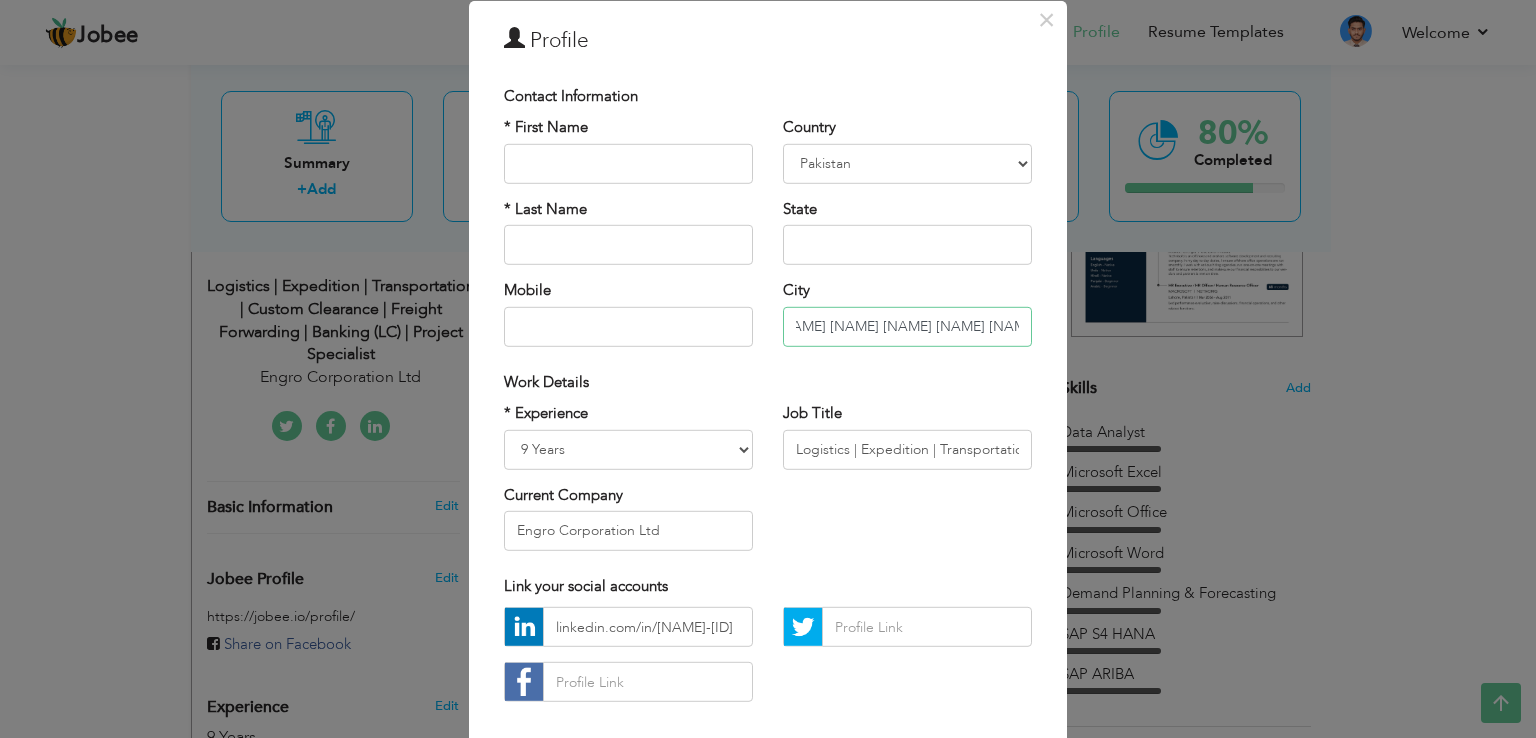 type on "HOUSE# R-312, KN GOHAR GREEN CITY, BEHIND MALIR DISTRICT COURT NEAR MALIR-15, KARACHI" 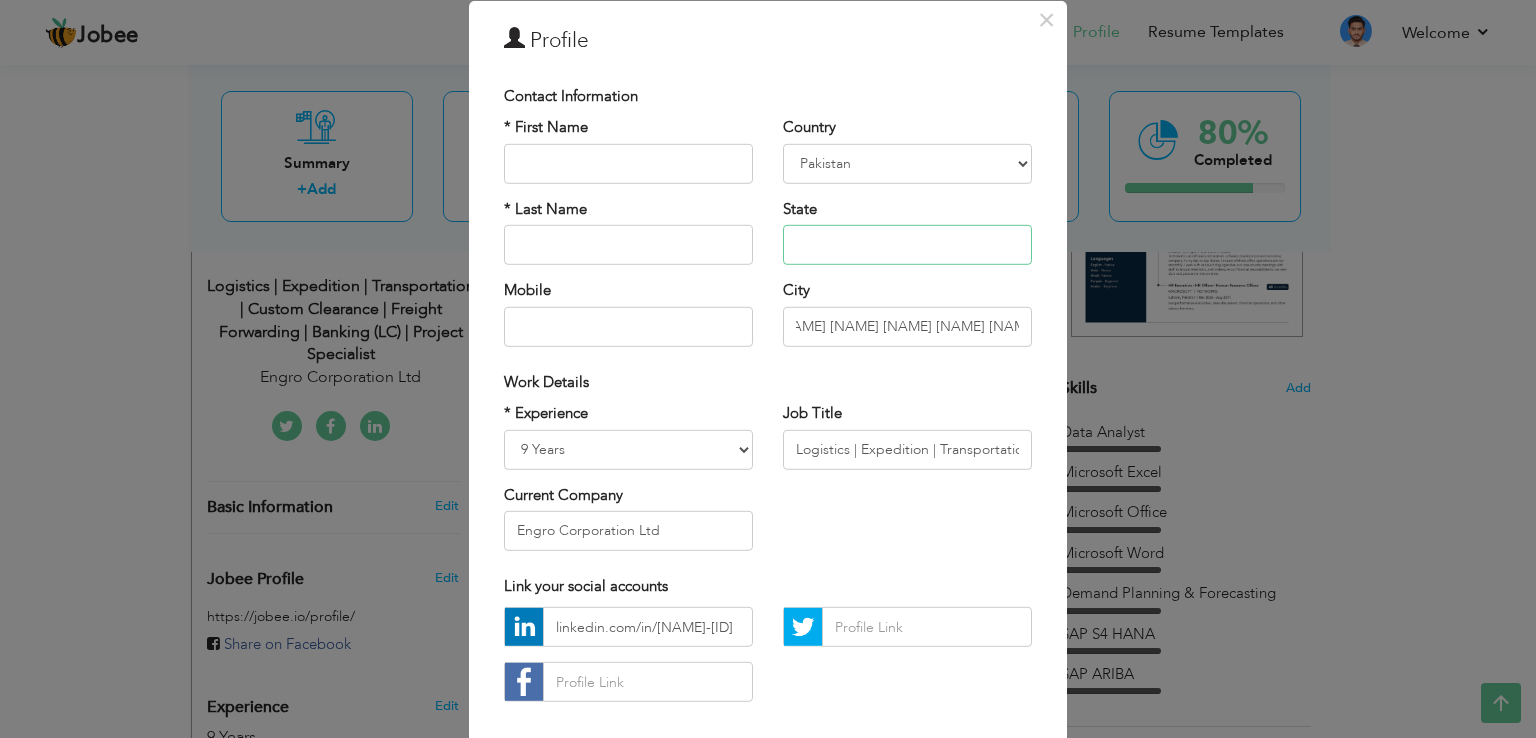 scroll, scrollTop: 0, scrollLeft: 0, axis: both 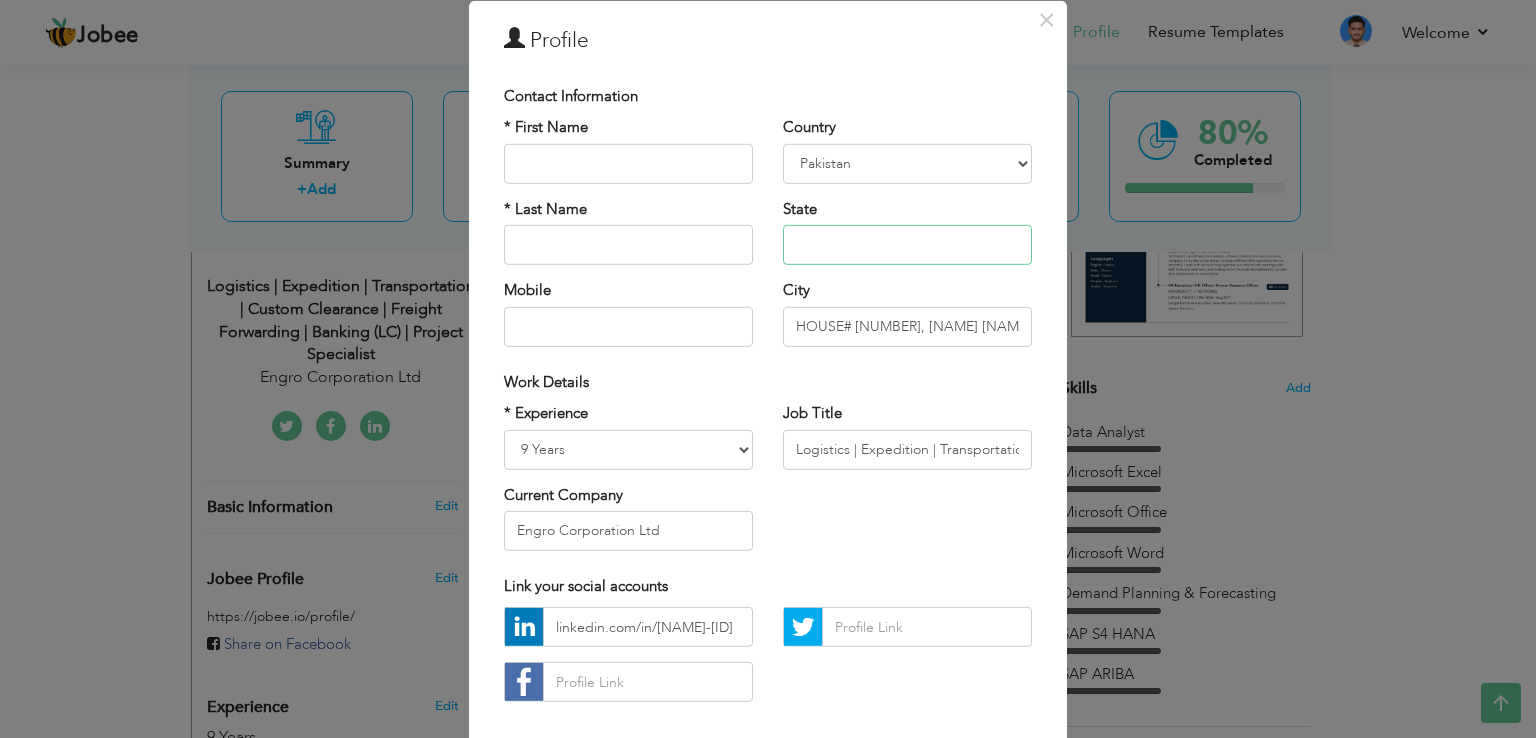 drag, startPoint x: 852, startPoint y: 244, endPoint x: 752, endPoint y: 247, distance: 100.04499 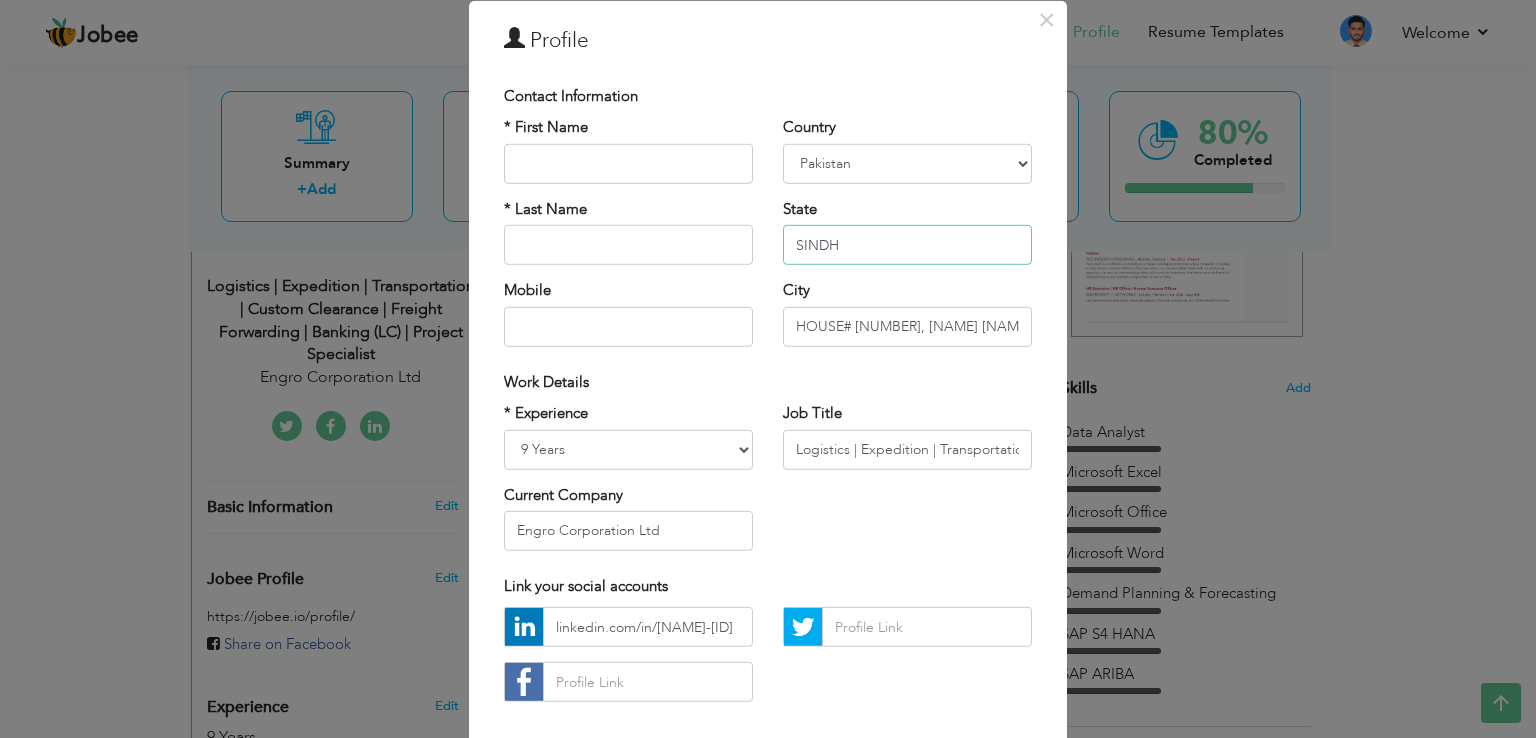 type on "Sindh" 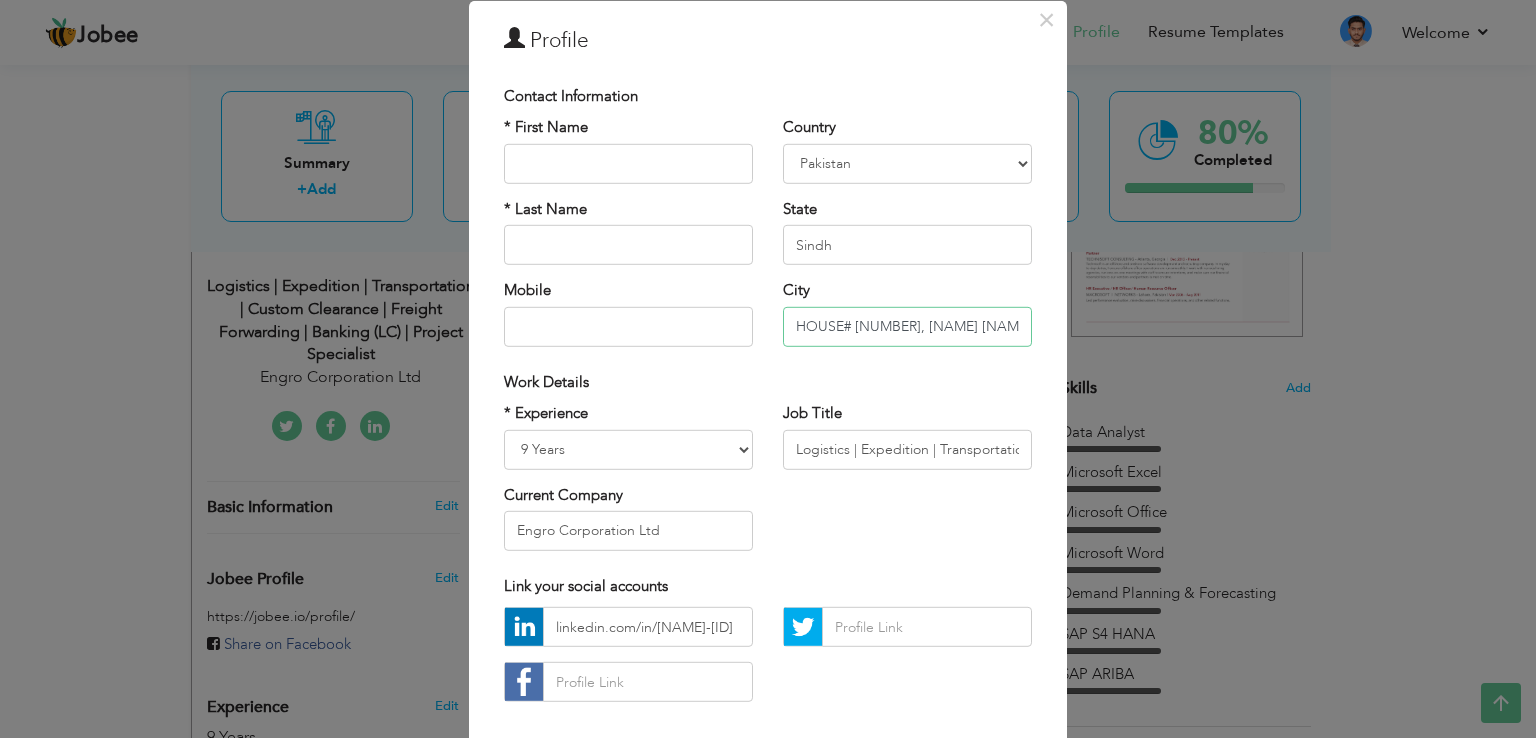 click on "HOUSE# R-312, KN GOHAR GREEN CITY, BEHIND MALIR DISTRICT COURT NEAR MALIR-15, KARACHI" at bounding box center (907, 326) 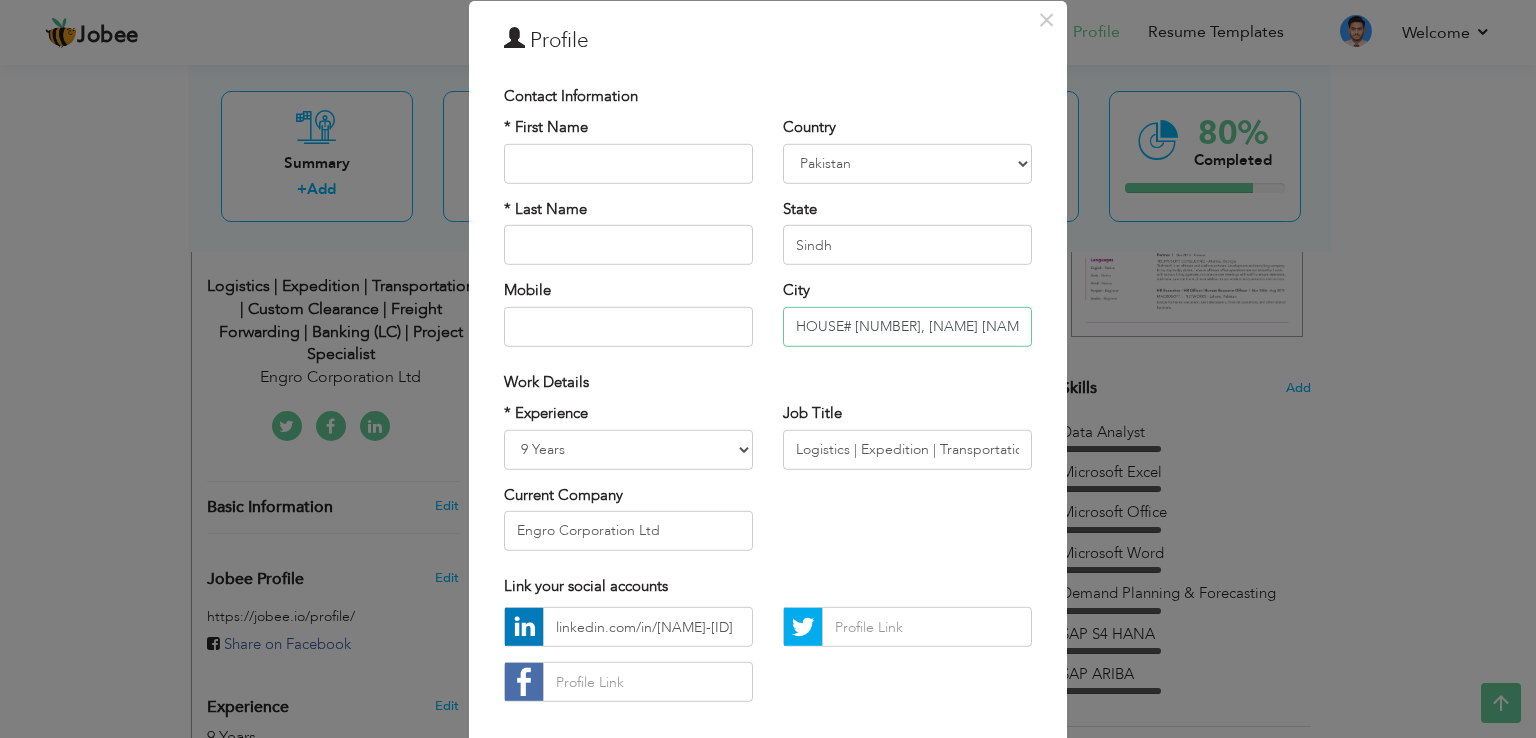 scroll, scrollTop: 0, scrollLeft: 421, axis: horizontal 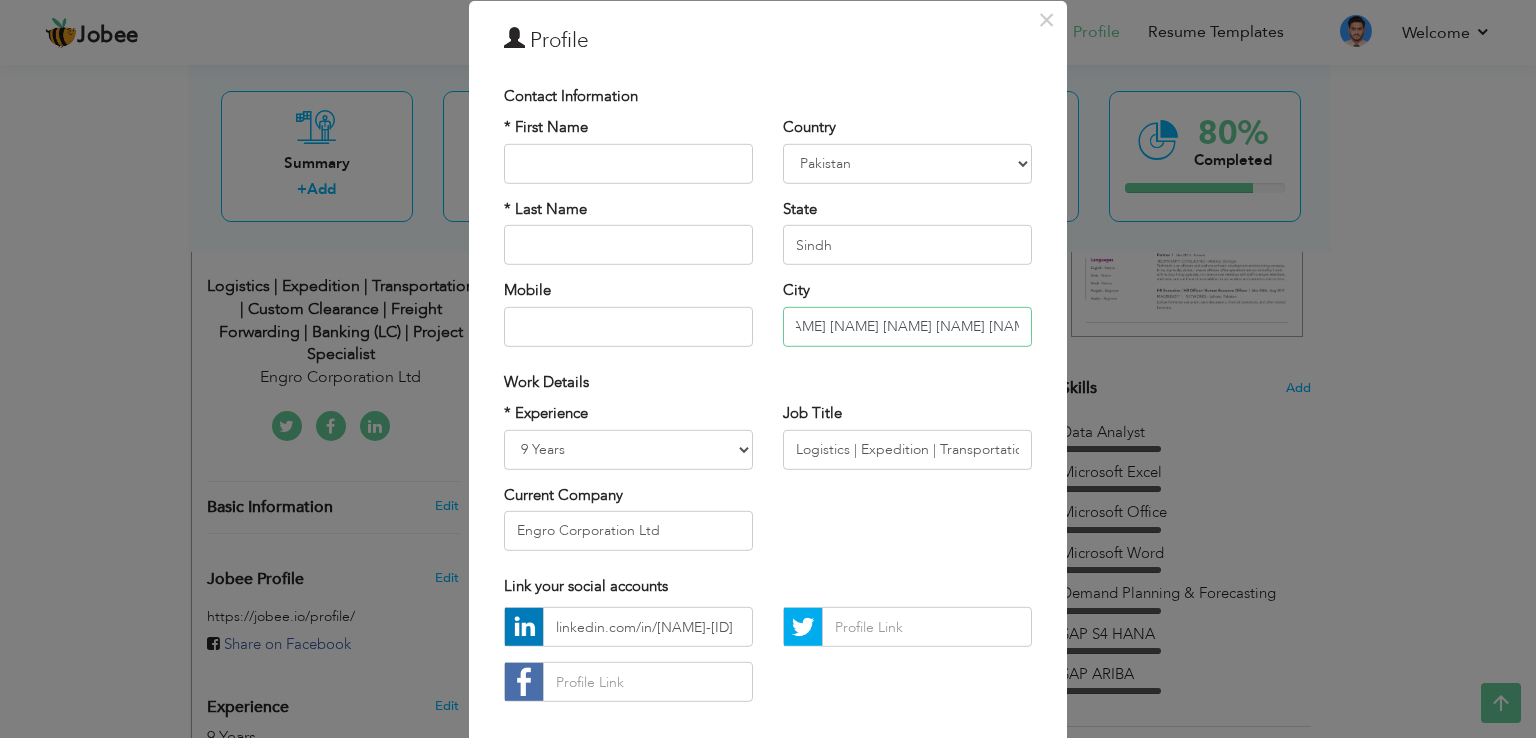 drag, startPoint x: 788, startPoint y: 326, endPoint x: 1140, endPoint y: 347, distance: 352.62585 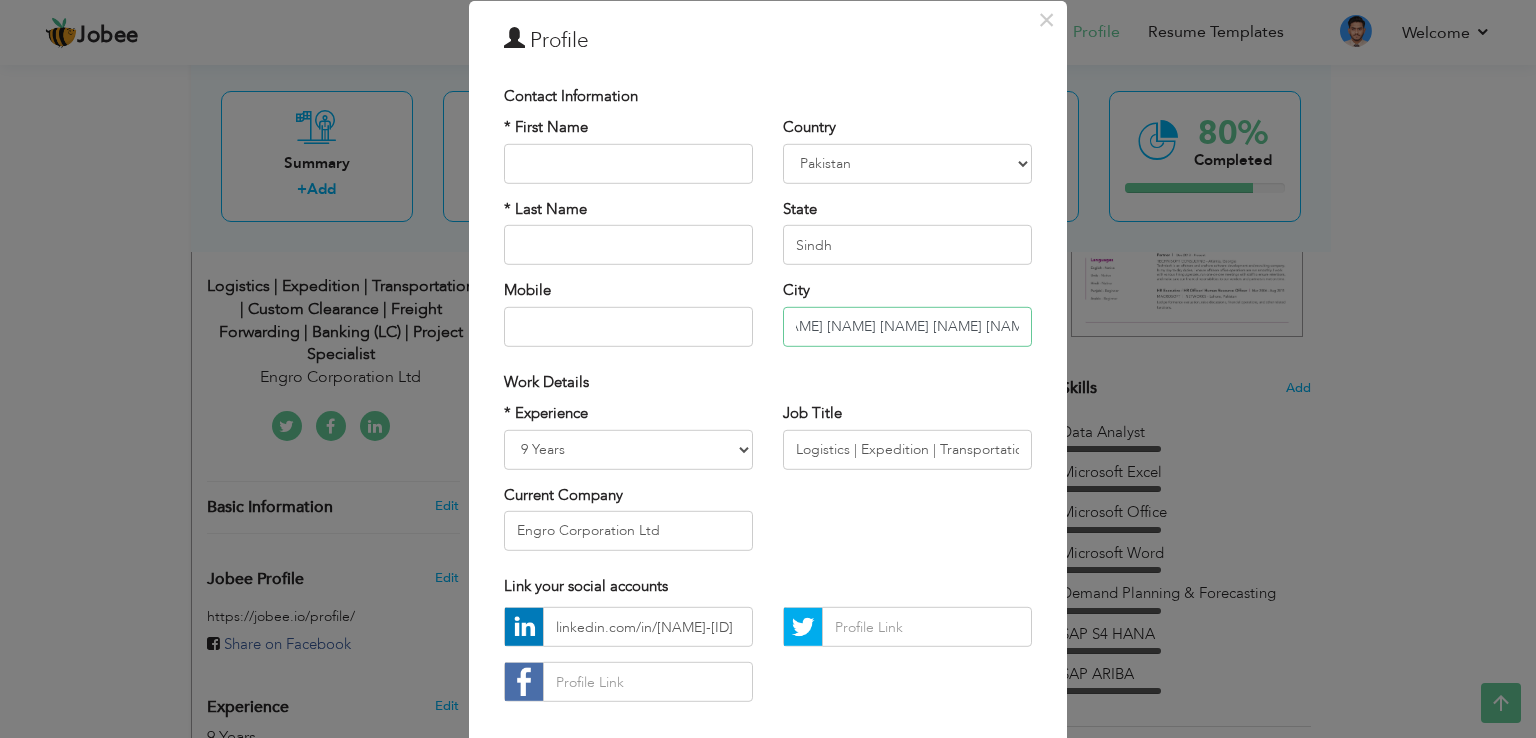 scroll, scrollTop: 0, scrollLeft: 408, axis: horizontal 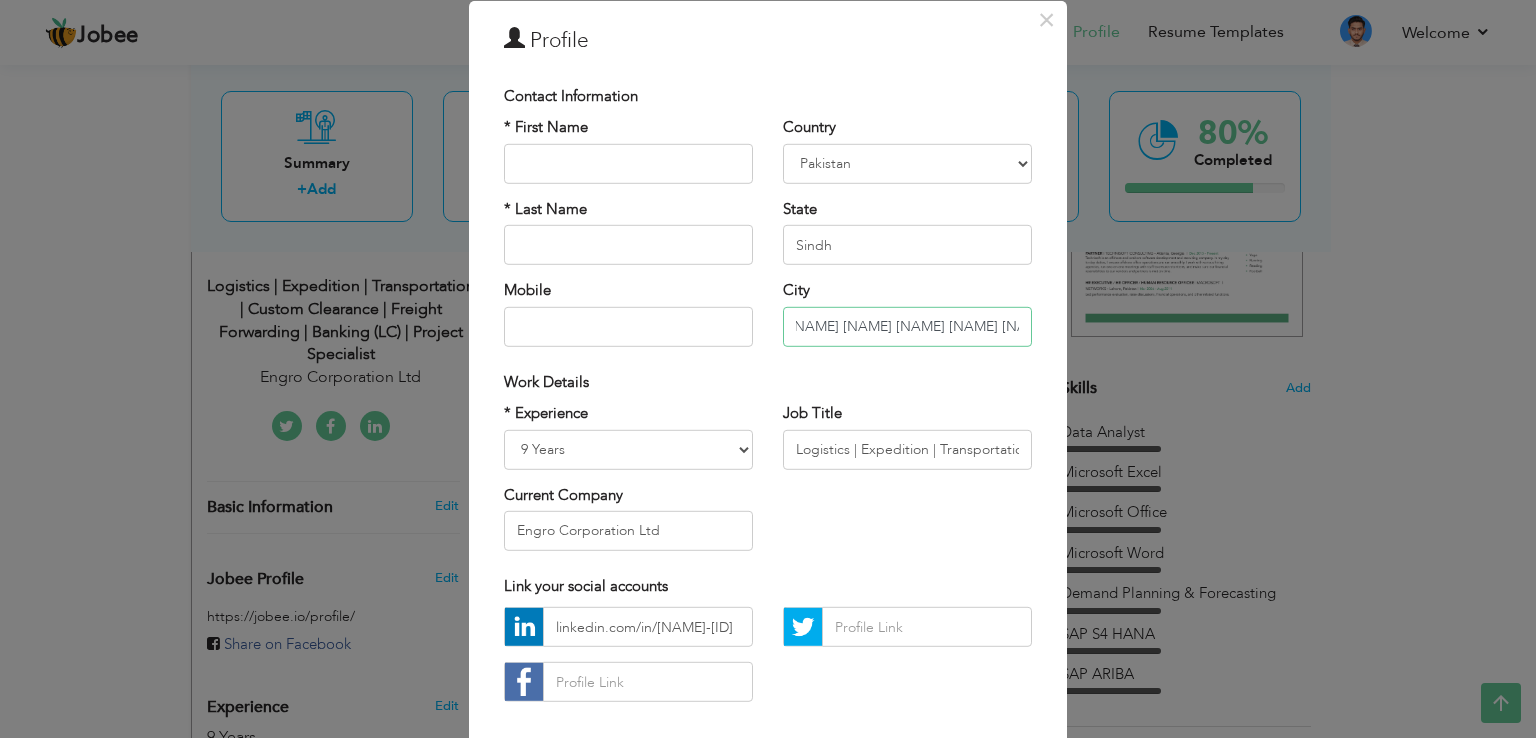 drag, startPoint x: 964, startPoint y: 329, endPoint x: 934, endPoint y: 329, distance: 30 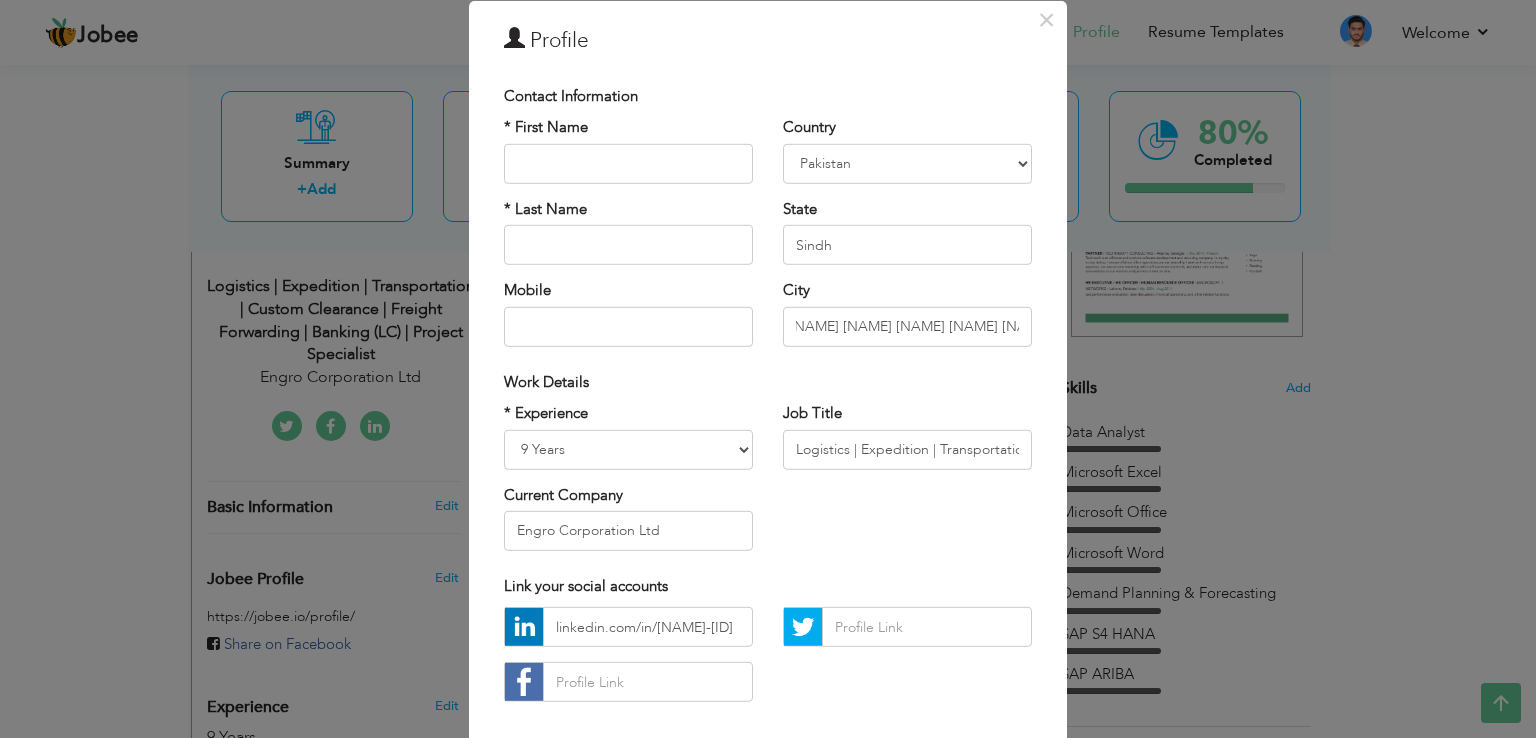 scroll, scrollTop: 0, scrollLeft: 0, axis: both 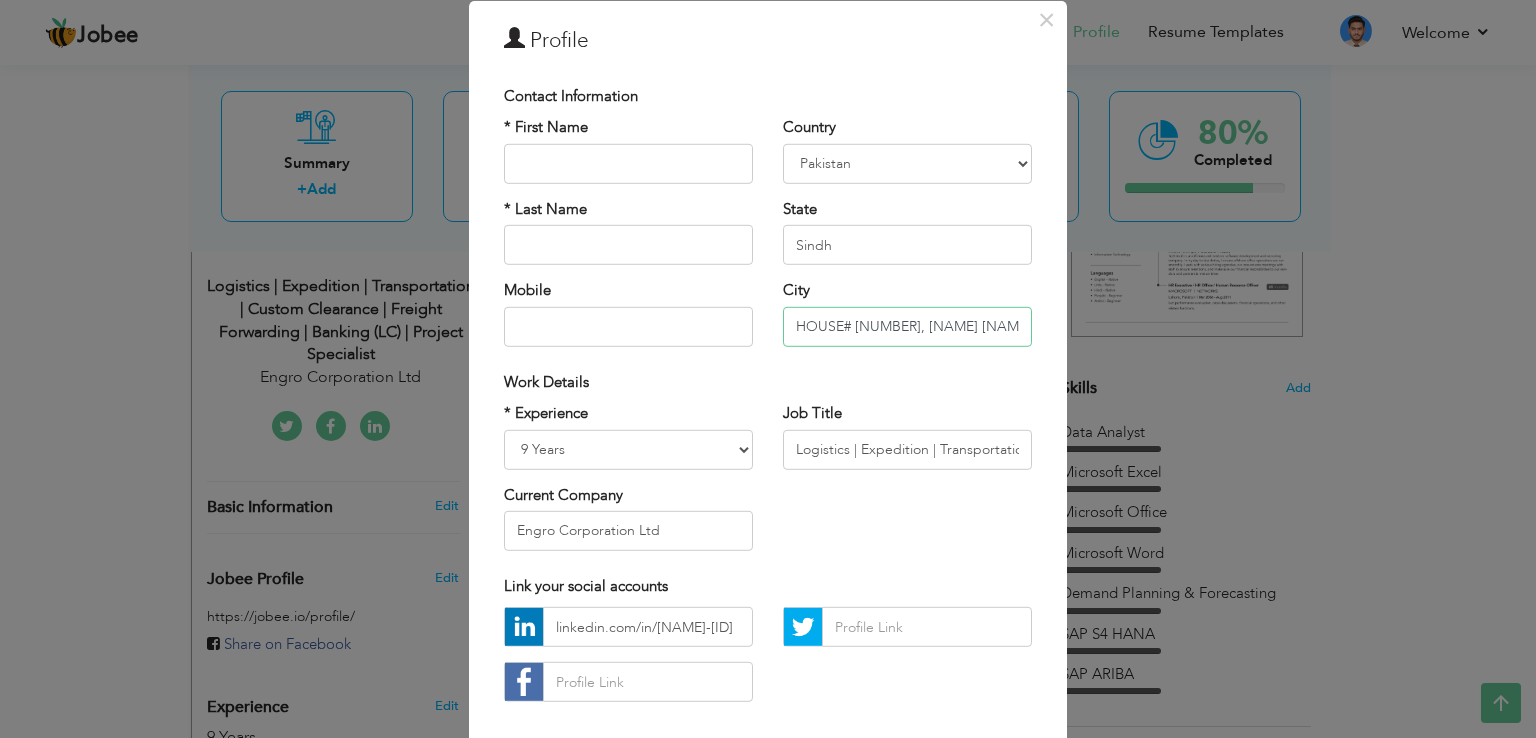 click on "HOUSE# R-312, KN GOHAR GREEN CITY, BEHIND MALIR DISTRICT COURT NEAR MALIR-15, Karachi" at bounding box center (907, 326) 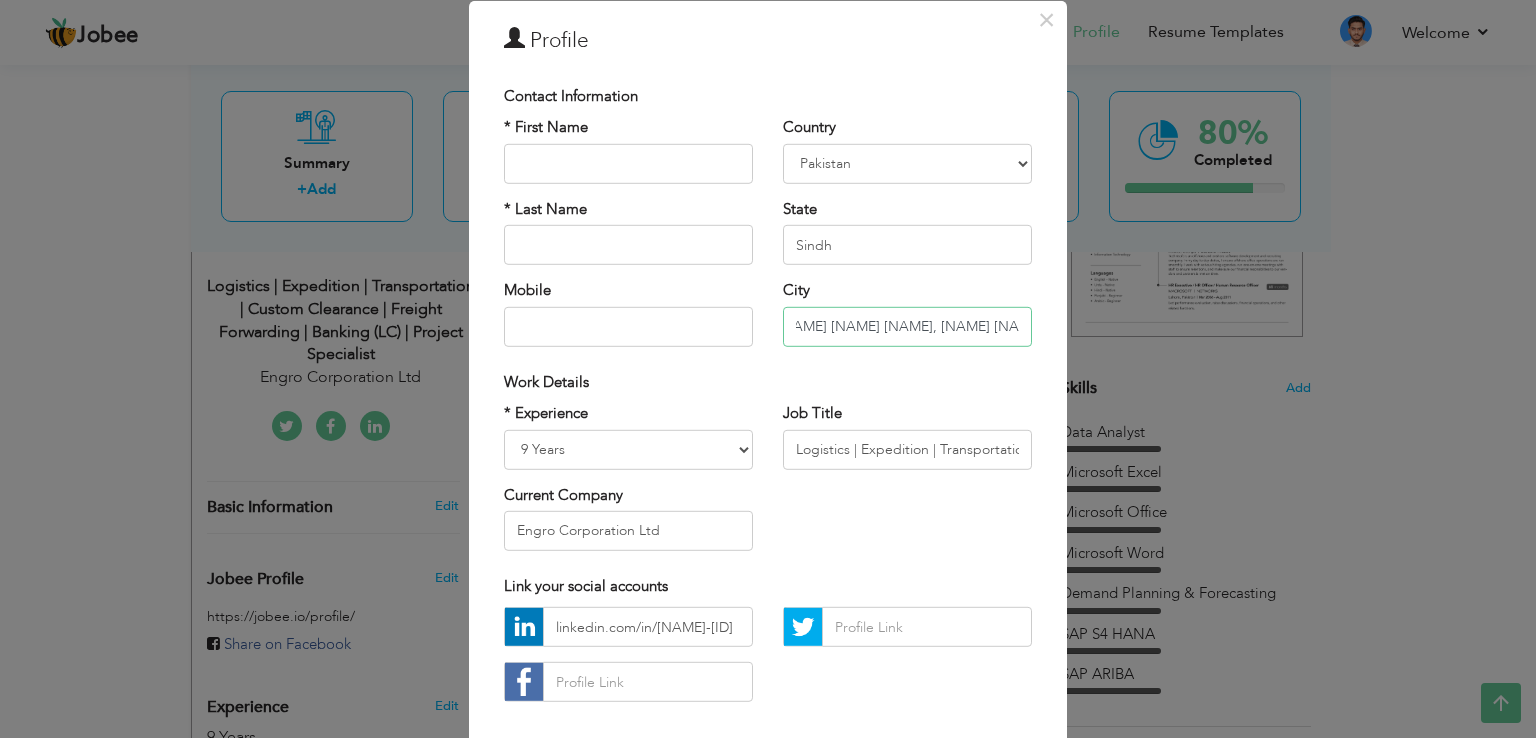 scroll, scrollTop: 0, scrollLeft: 408, axis: horizontal 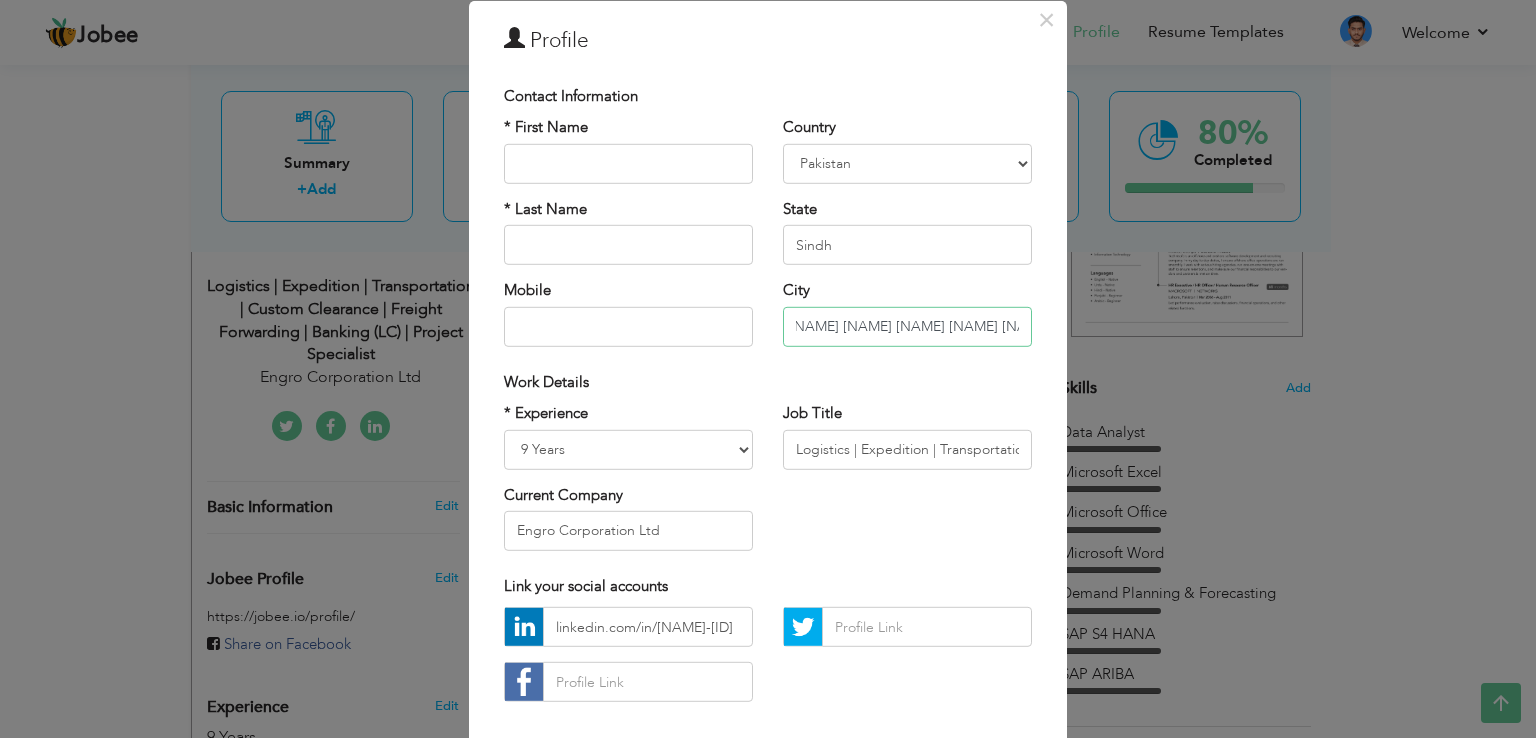 drag, startPoint x: 784, startPoint y: 327, endPoint x: 956, endPoint y: 324, distance: 172.02615 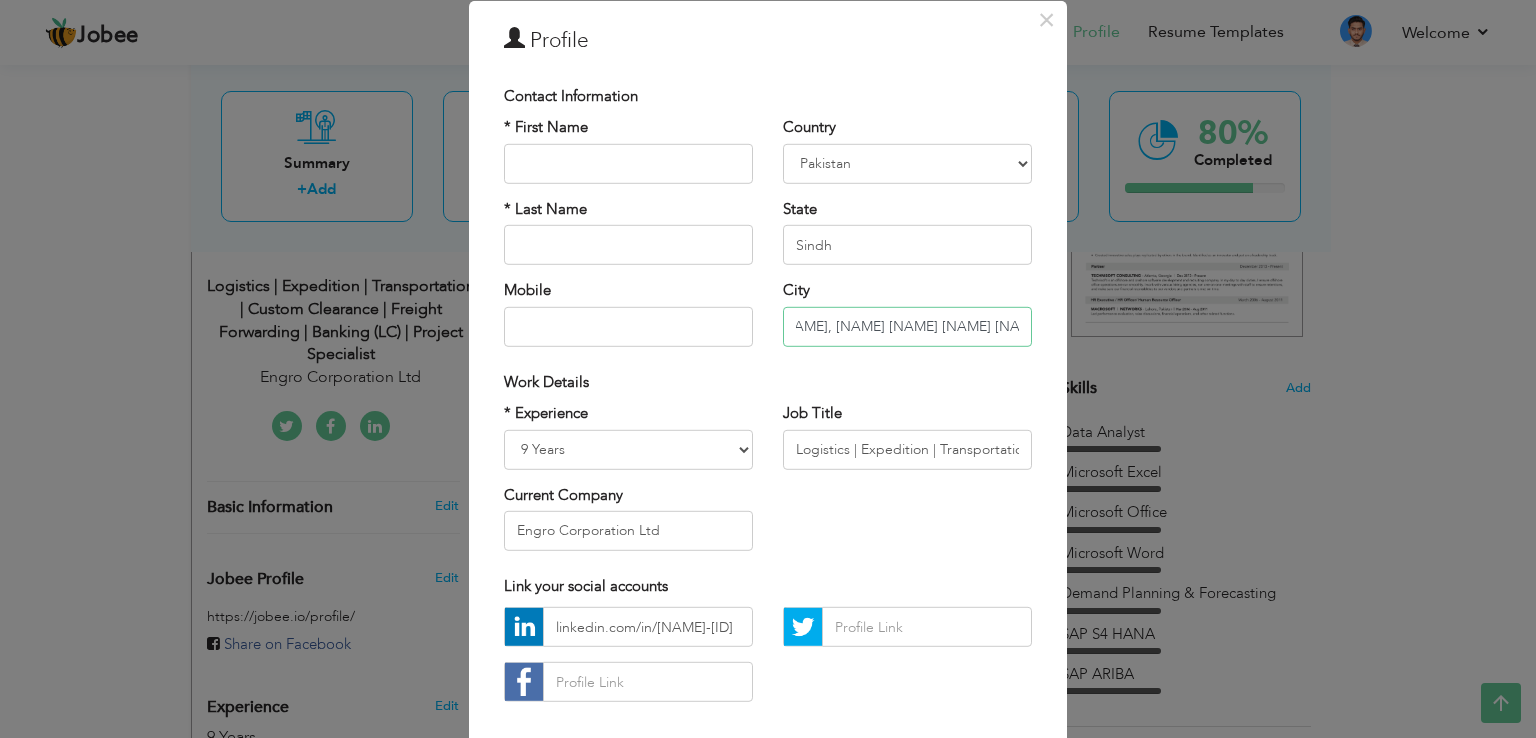 click on "House# R-312, Kn Gohar Green City, Behind Malir District Court Near Malir-15, Karachi" at bounding box center [907, 326] 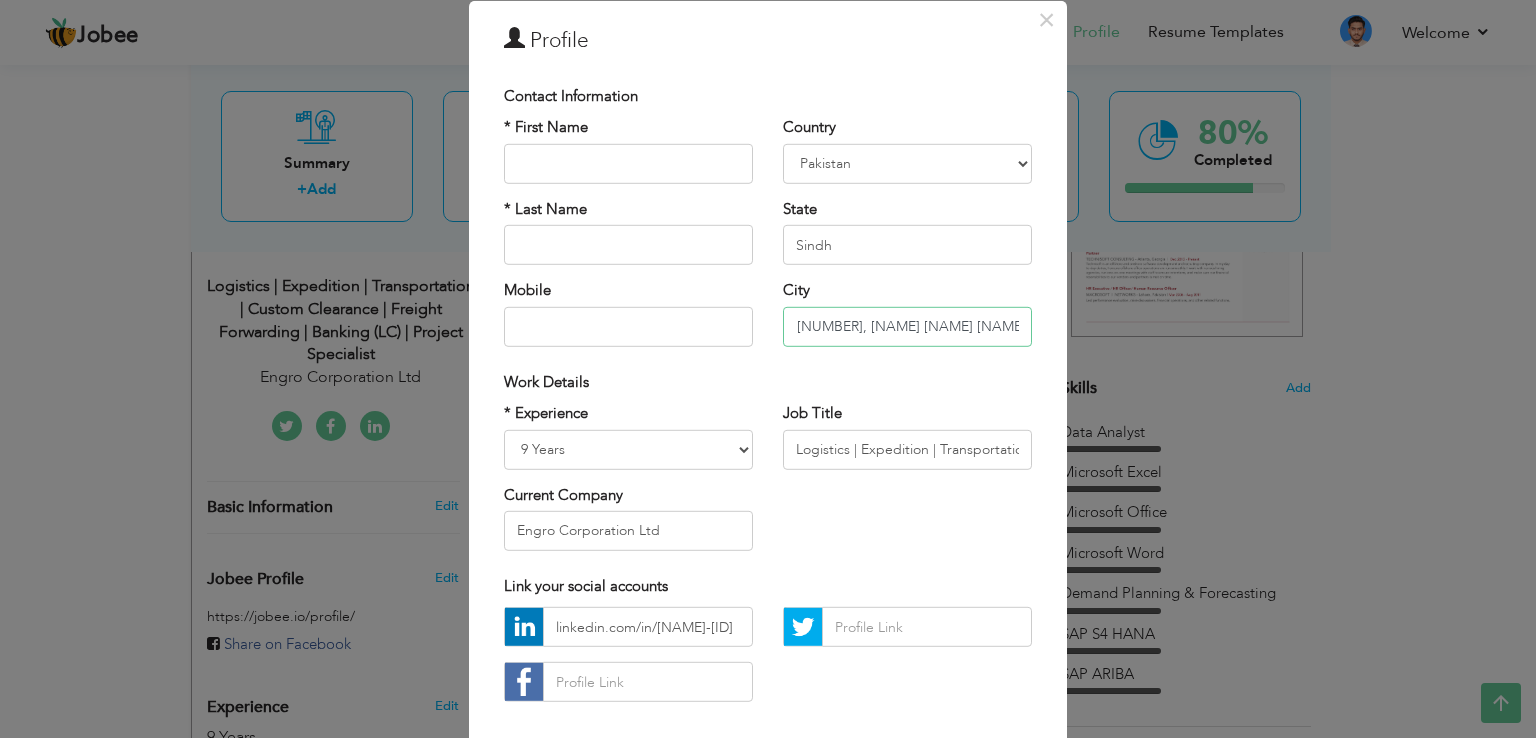 scroll, scrollTop: 0, scrollLeft: 0, axis: both 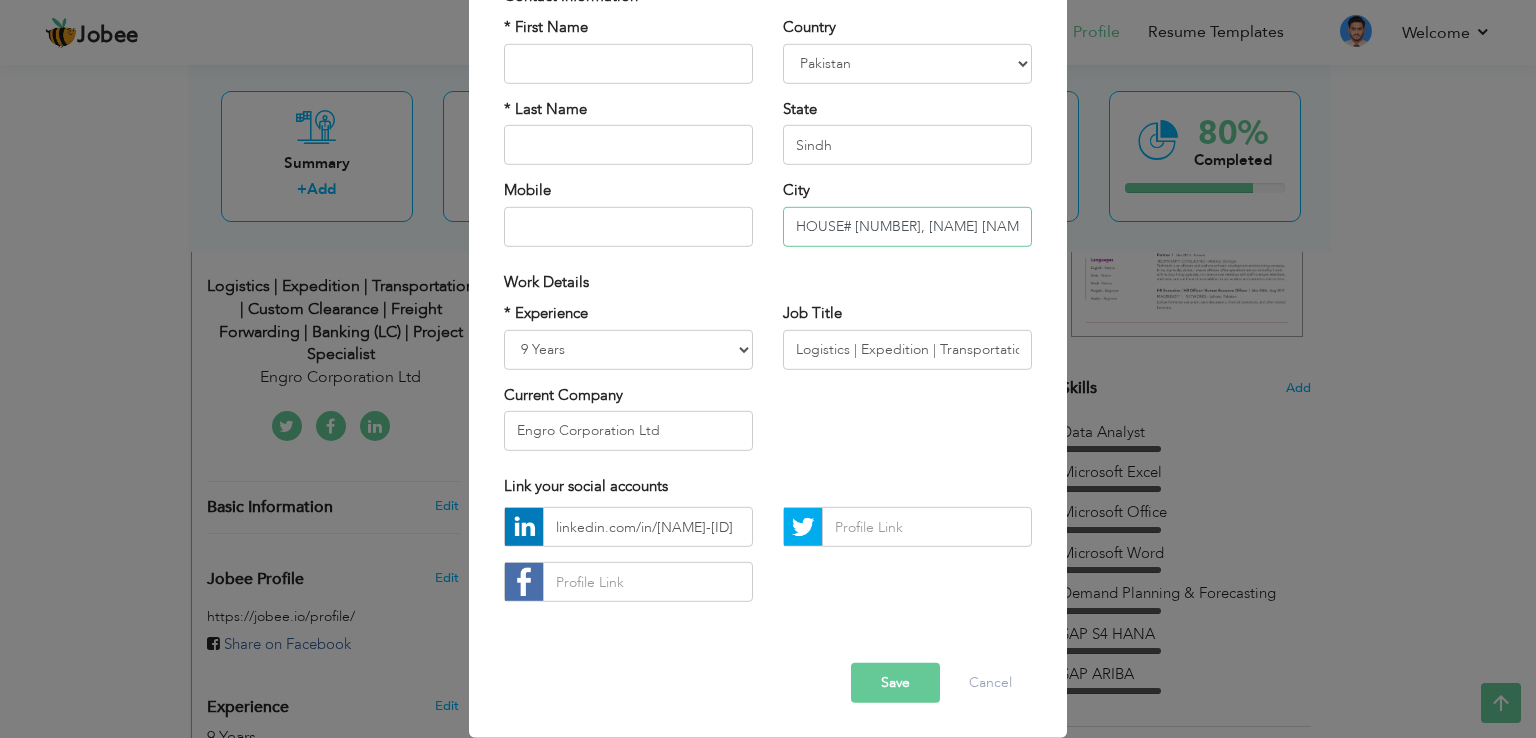 type on "[HOUSE_NUMBER] [STREET], [AREA], [LANDMARK], [CITY]" 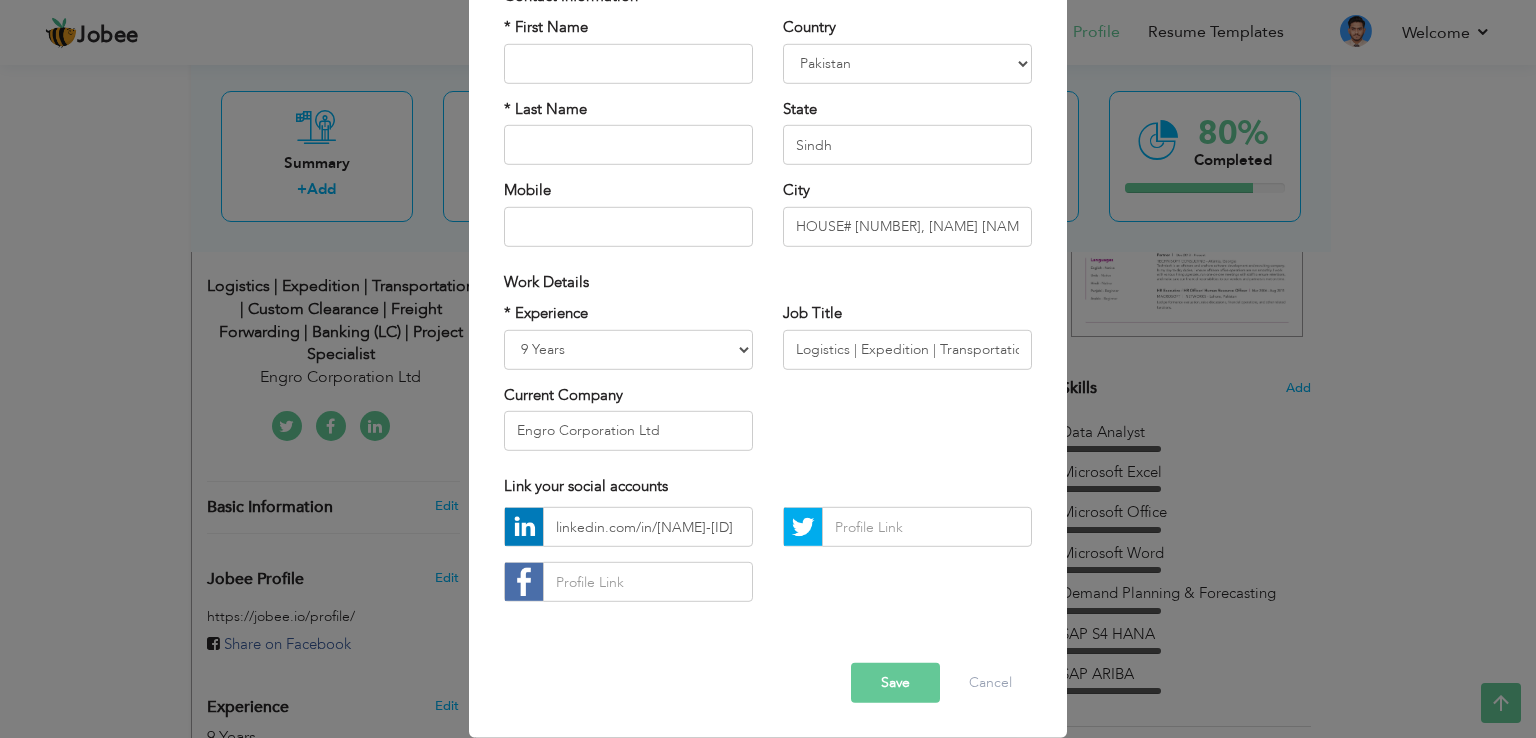 click on "Save" at bounding box center [895, 683] 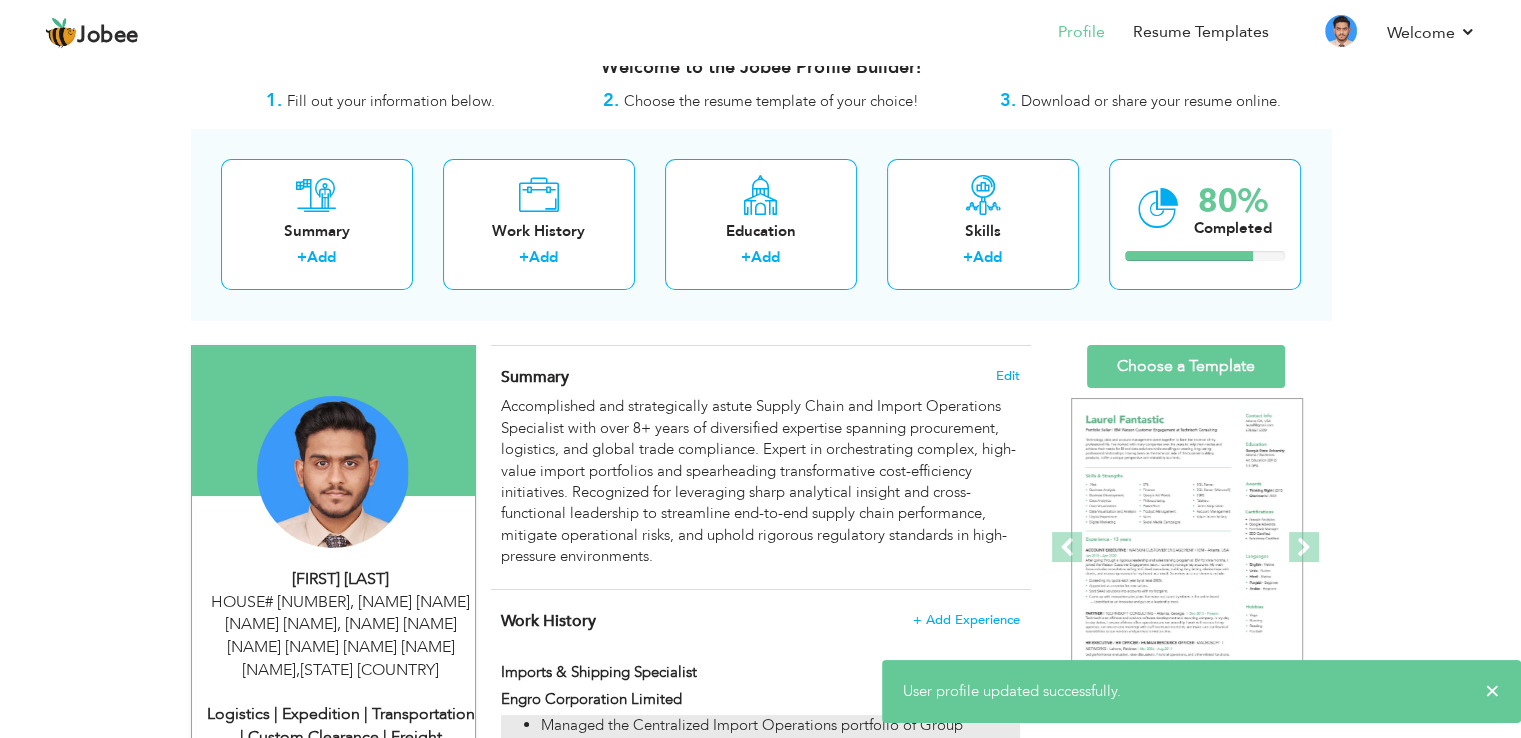 scroll, scrollTop: 0, scrollLeft: 0, axis: both 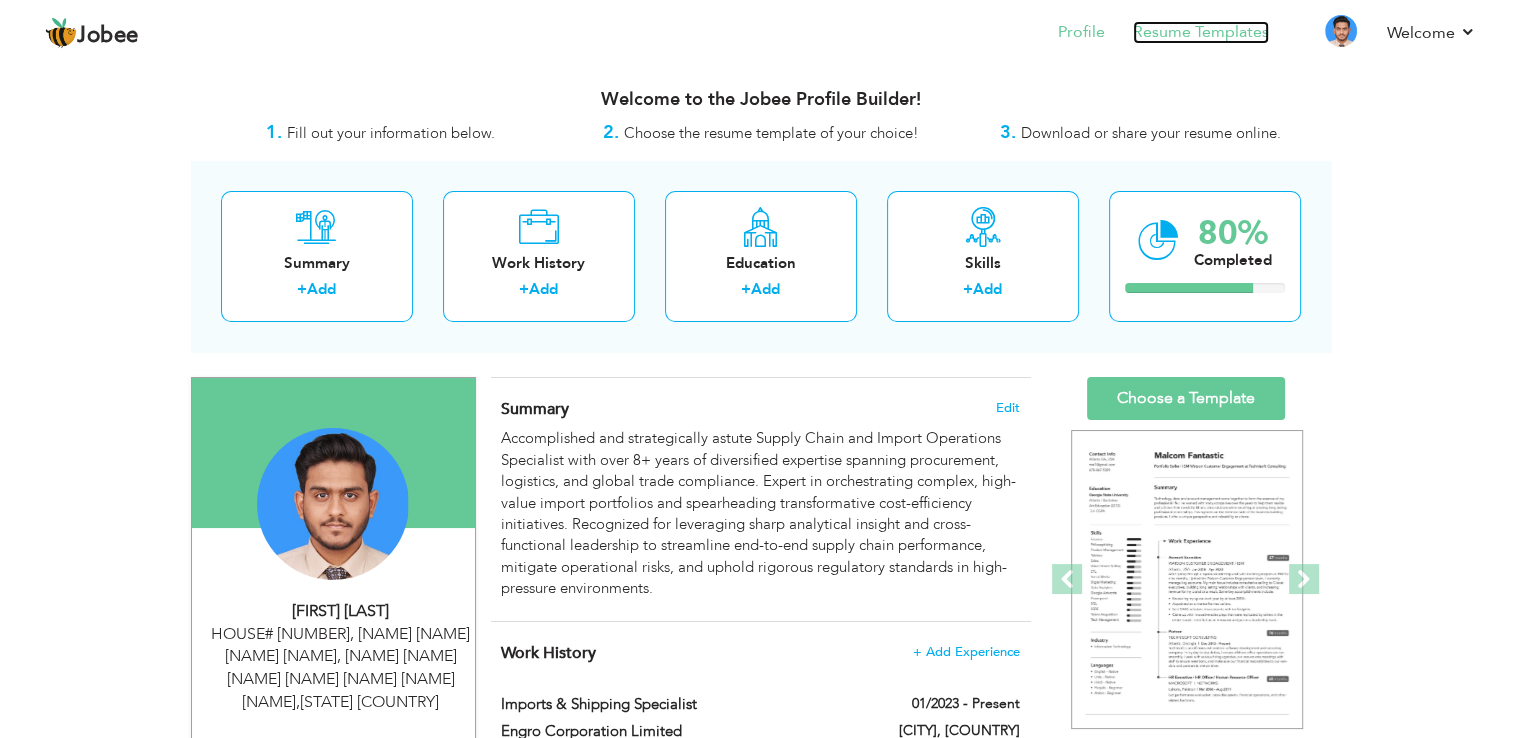 click on "Resume Templates" at bounding box center [1201, 32] 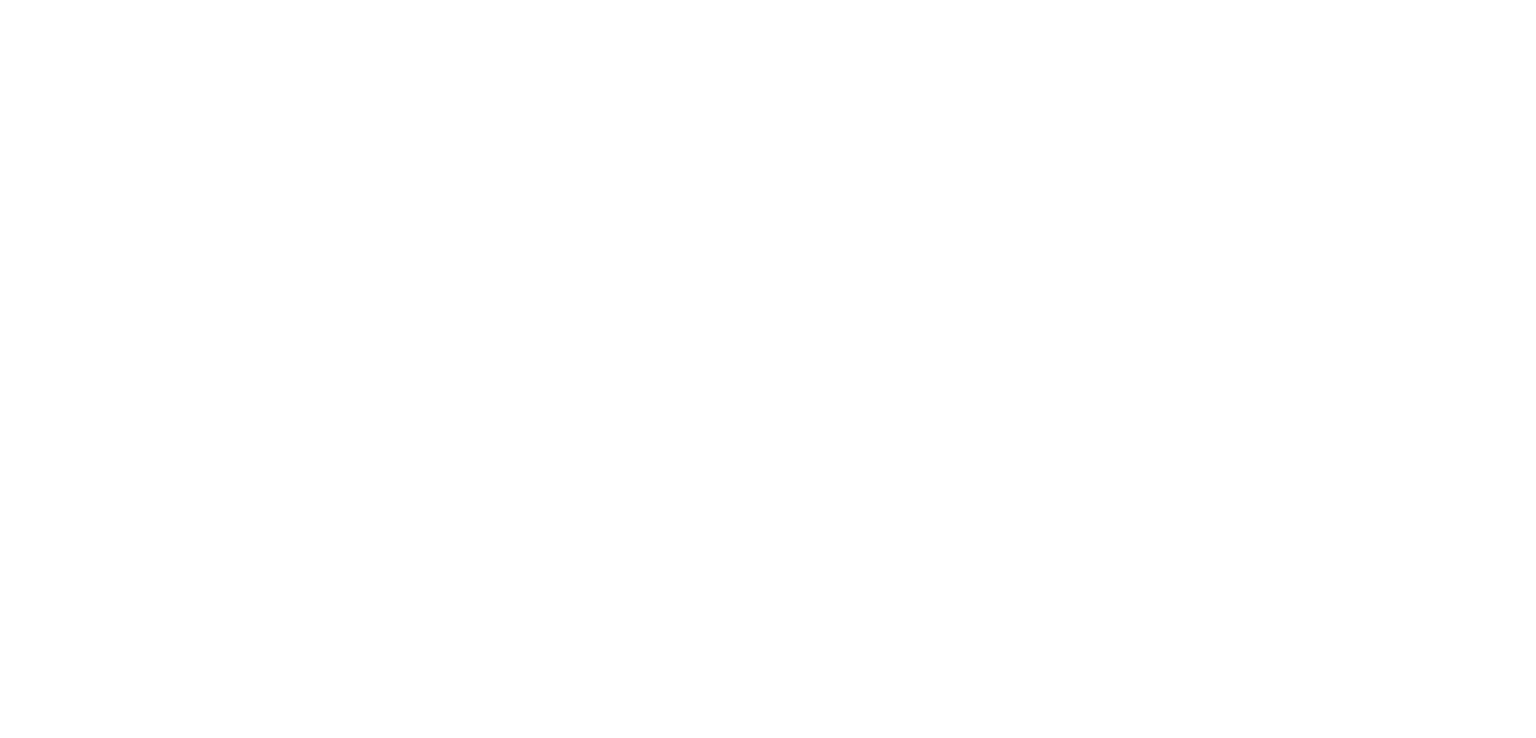 scroll, scrollTop: 0, scrollLeft: 0, axis: both 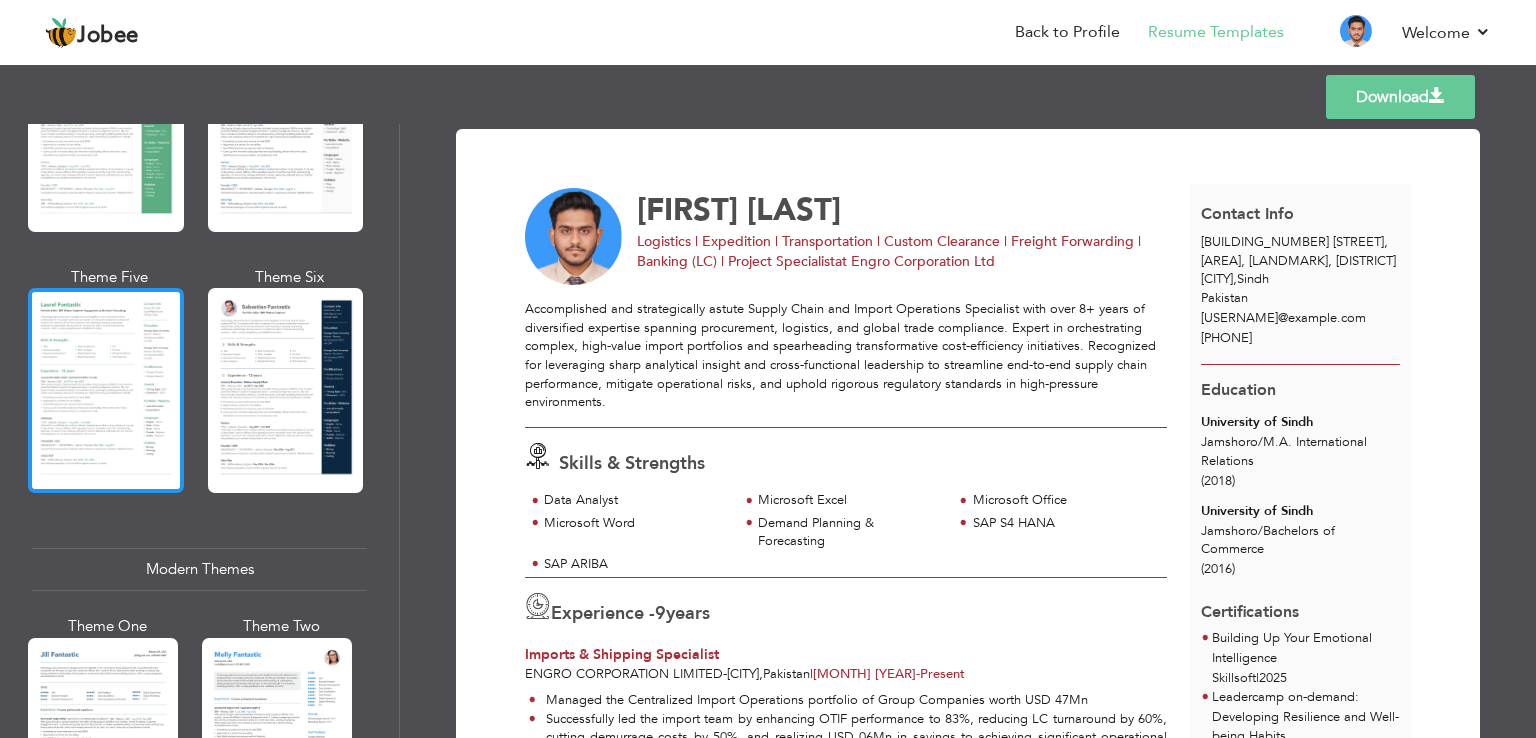 click at bounding box center (106, 390) 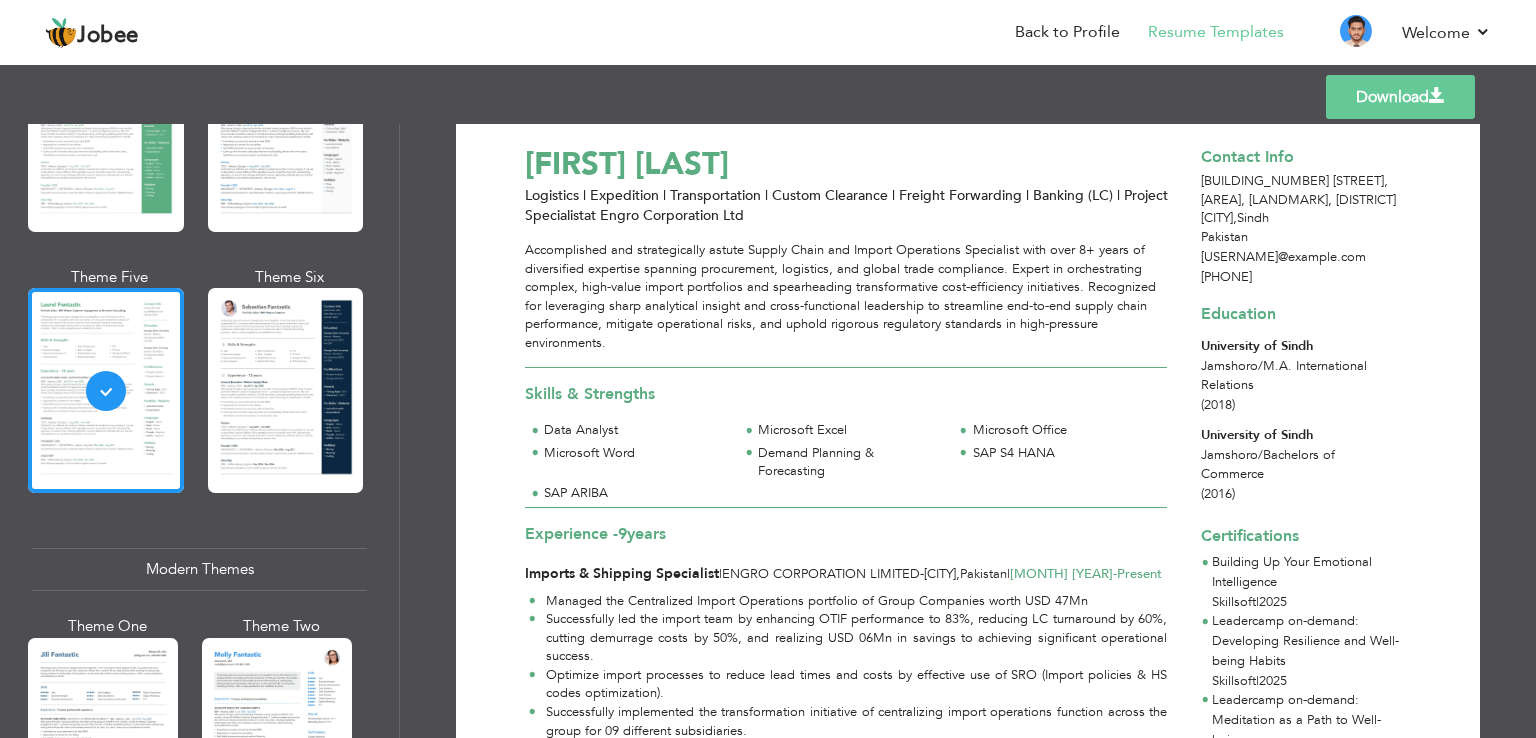 scroll, scrollTop: 0, scrollLeft: 0, axis: both 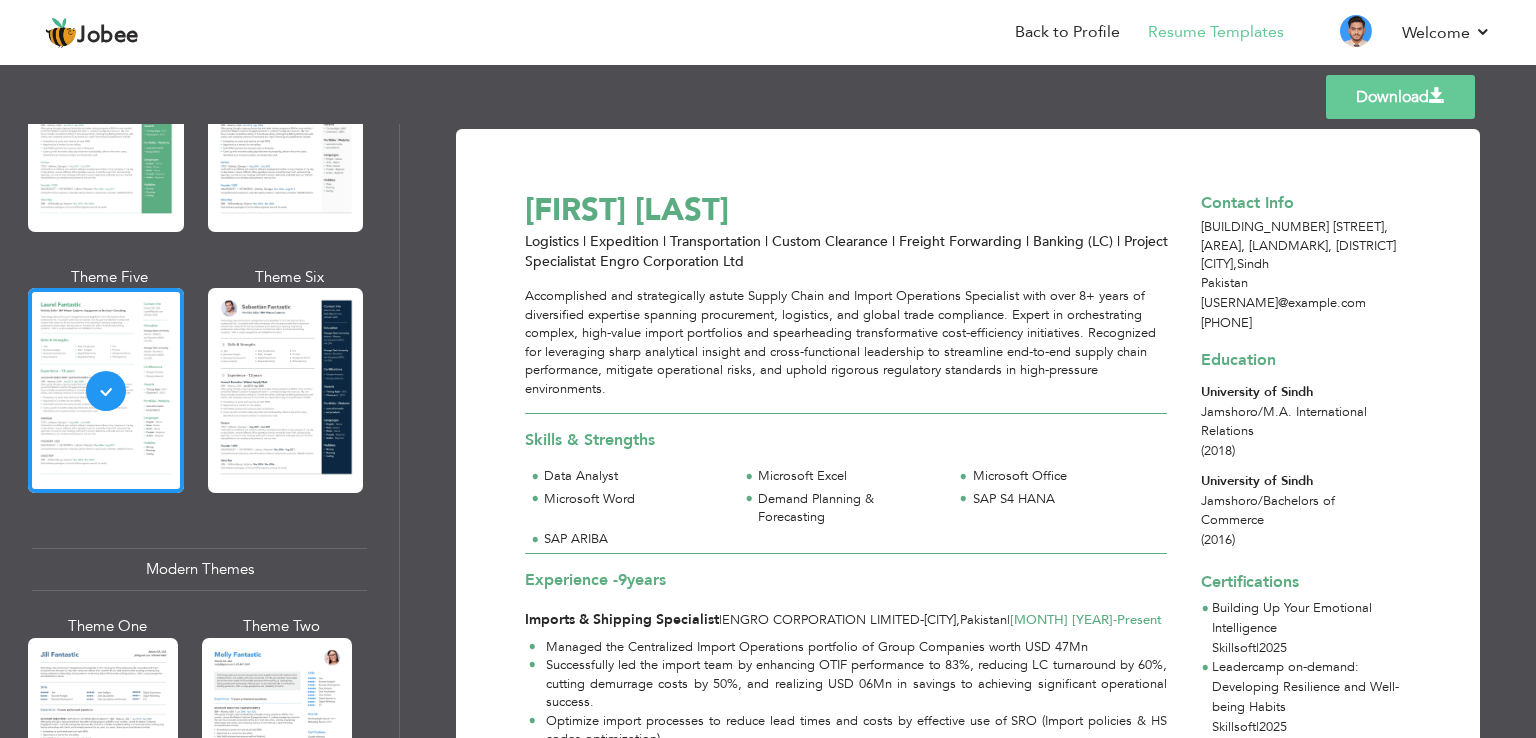 click on "Download" at bounding box center [1400, 97] 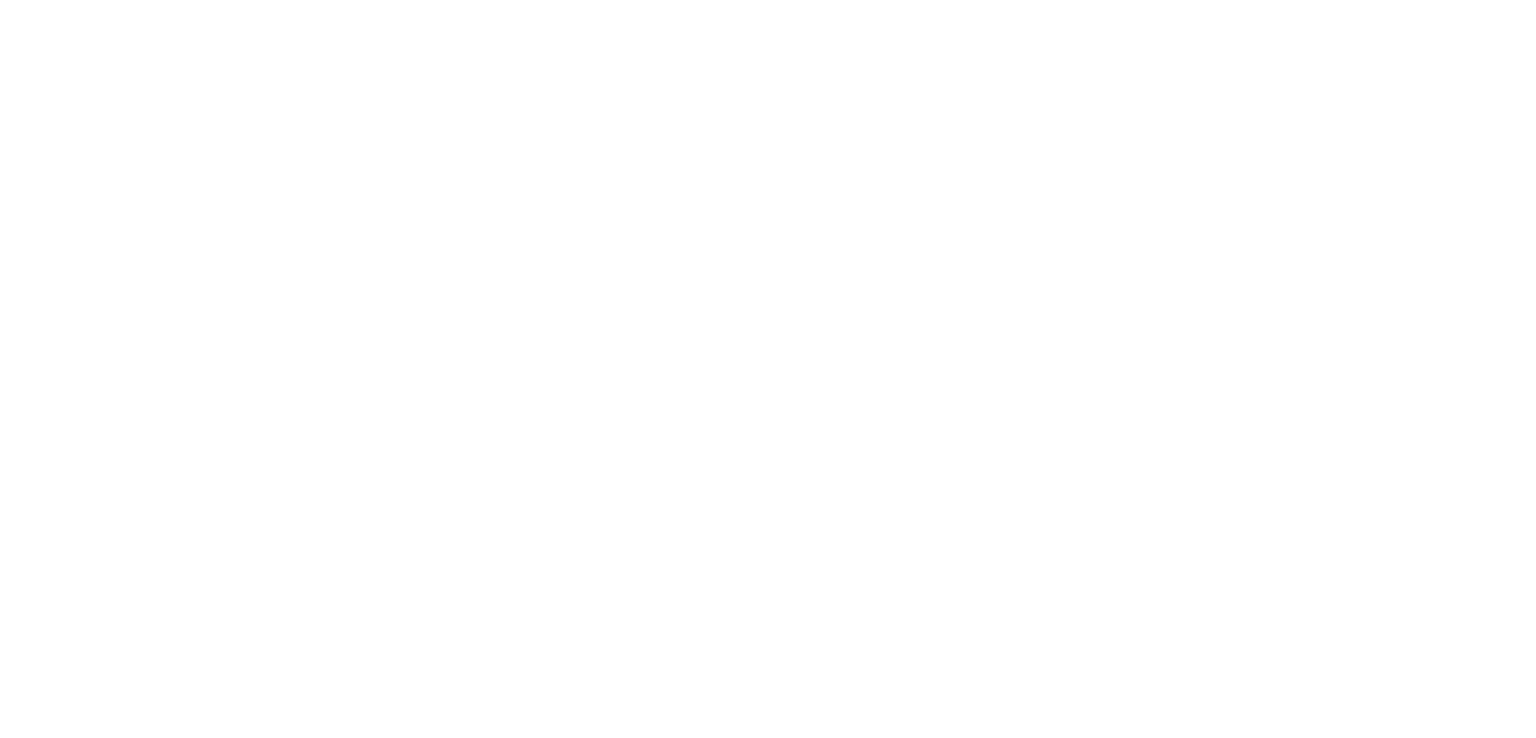 scroll, scrollTop: 0, scrollLeft: 0, axis: both 